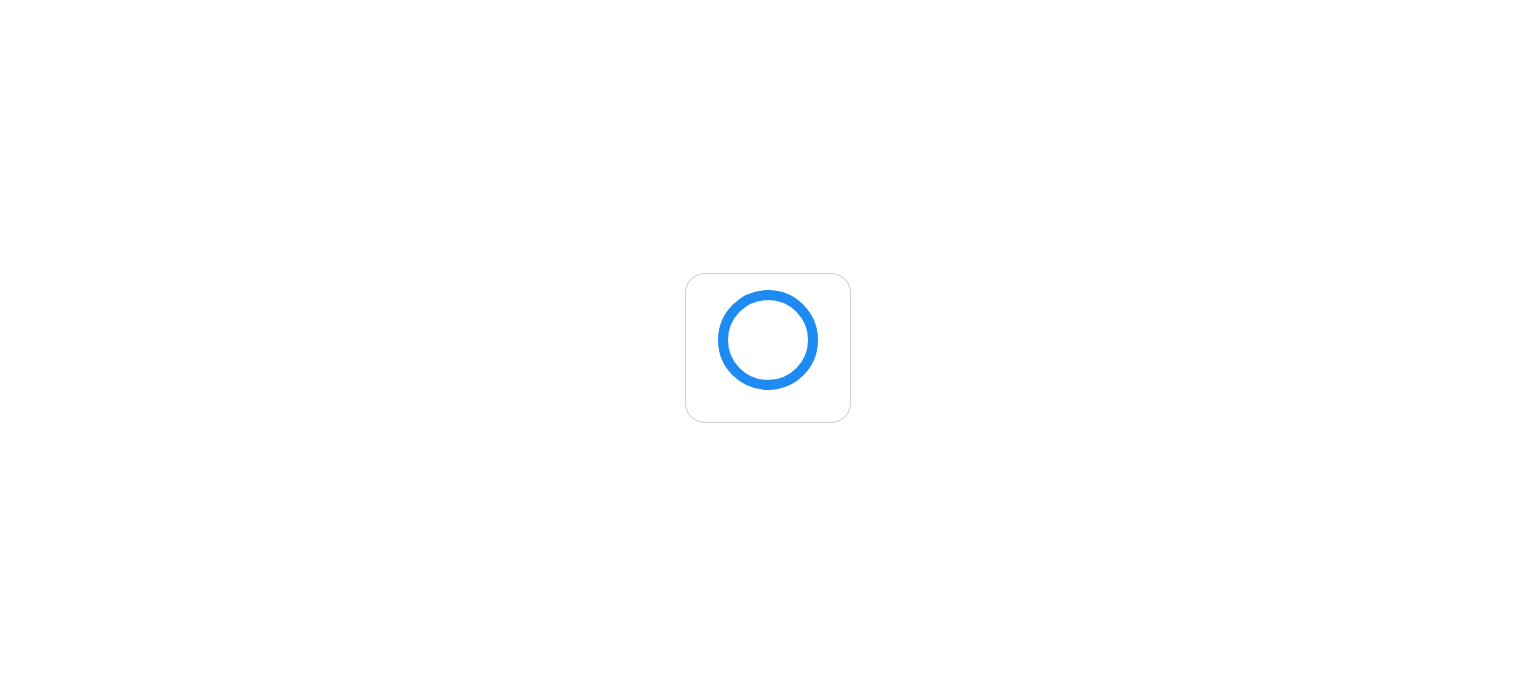 scroll, scrollTop: 0, scrollLeft: 0, axis: both 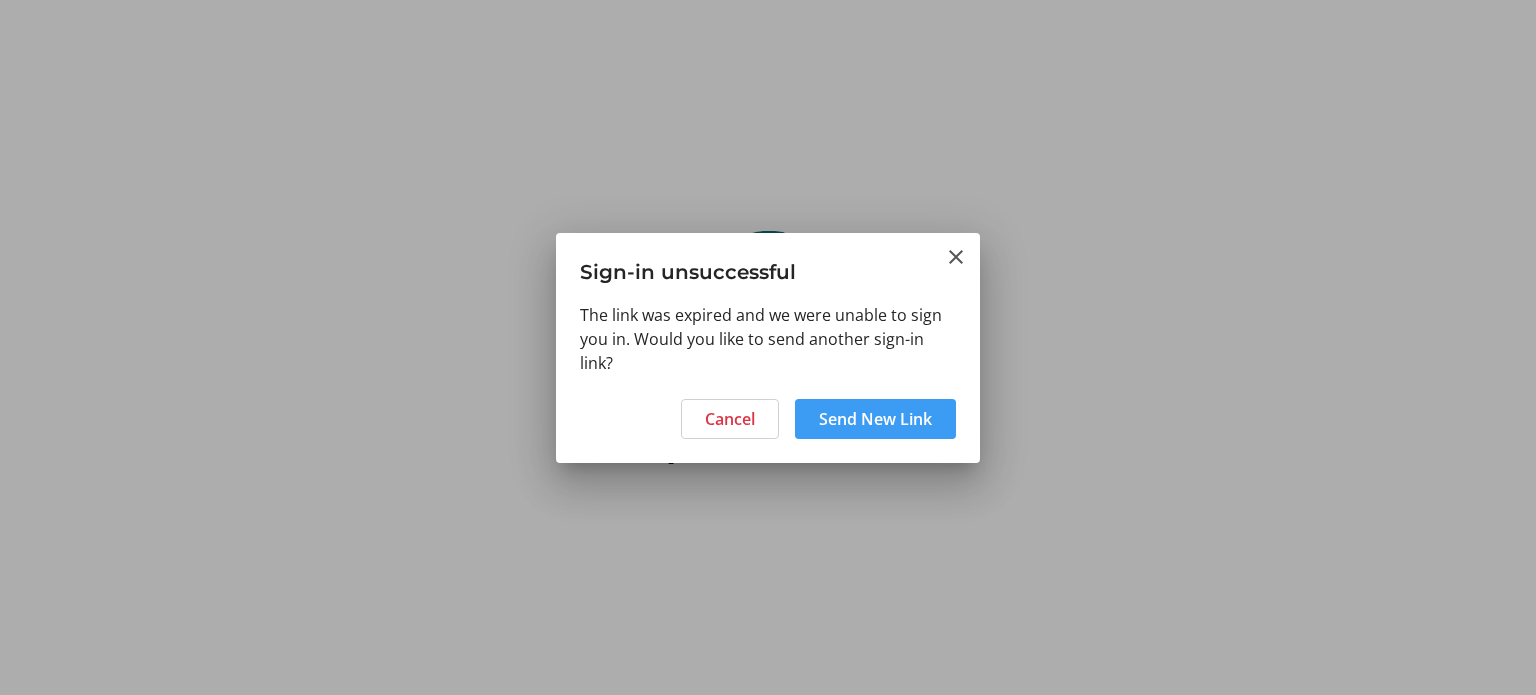 click on "Send New Link" at bounding box center (875, 419) 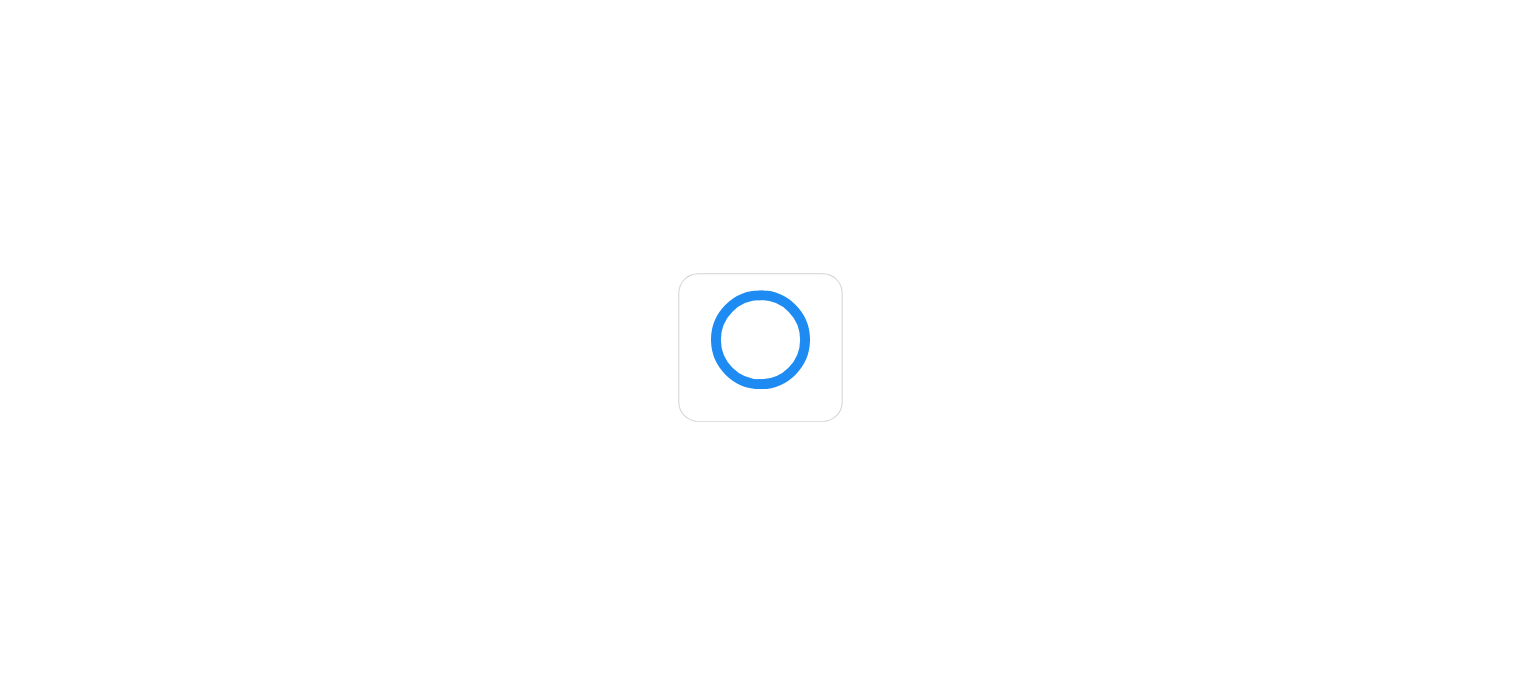 scroll, scrollTop: 0, scrollLeft: 0, axis: both 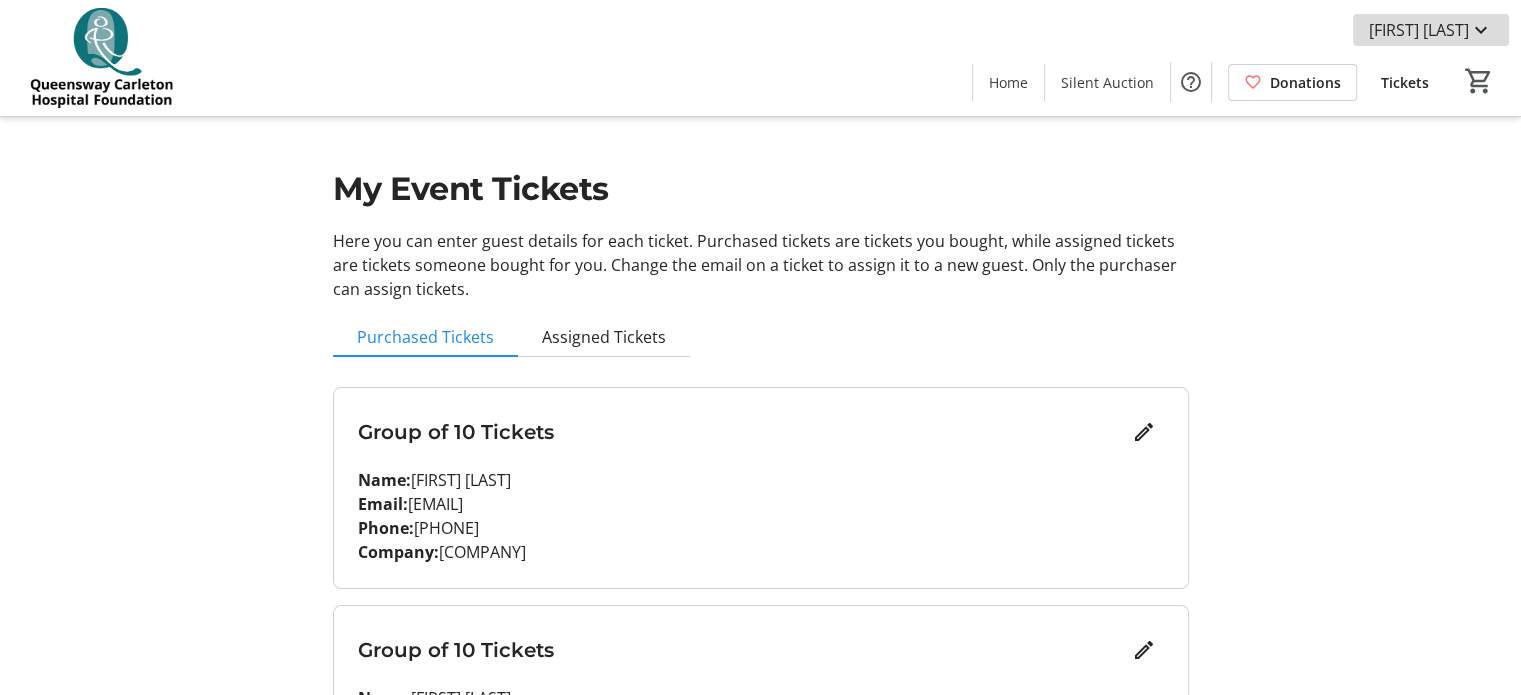 click 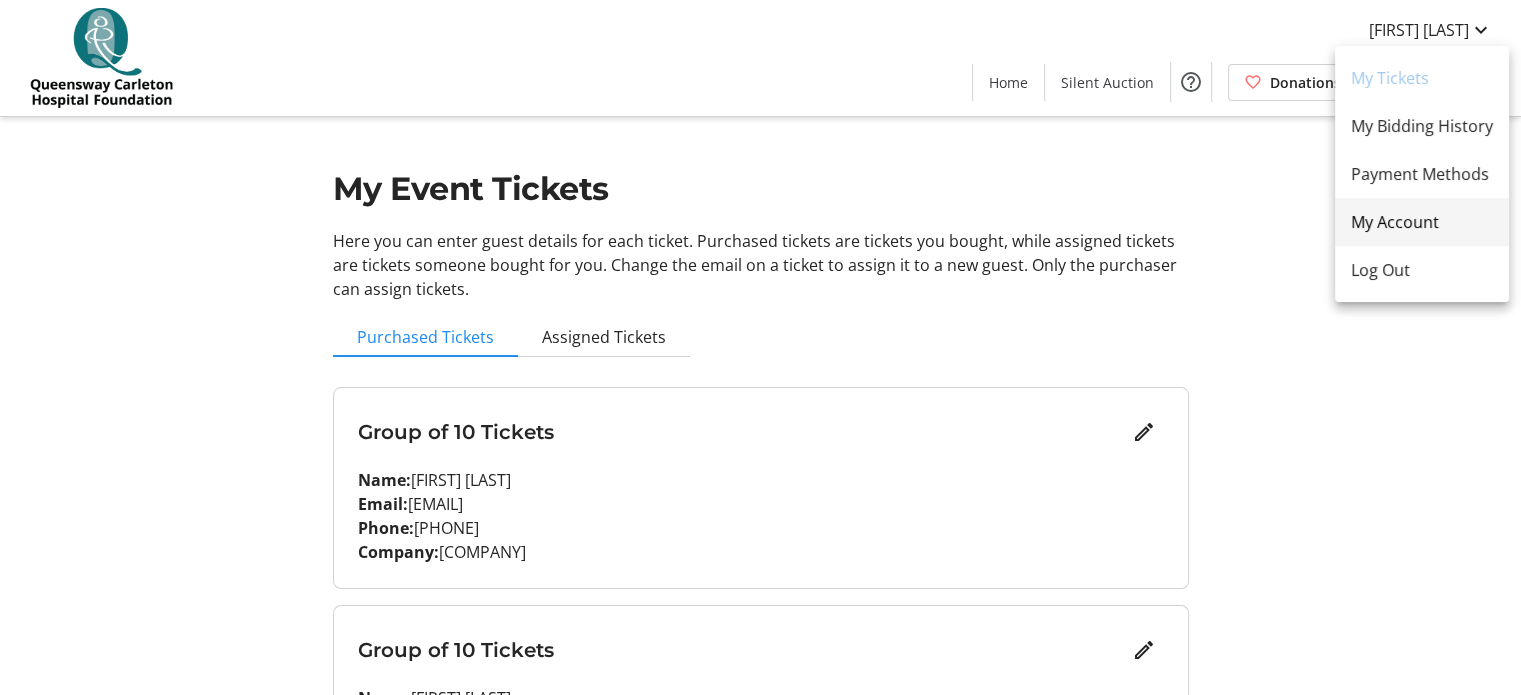 click on "My Account" at bounding box center (1422, 222) 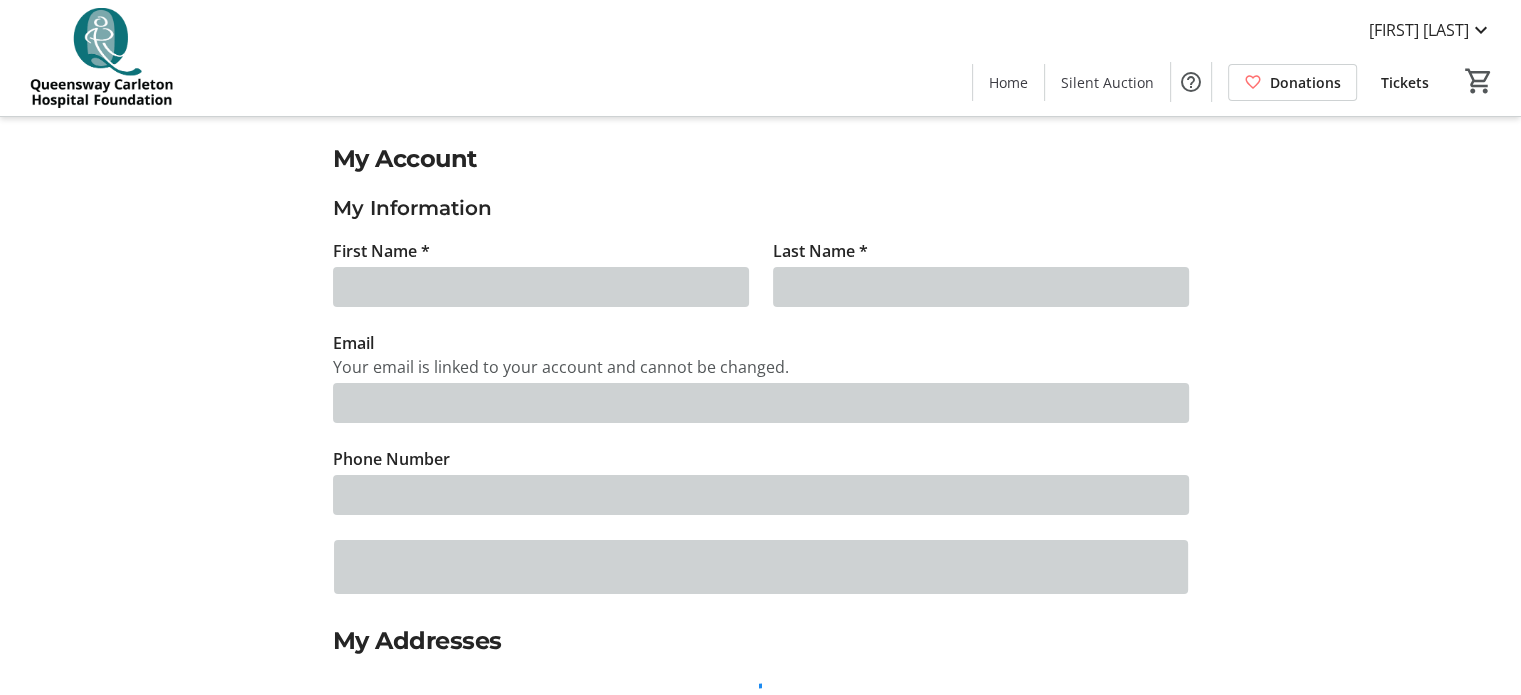 type on "[FIRST]" 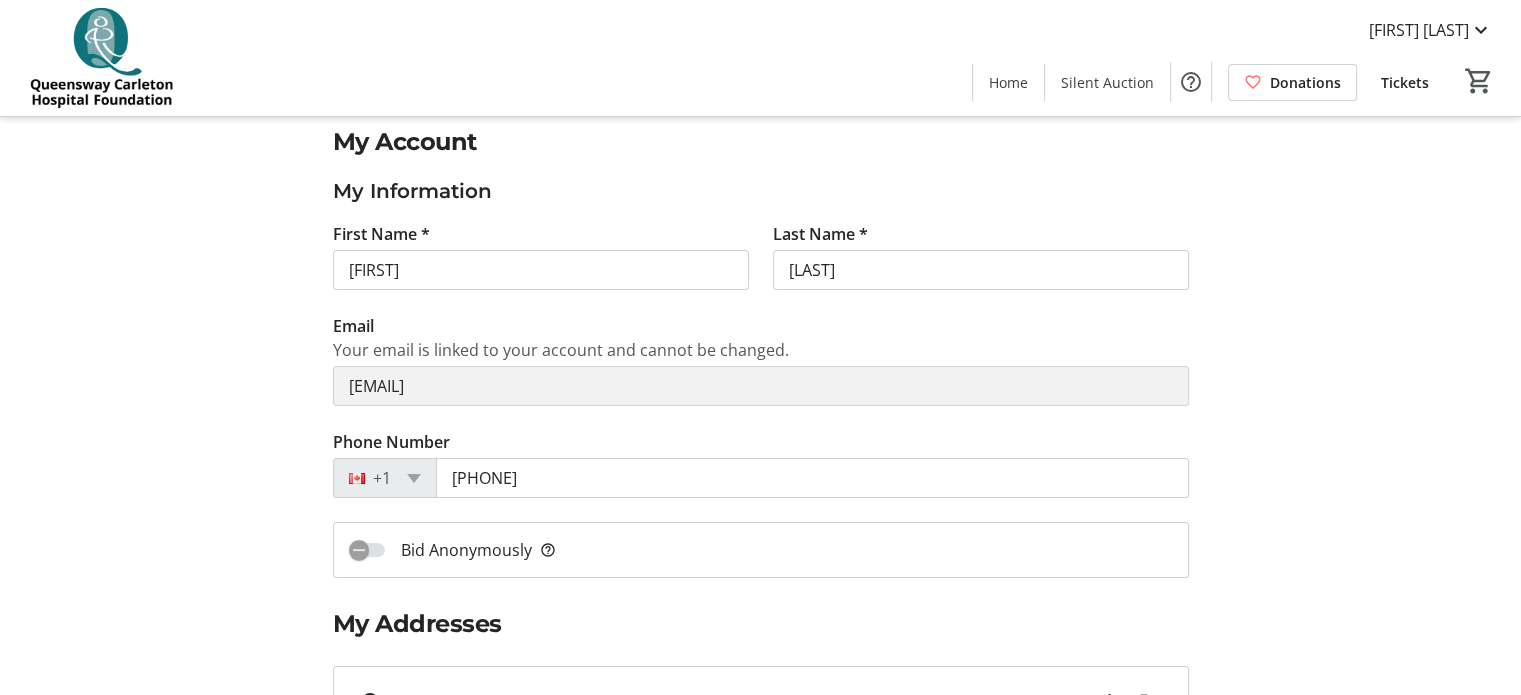 scroll, scrollTop: 0, scrollLeft: 0, axis: both 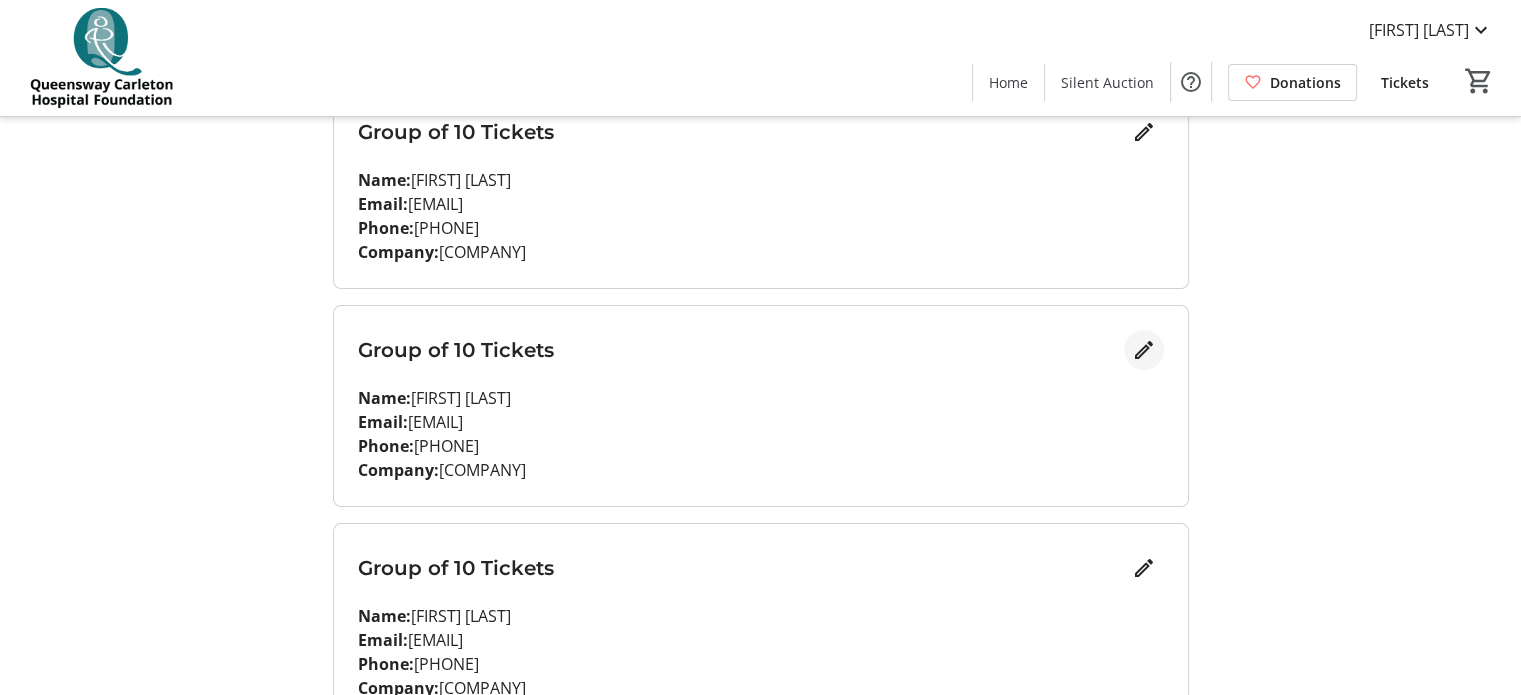 click 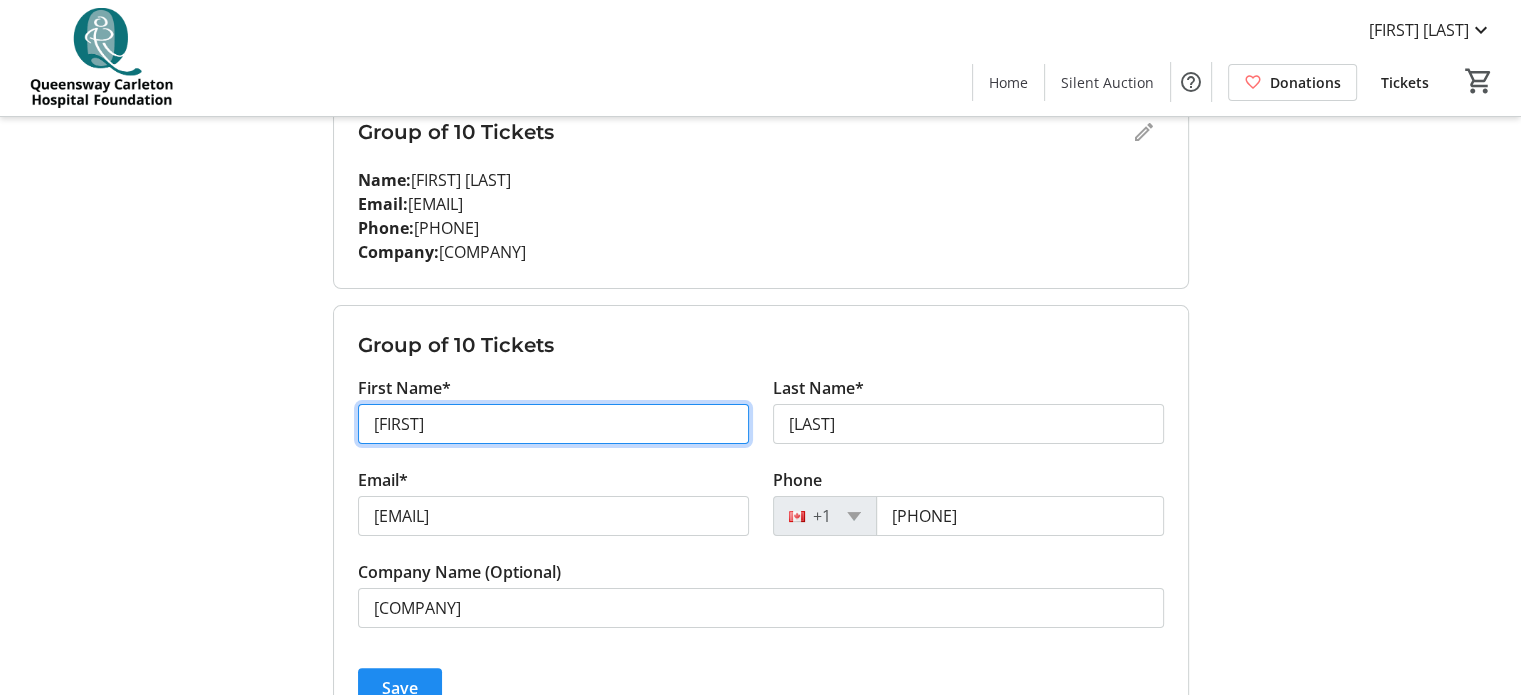drag, startPoint x: 458, startPoint y: 423, endPoint x: 278, endPoint y: 428, distance: 180.06943 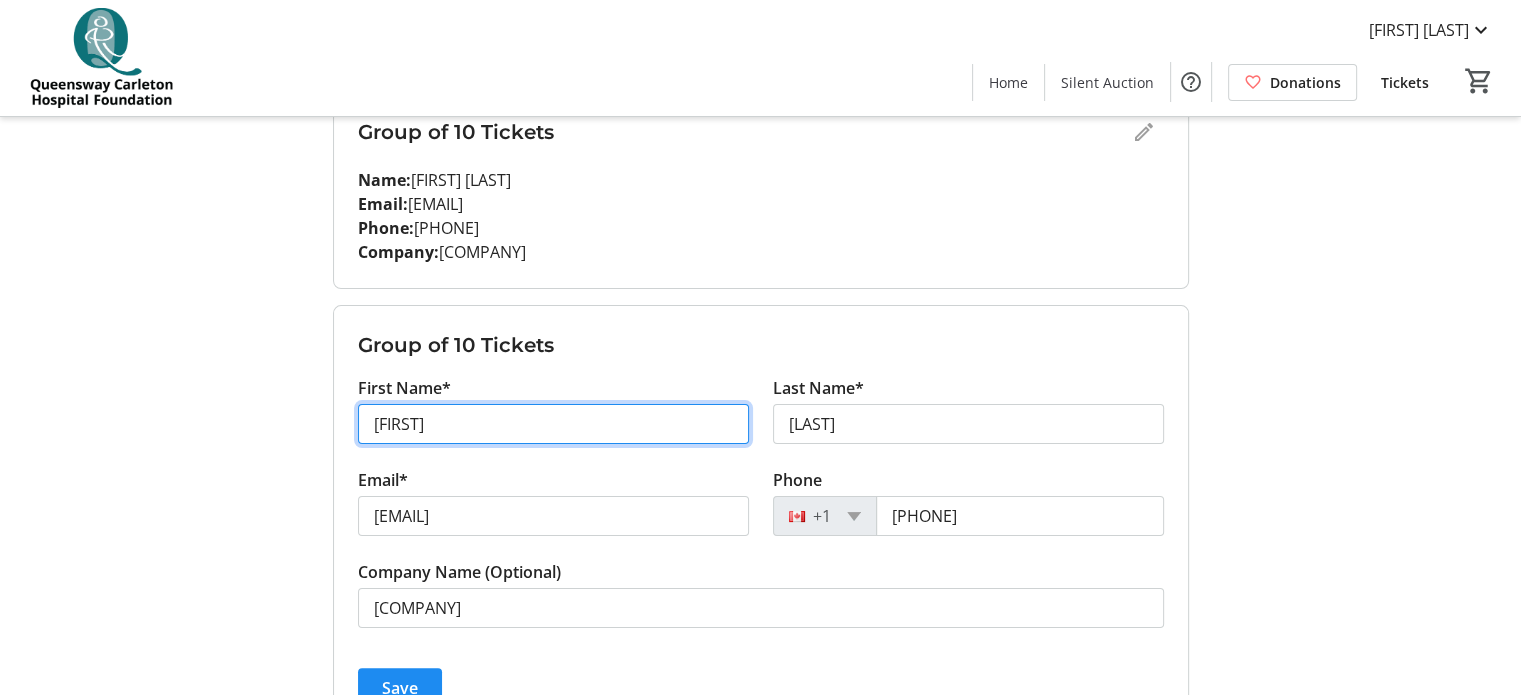 type on "[FIRST]" 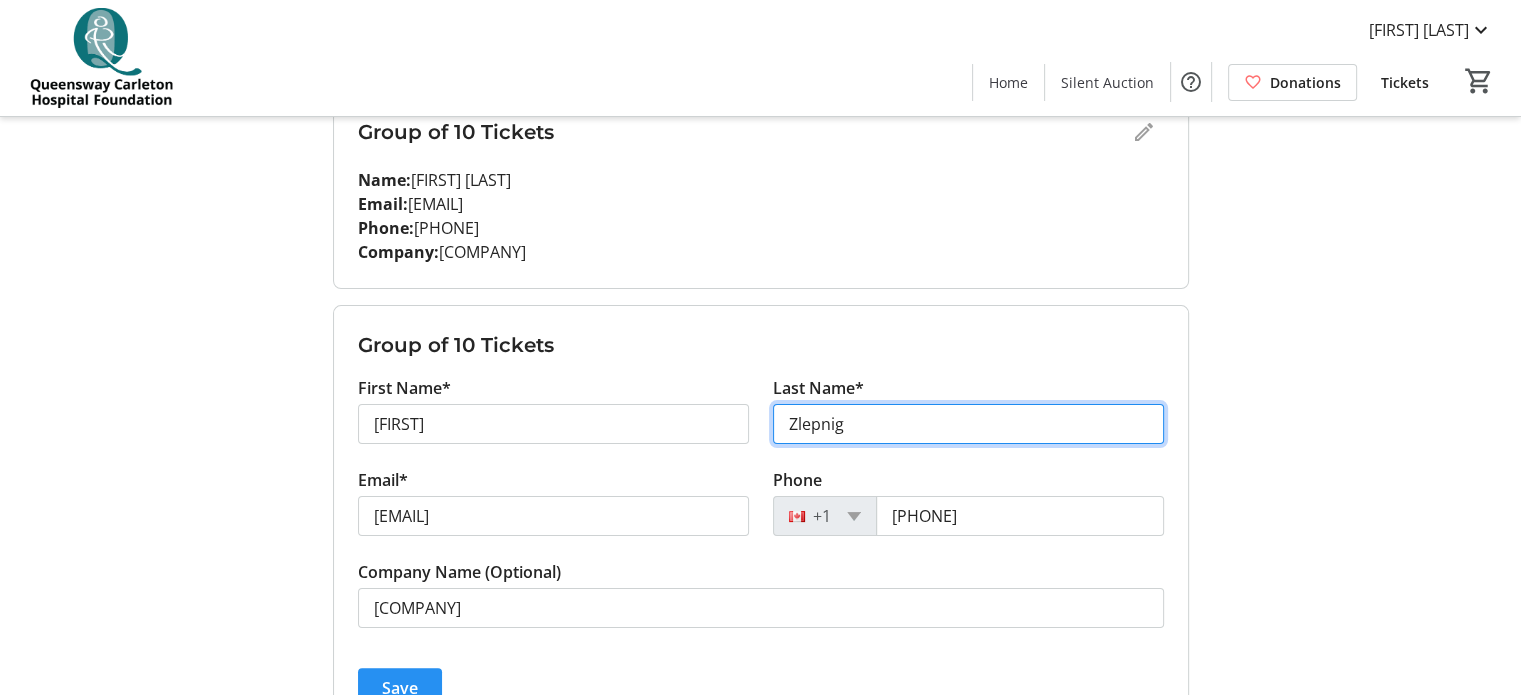 type on "Zlepnig" 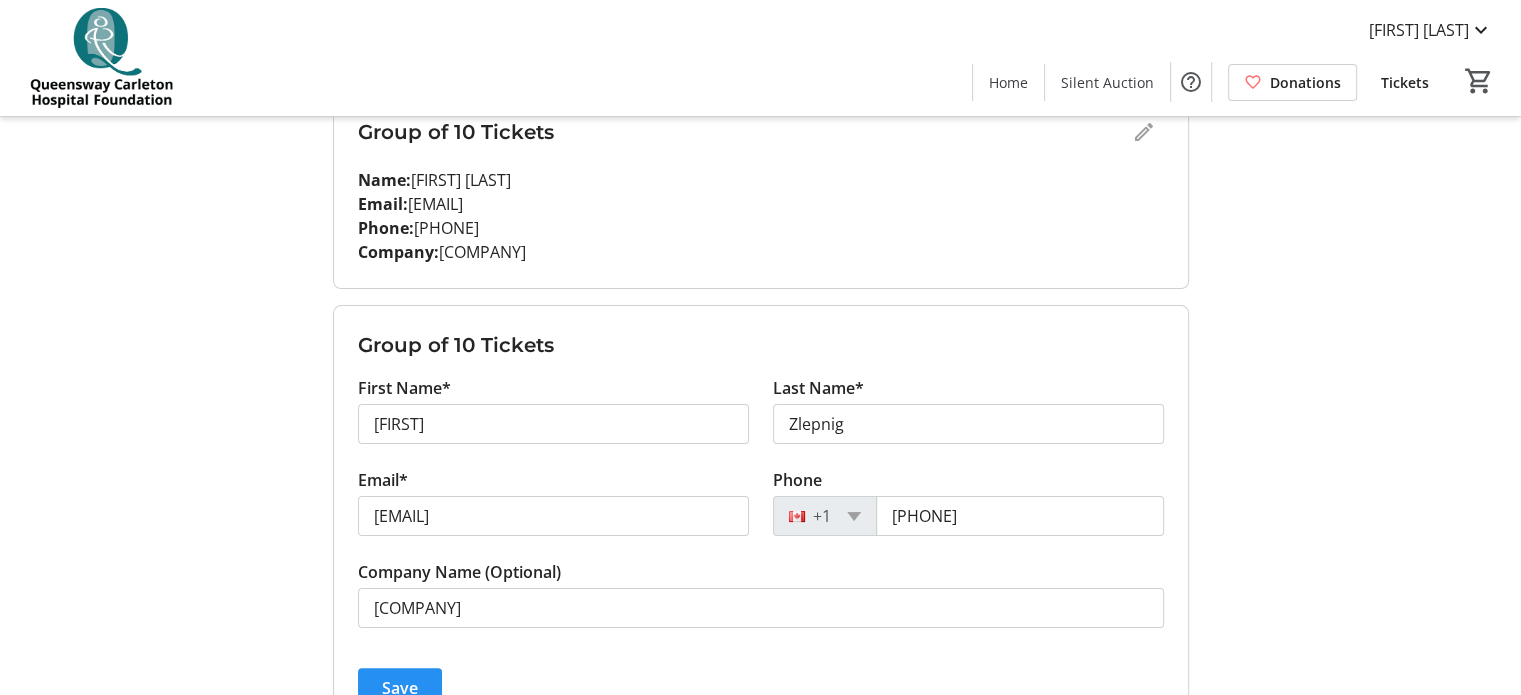 click on "Save" 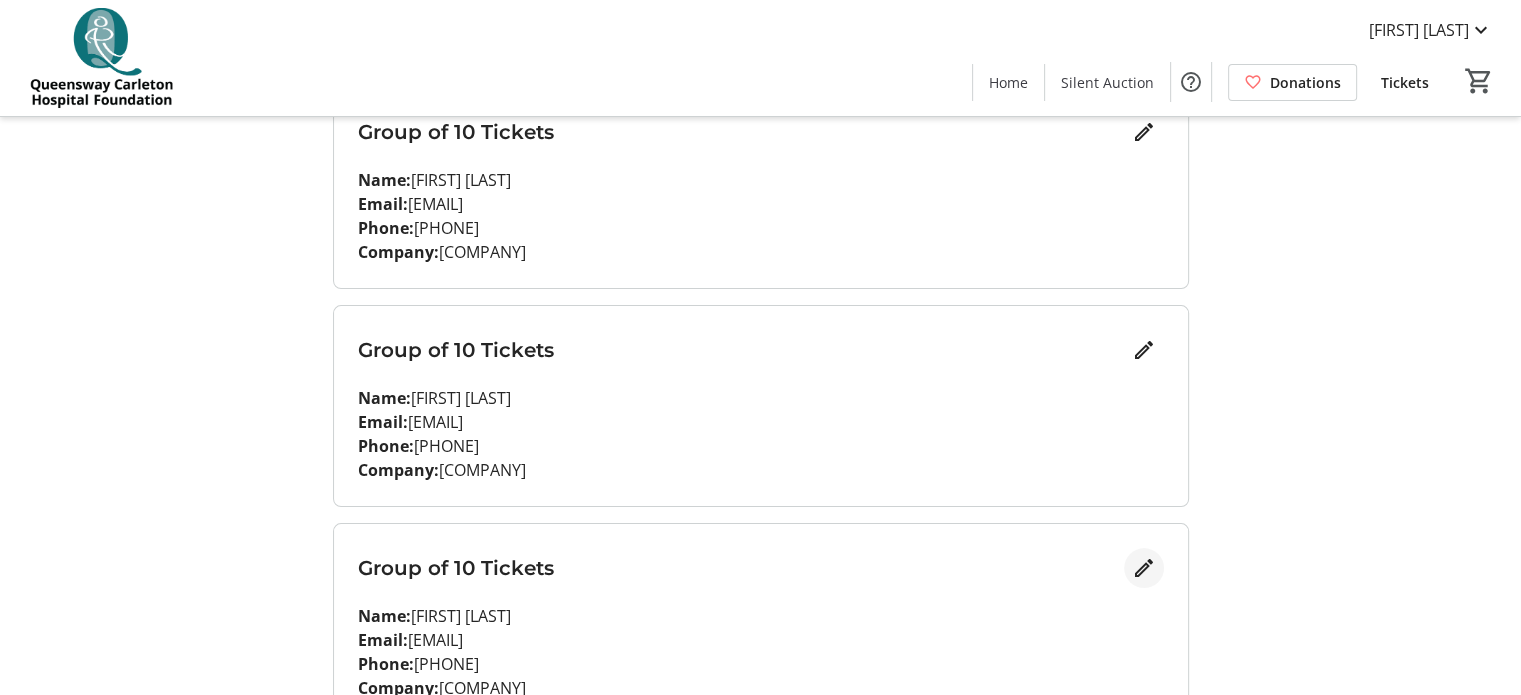 click 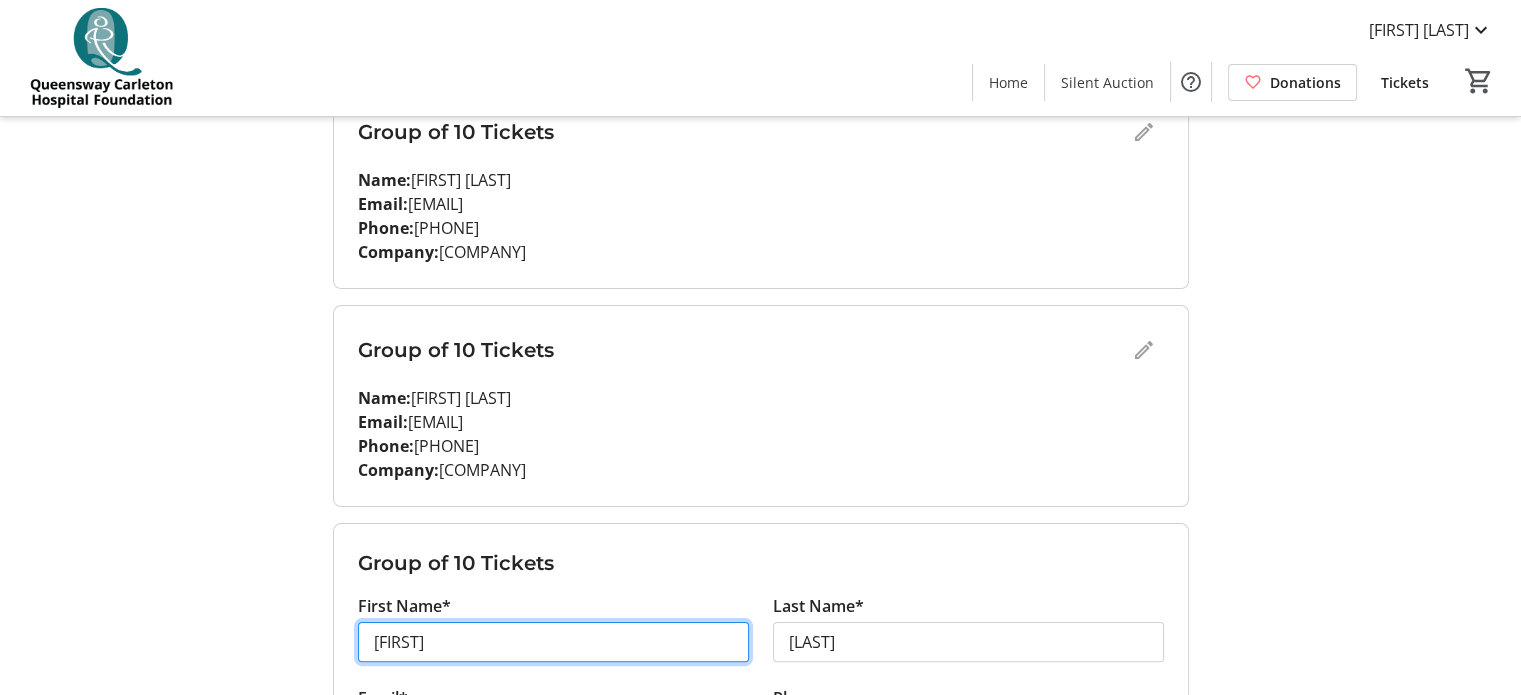 drag, startPoint x: 523, startPoint y: 644, endPoint x: 325, endPoint y: 614, distance: 200.25983 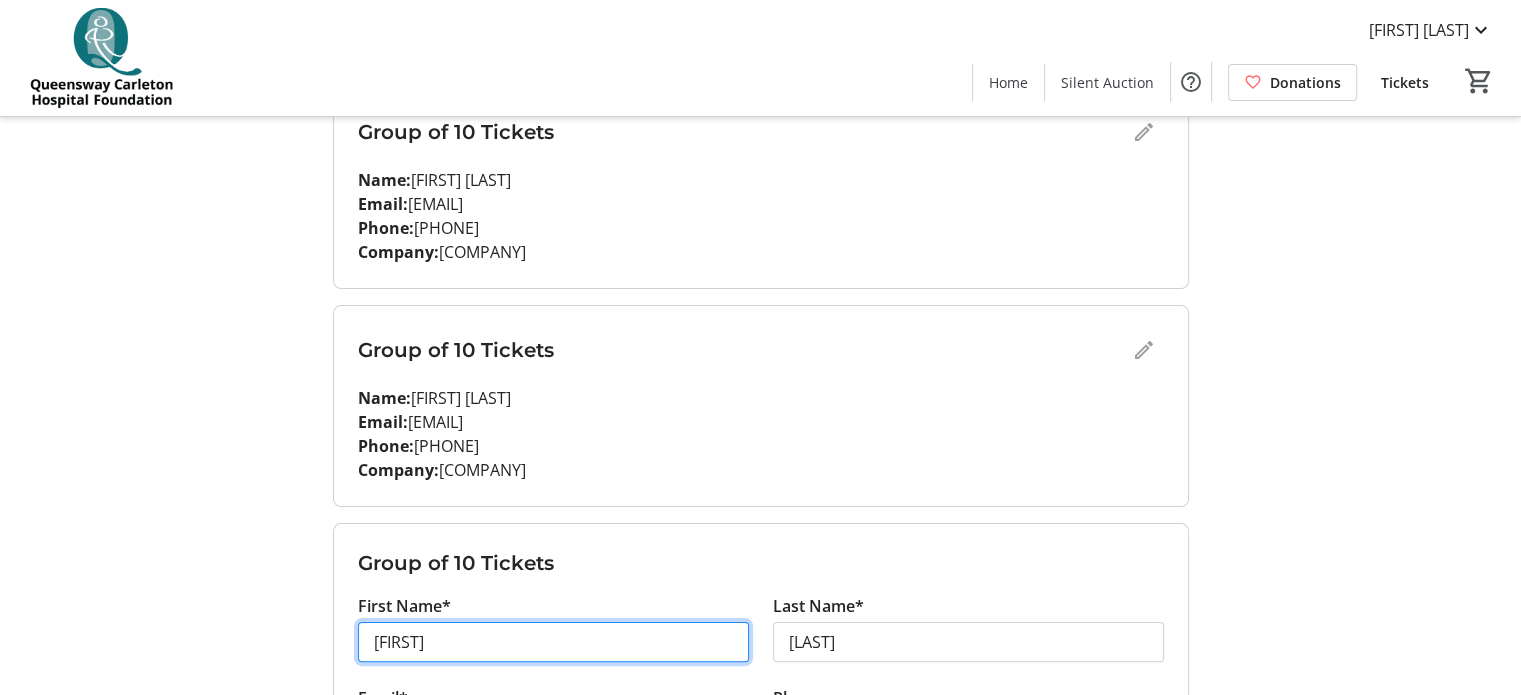 type on "[FIRST]" 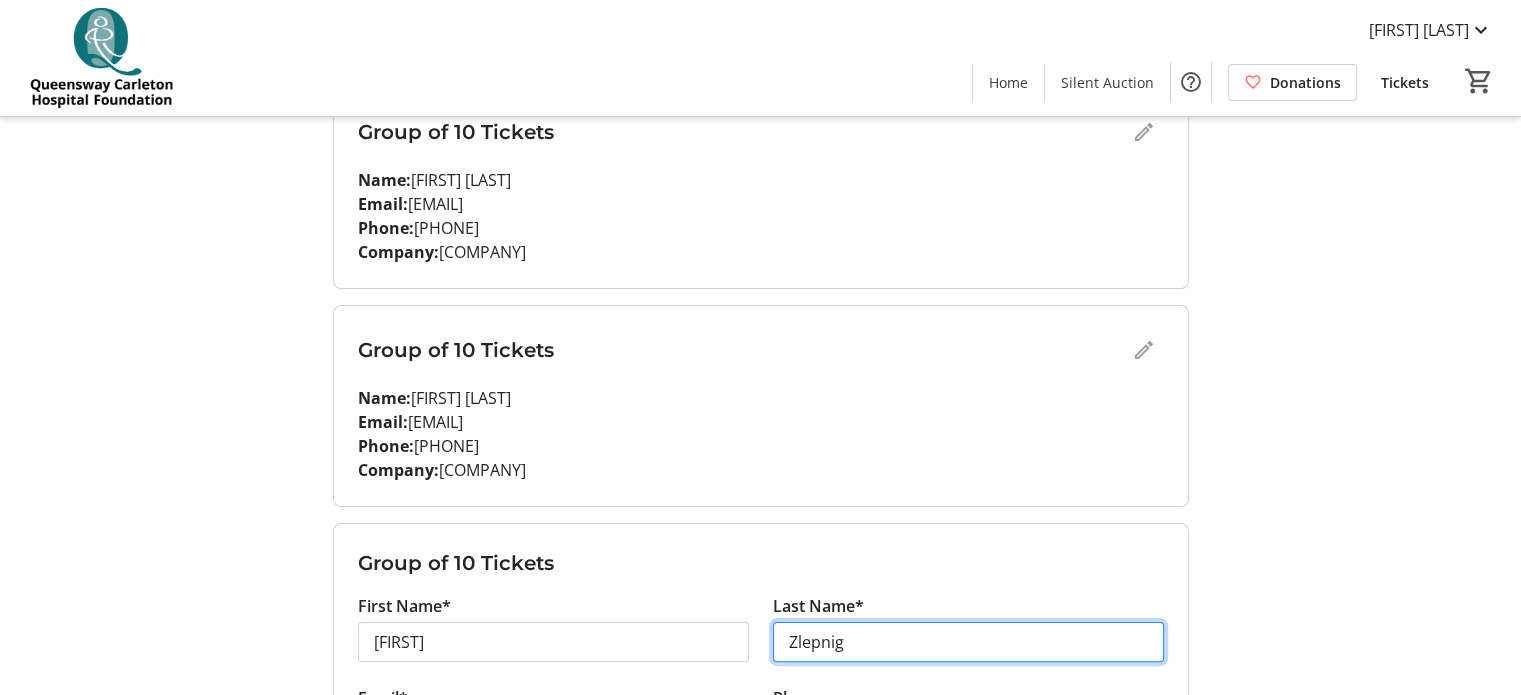 type on "Zlepnig" 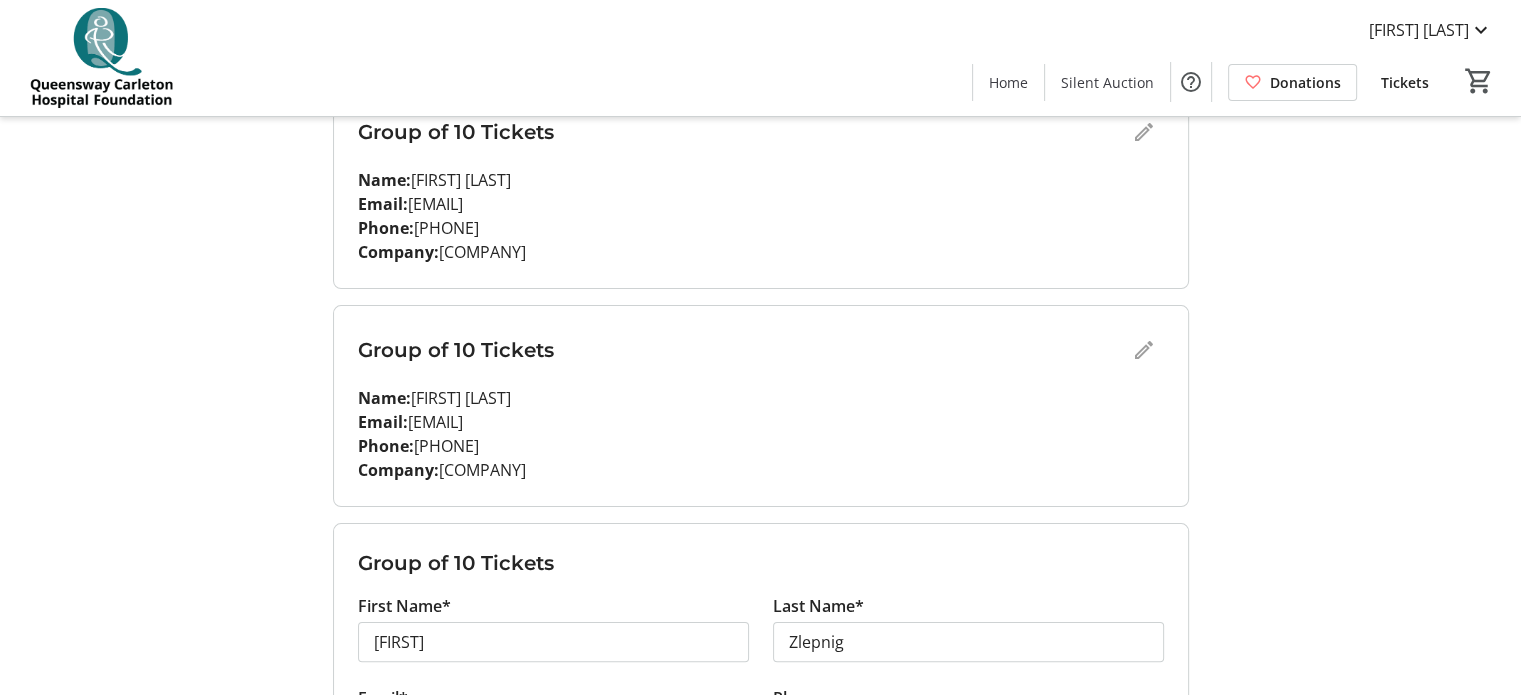 click on "Group of 10 Tickets" 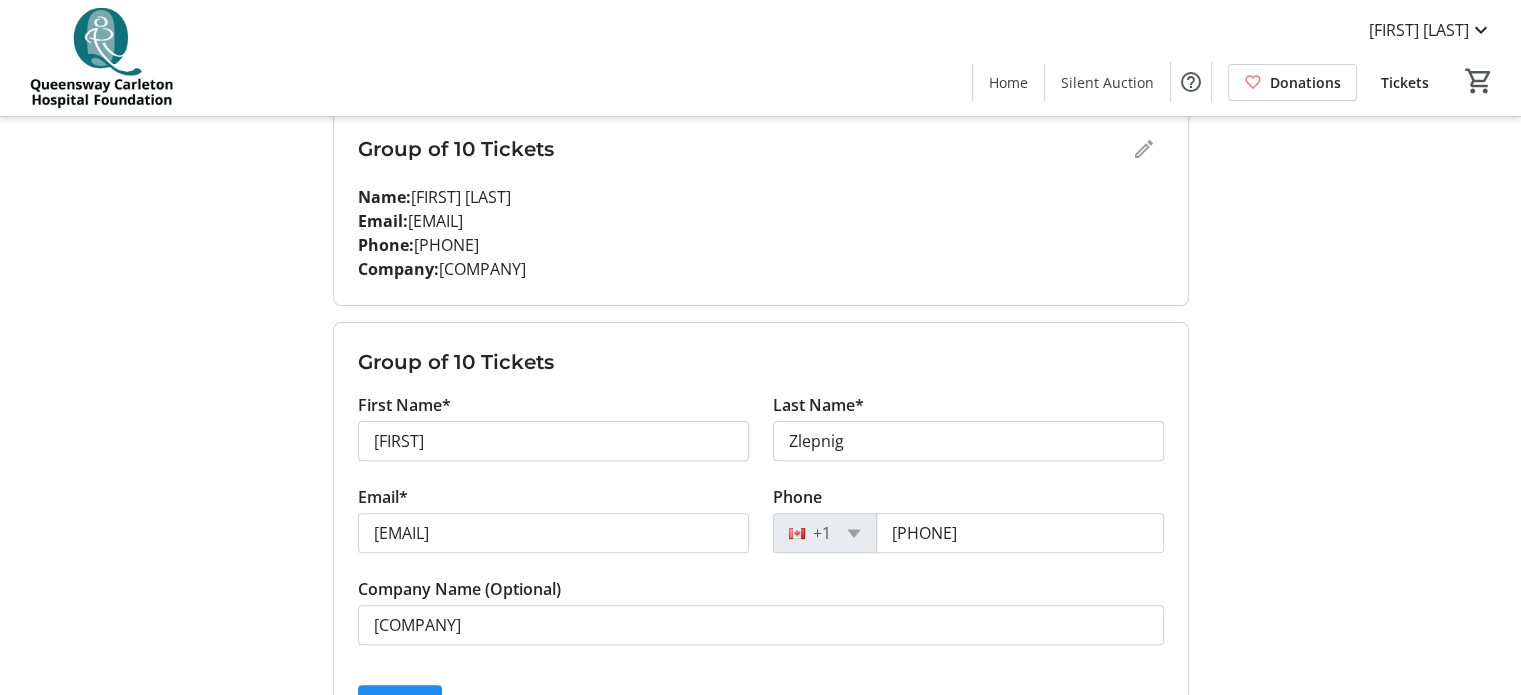 scroll, scrollTop: 600, scrollLeft: 0, axis: vertical 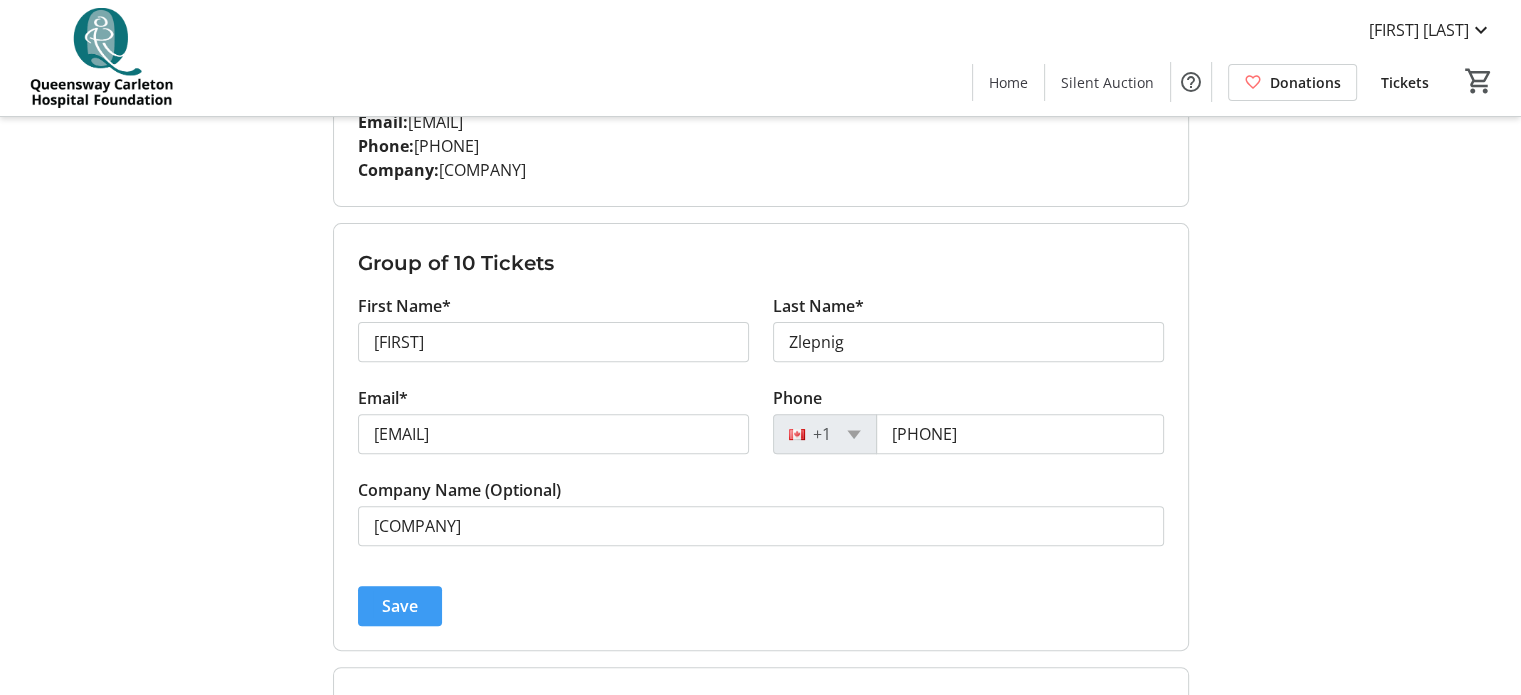 click on "Save" 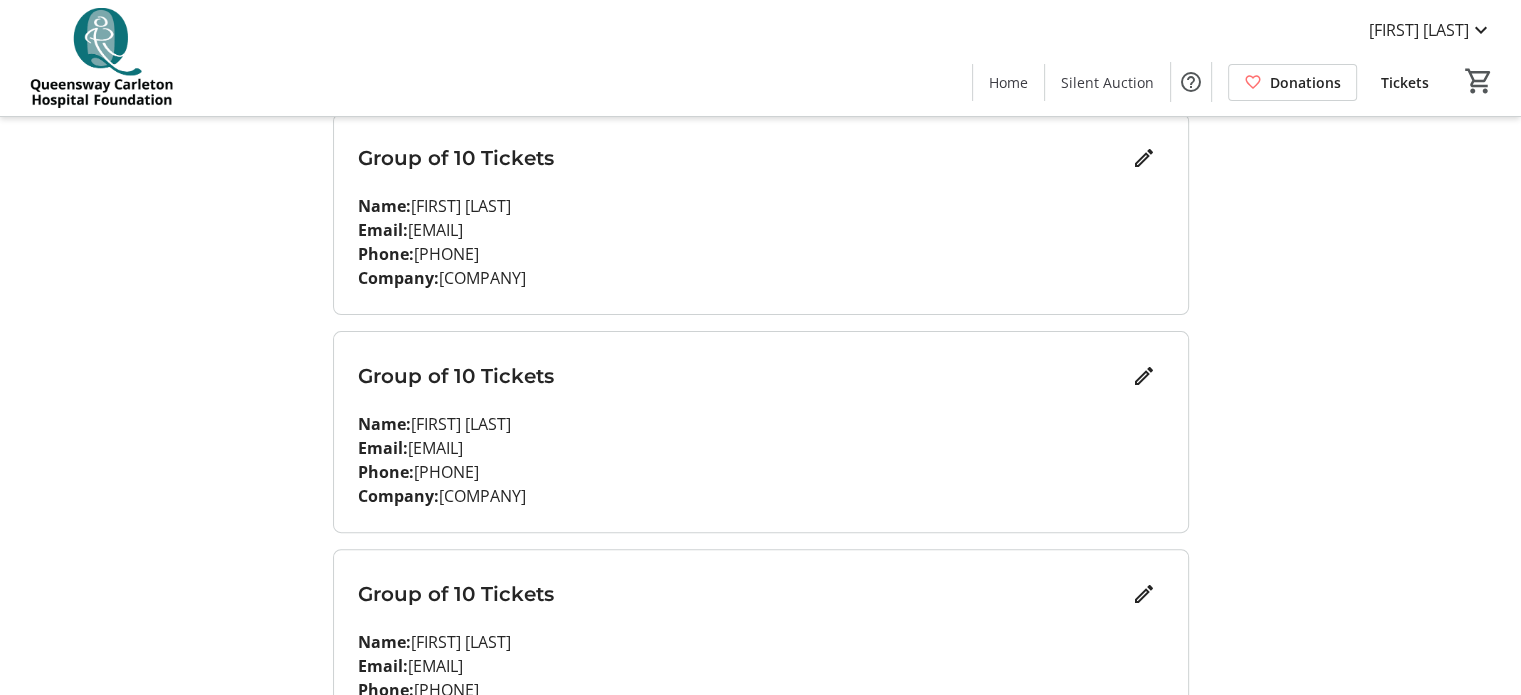 scroll, scrollTop: 600, scrollLeft: 0, axis: vertical 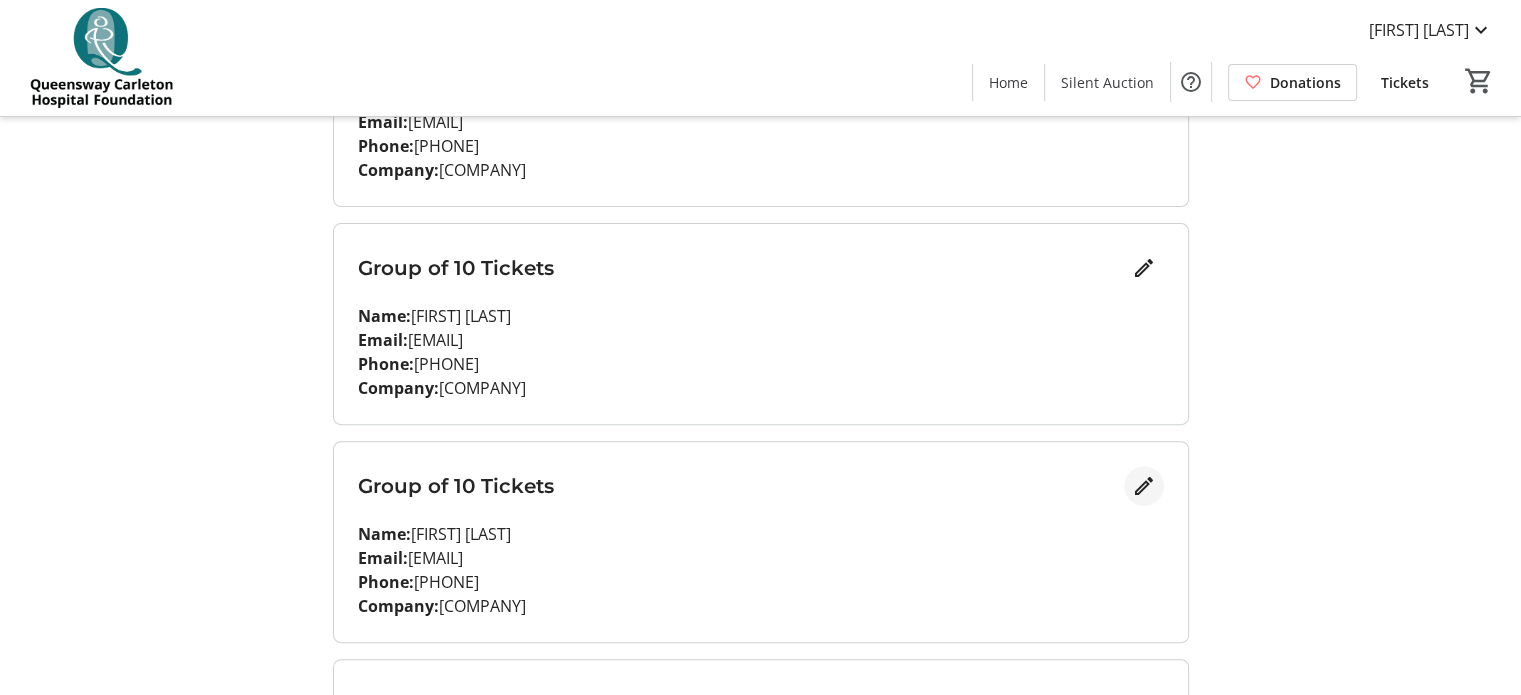 click 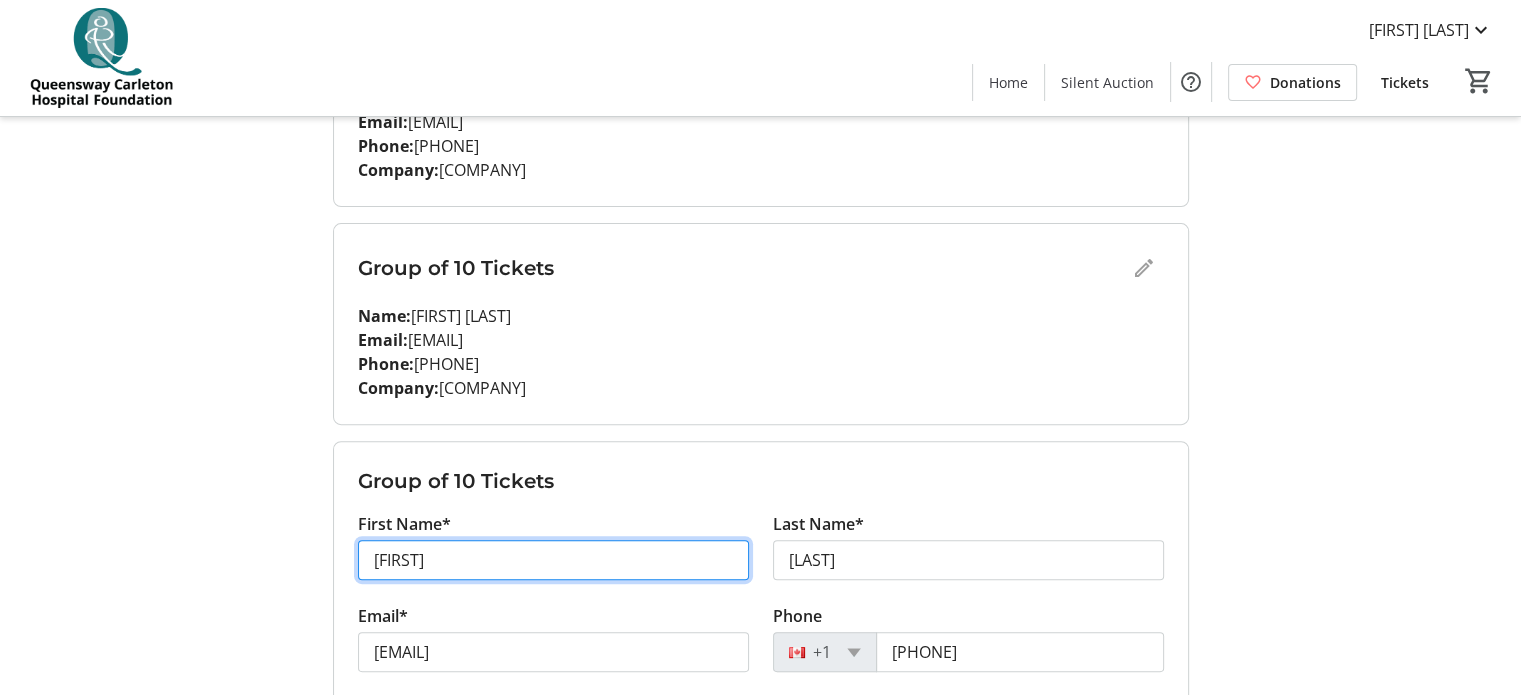 drag, startPoint x: 462, startPoint y: 563, endPoint x: 256, endPoint y: 531, distance: 208.47063 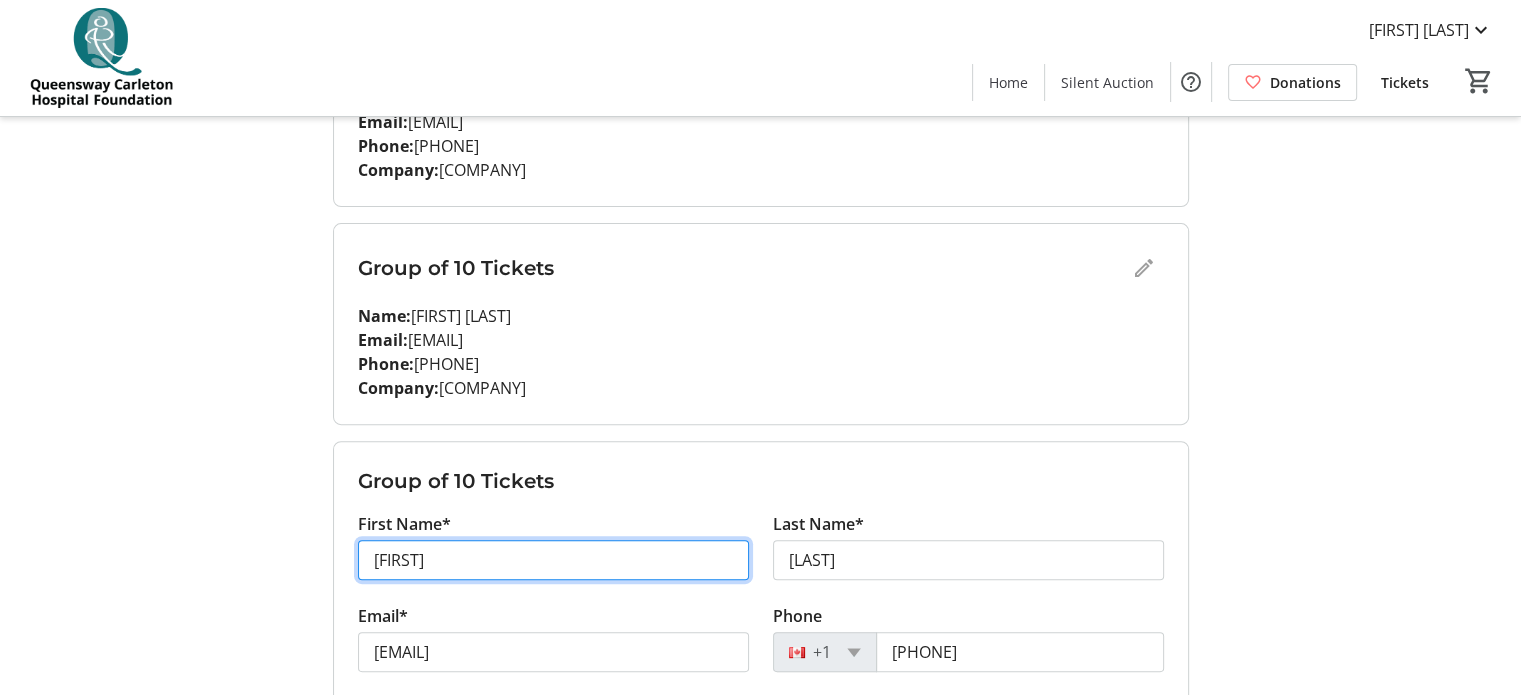 type on "[FIRST]" 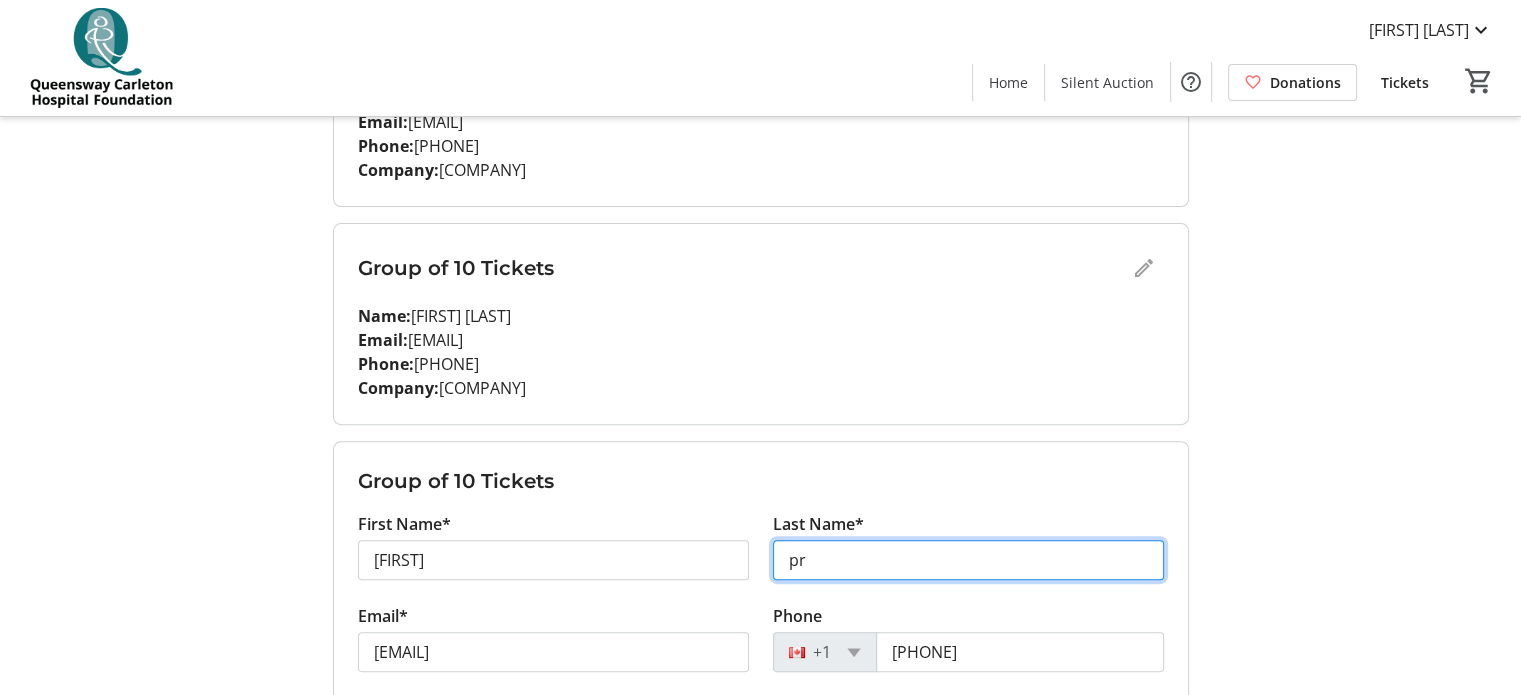 type on "p" 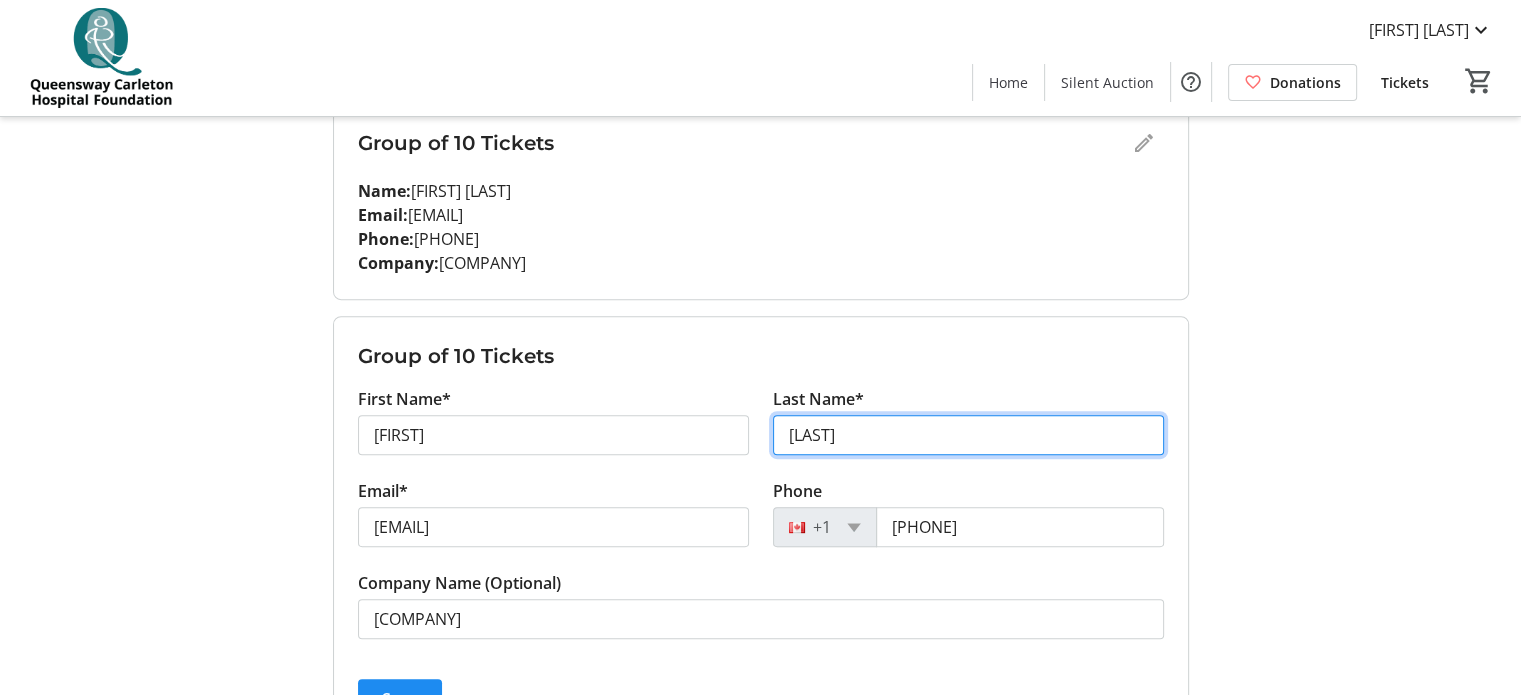 scroll, scrollTop: 900, scrollLeft: 0, axis: vertical 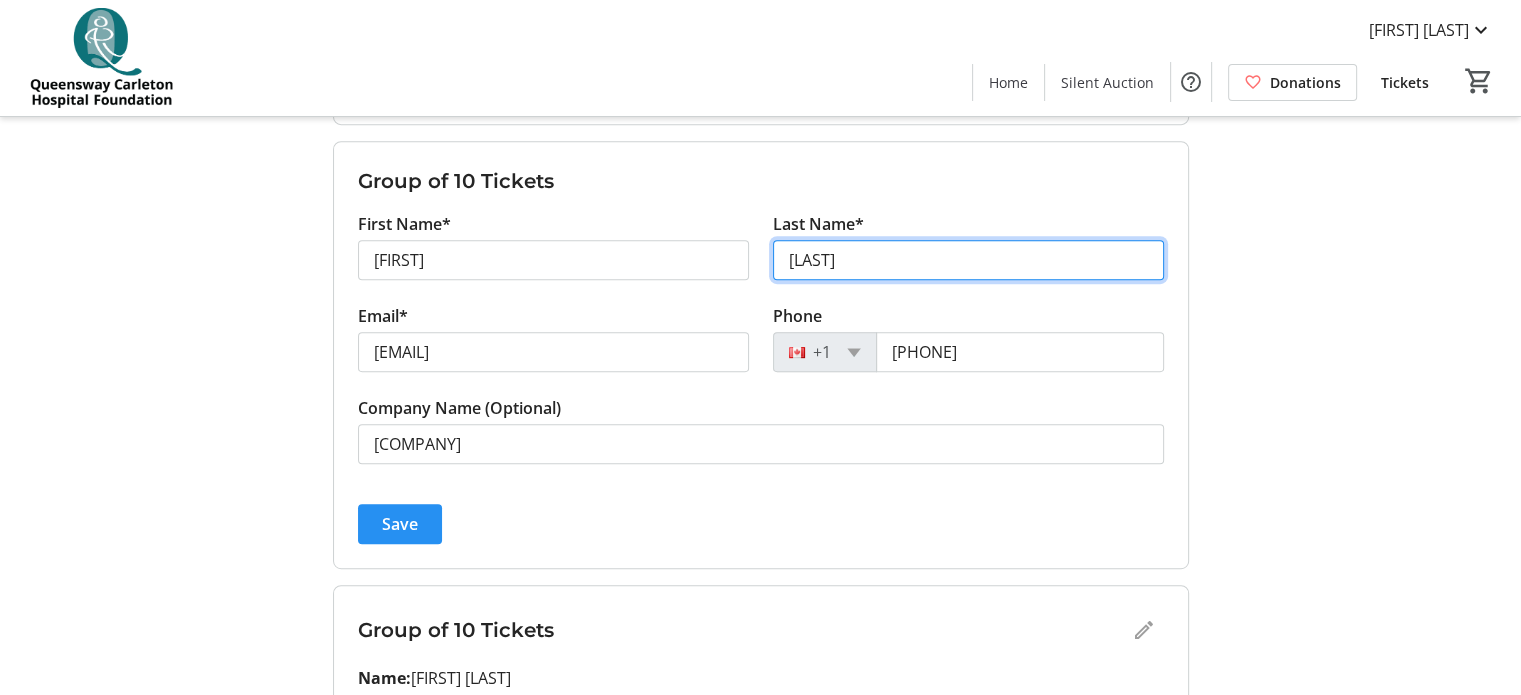 type on "[LAST]" 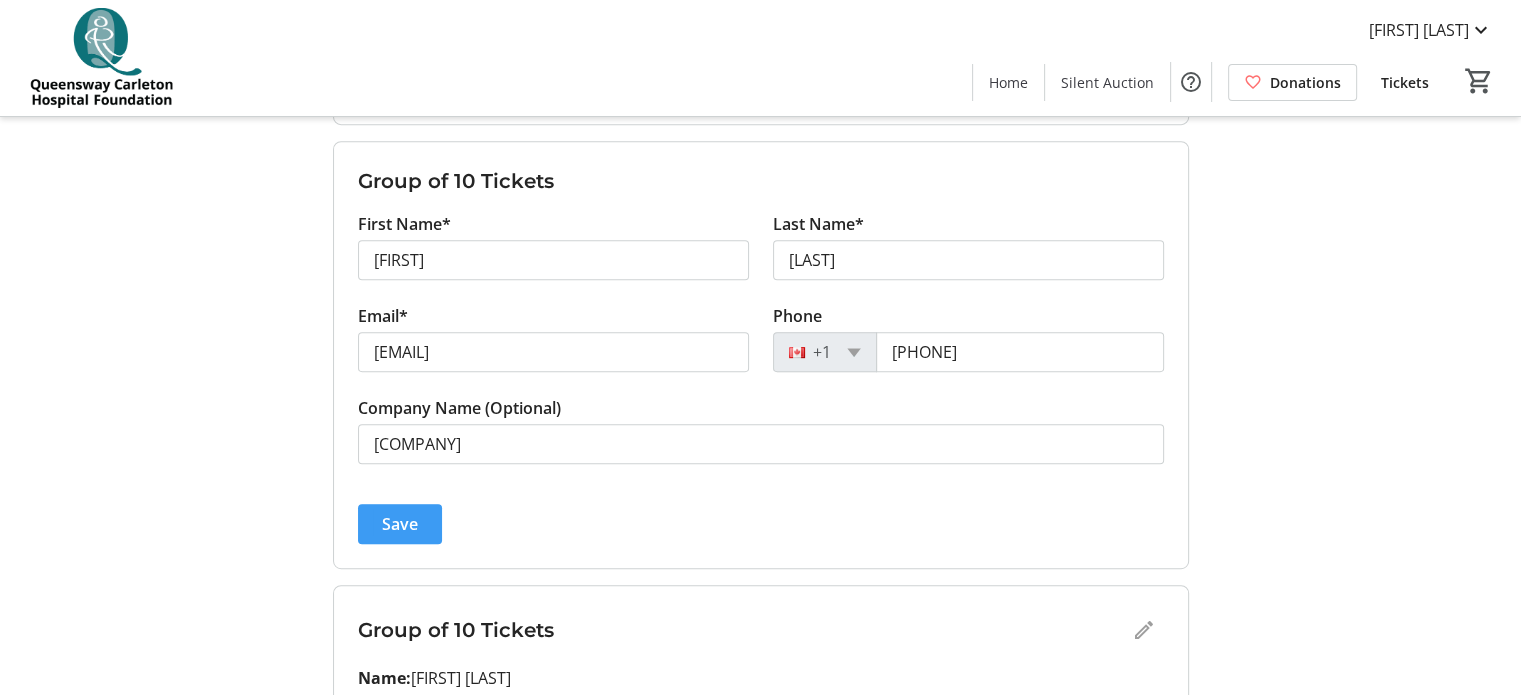 click on "Save" 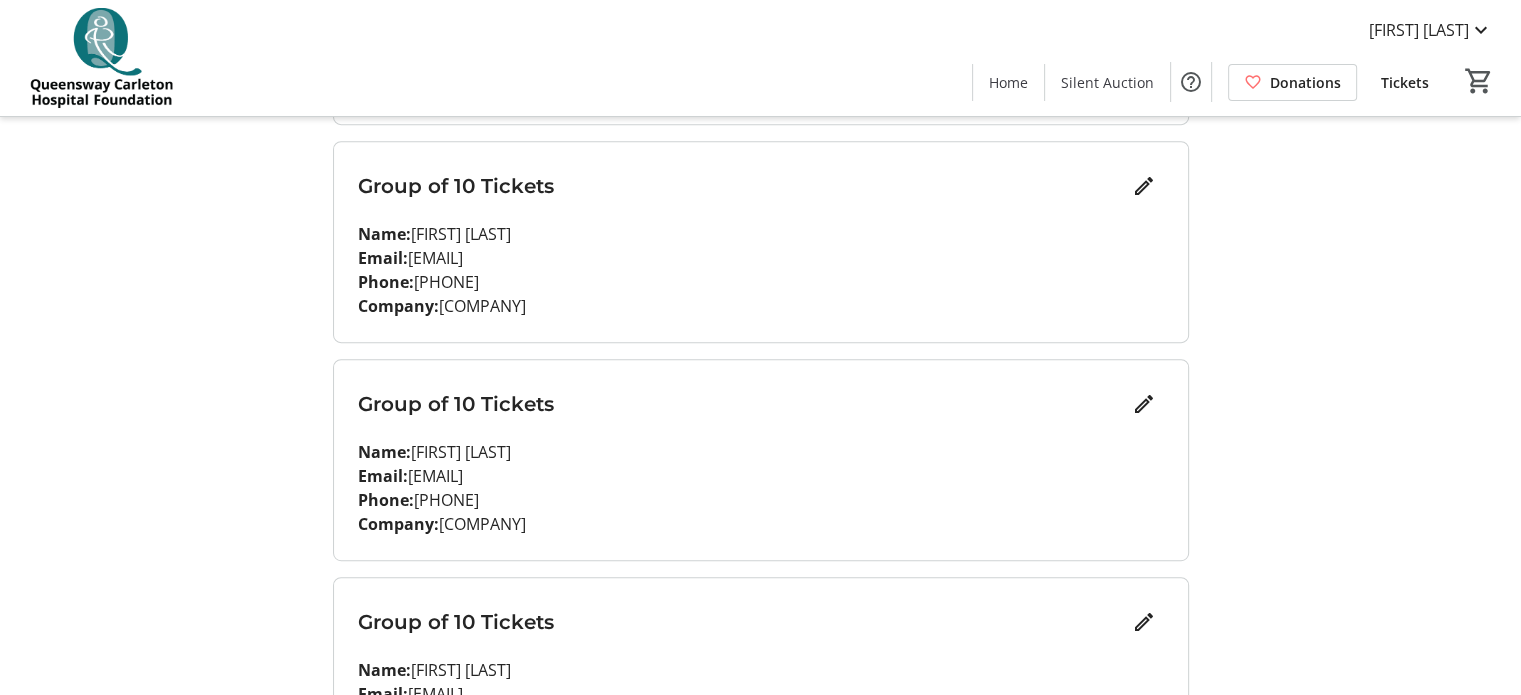 scroll, scrollTop: 1000, scrollLeft: 0, axis: vertical 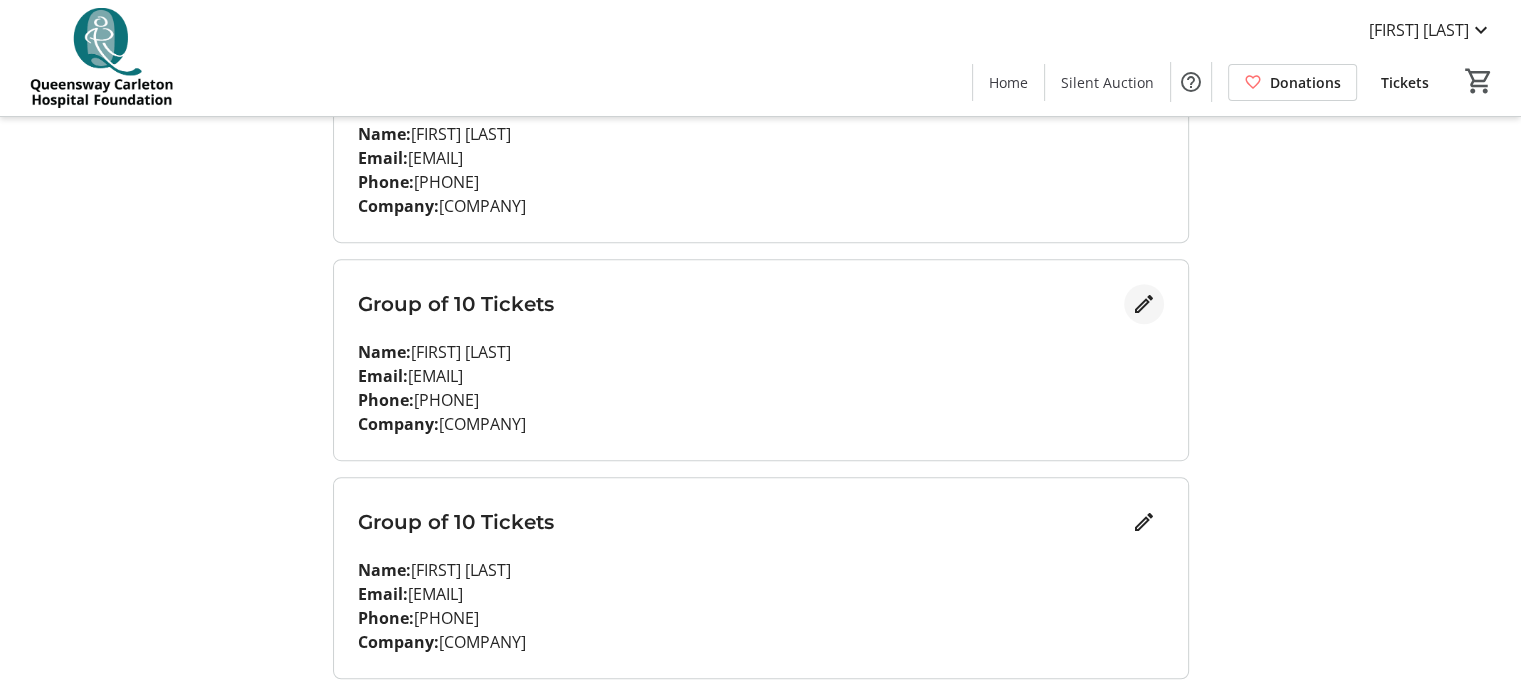 click 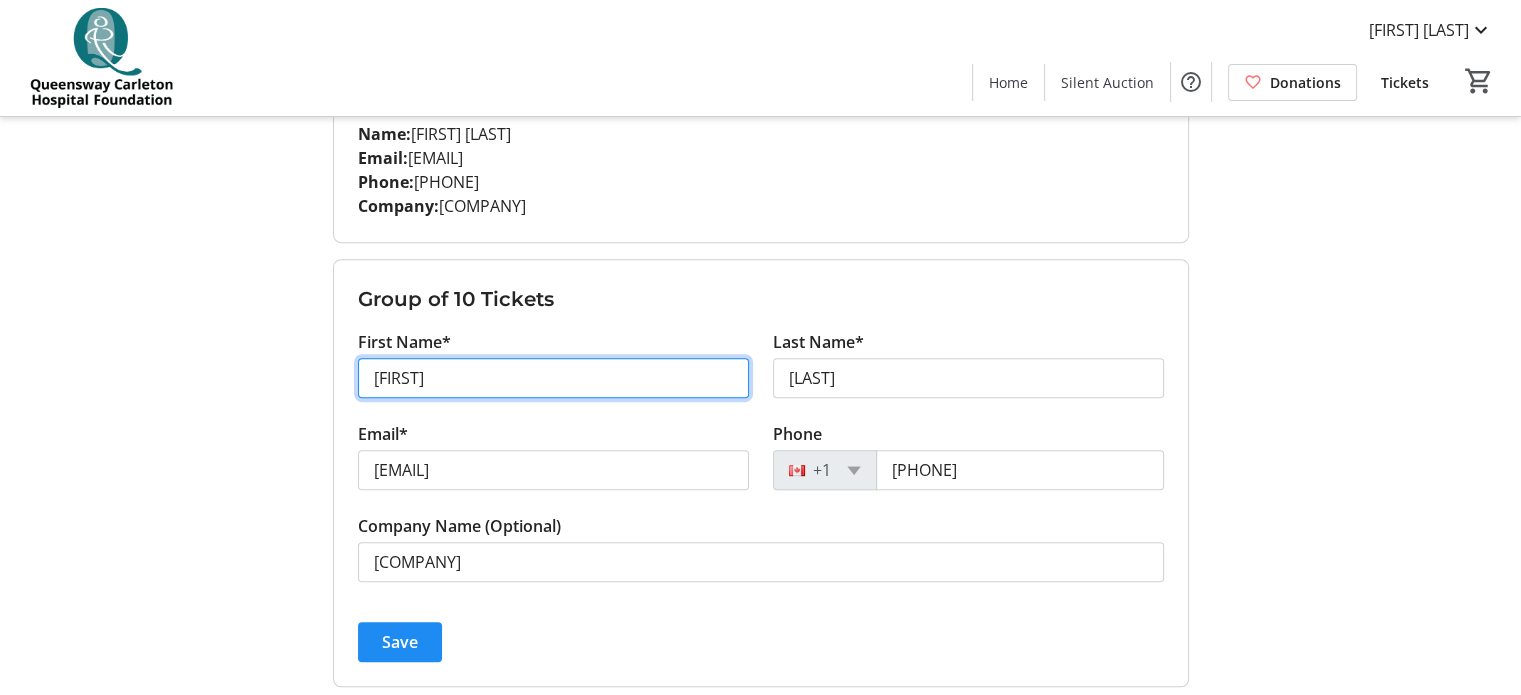 drag, startPoint x: 548, startPoint y: 376, endPoint x: 294, endPoint y: 374, distance: 254.00787 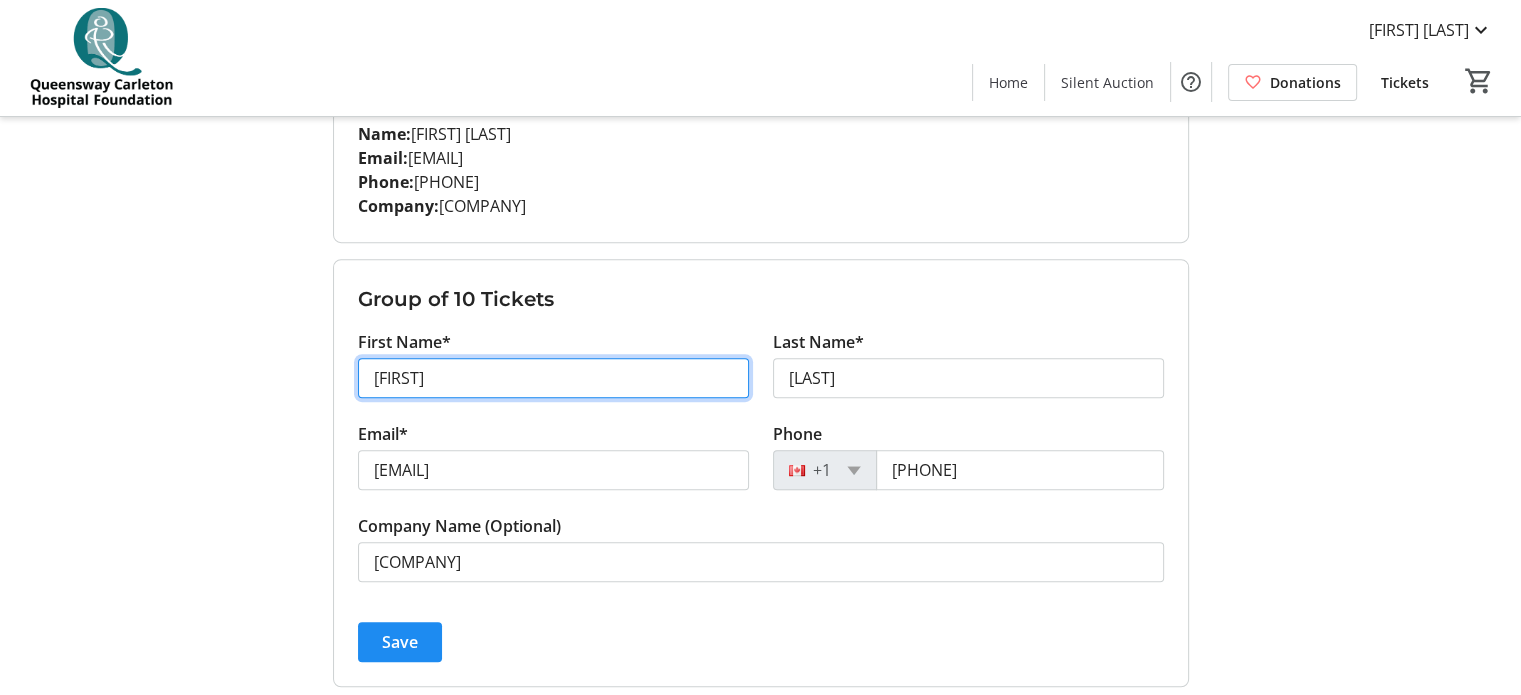 click on "My Event Tickets  Here you can enter guest details for each ticket. Purchased tickets are tickets you bought, while assigned tickets are tickets someone bought for you. Change the email on a ticket to assign it to a new guest. Only the purchaser can assign tickets.   Purchased Tickets  Assigned Tickets Group of 10 Tickets Name:   [FIRST]  [LAST] Email:   [EMAIL] Phone:   [PHONE] Company:   [COMPANY] Group of 10 Tickets Name:   [FIRST] [LAST] Email:   [EMAIL] Phone:   [PHONE] Company:   [COMPANY] Group of 10 Tickets Name:   [FIRST] Zlepnig Email:   [EMAIL] Phone:   [PHONE] Company:   [COMPANY] Group of 10 Tickets Name:   [FIRST] [LAST] Email:   [EMAIL] Phone:   [PHONE] Company:   [COMPANY] Group of 10 Tickets First Name* [FIRST] Last Name* [LAST] Email* [EMAIL] Phone +1 [PHONE] Company Name (Optional) [COMPANY]  Save  Group of 10 Tickets Name:   [FIRST]  [LAST] 10" 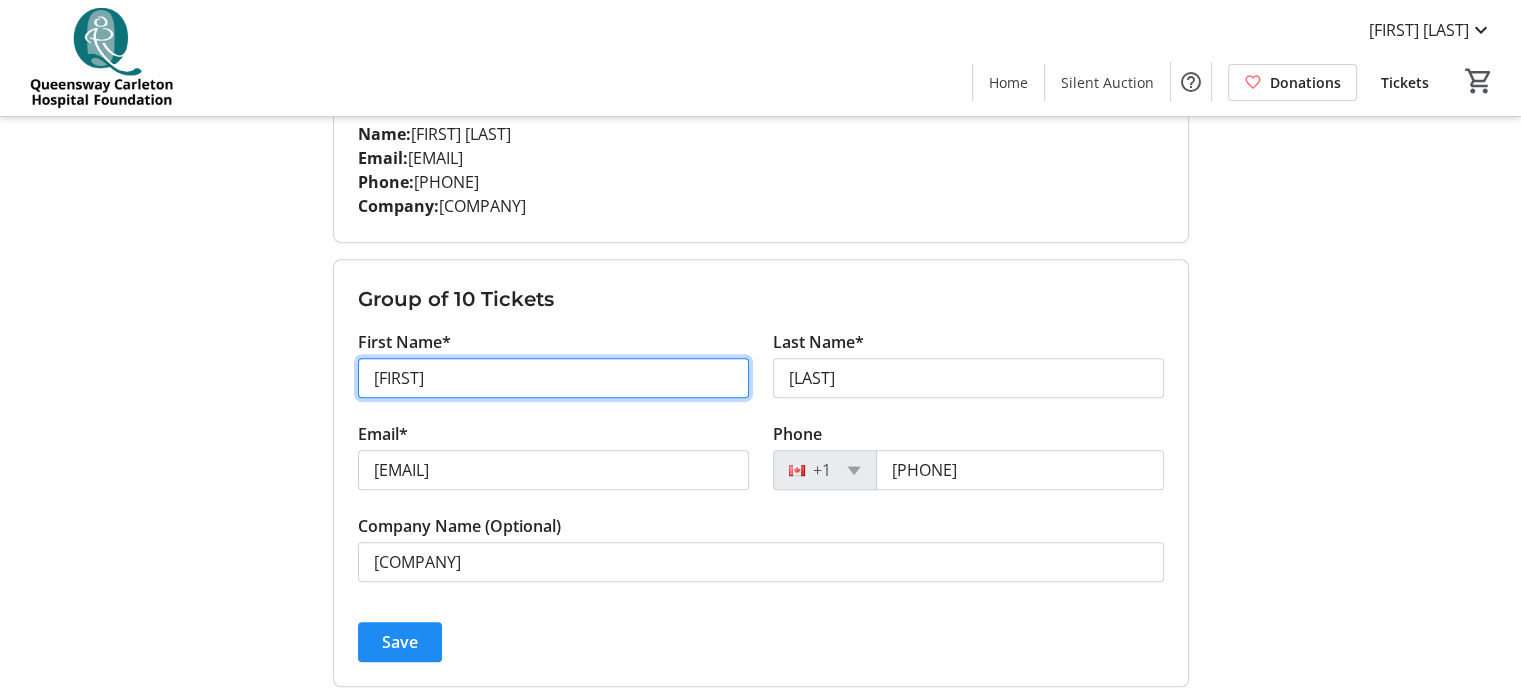 type on "[FIRST]" 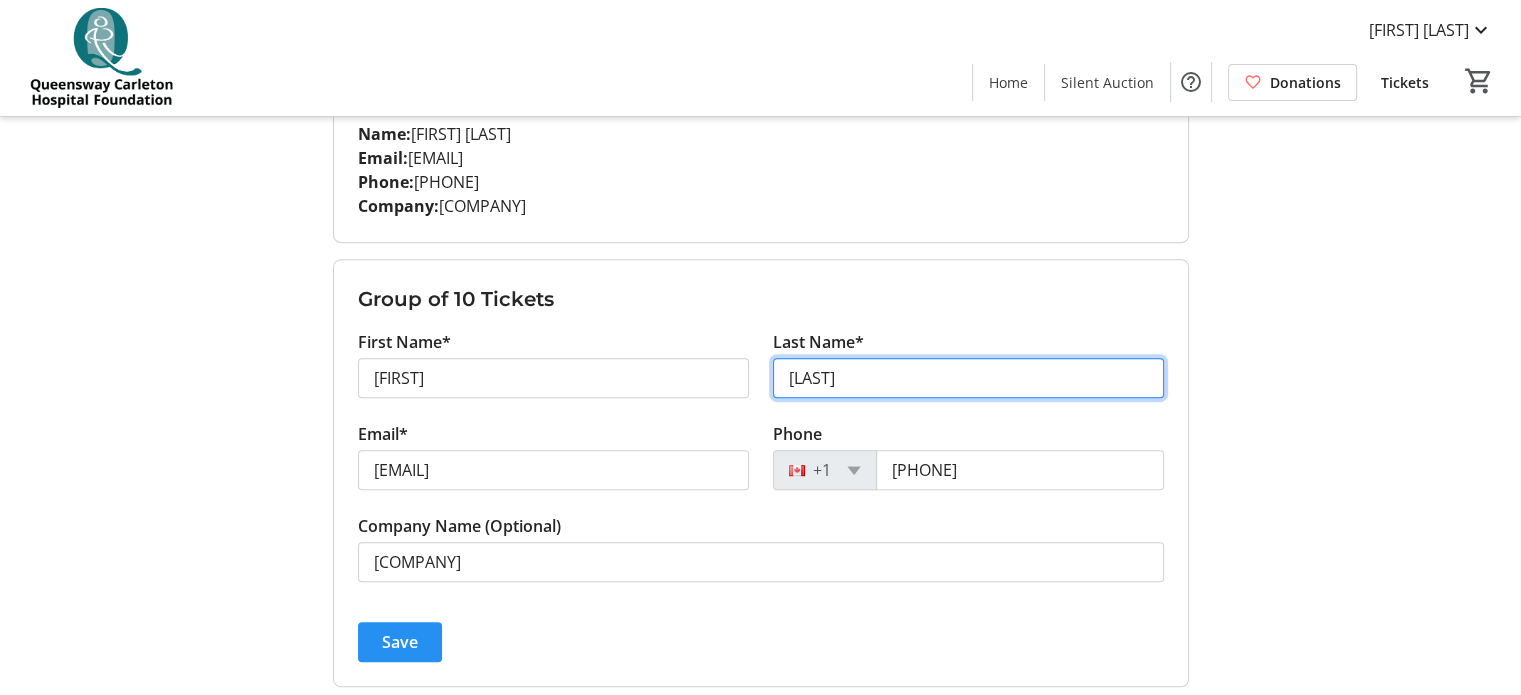type on "[LAST]" 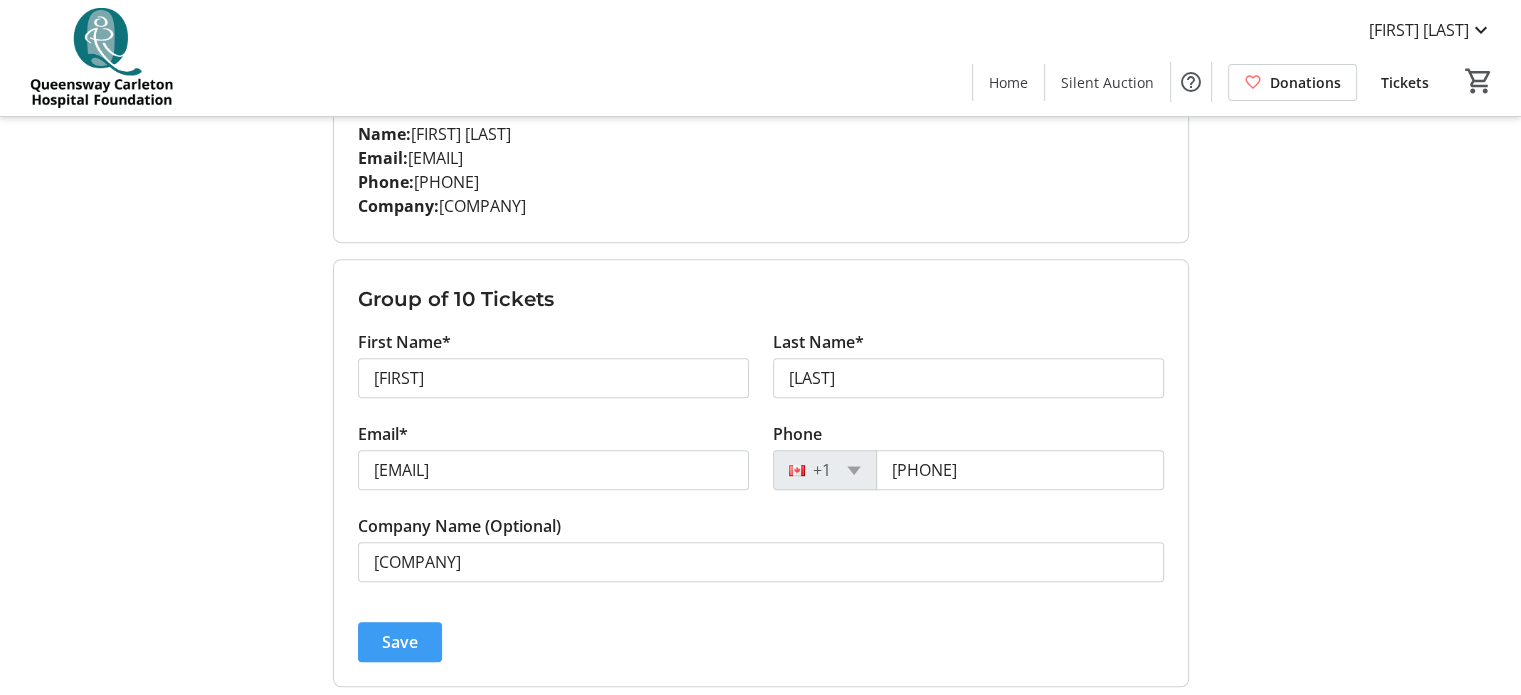 click on "Save" 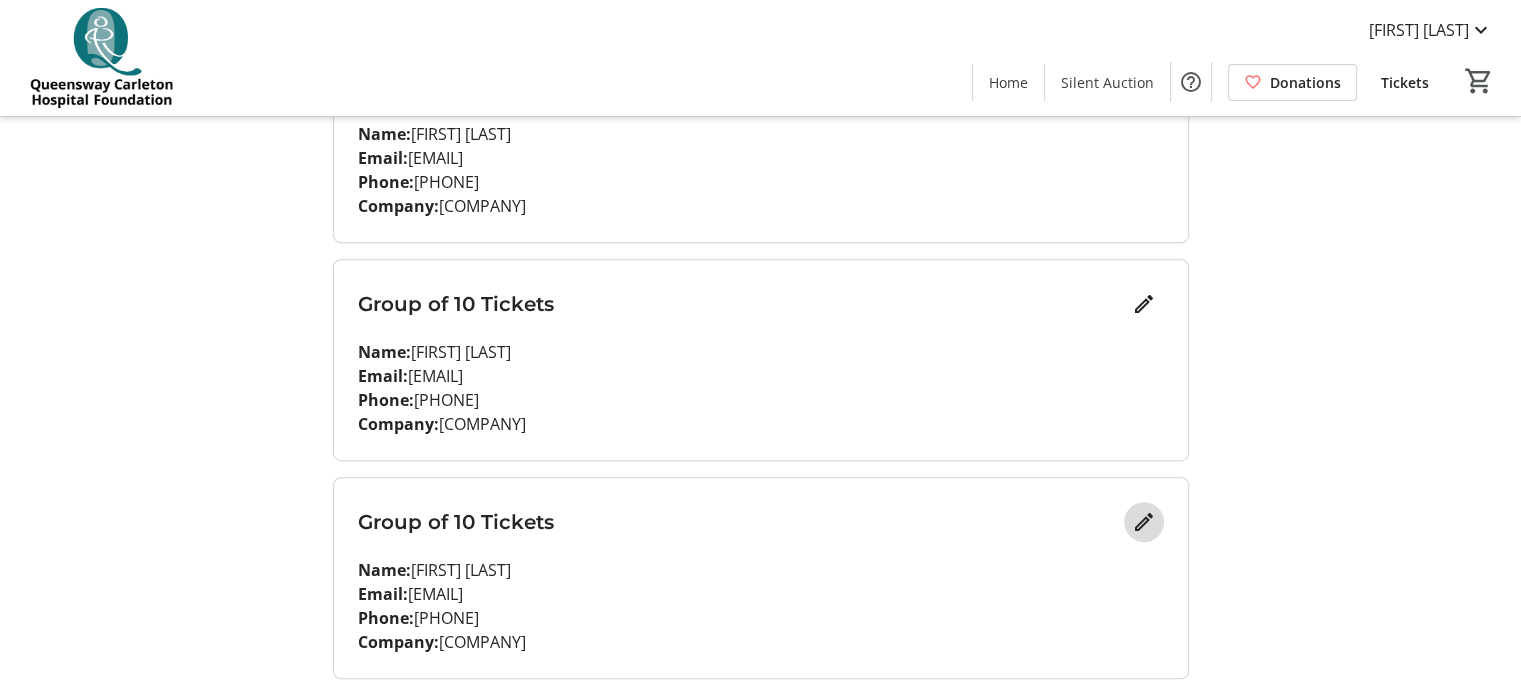 click 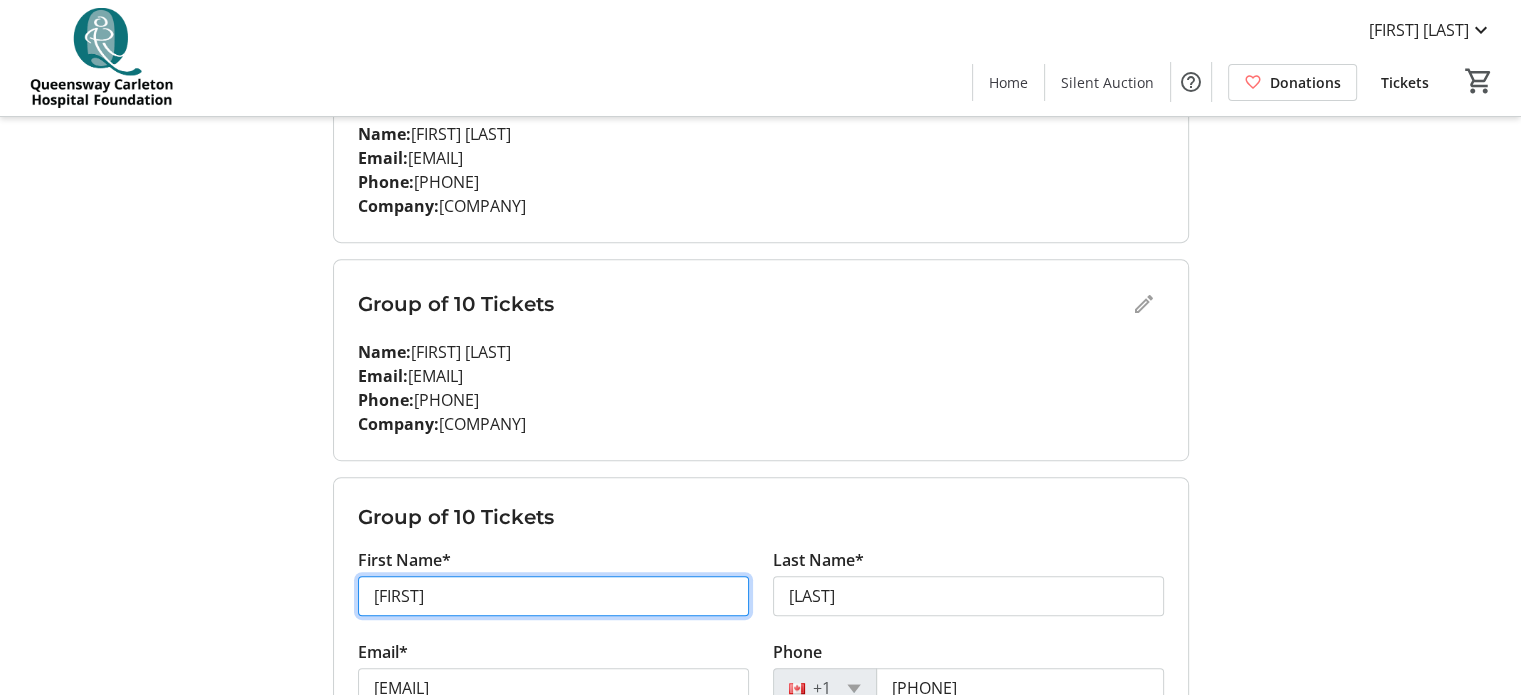 drag, startPoint x: 480, startPoint y: 596, endPoint x: 298, endPoint y: 597, distance: 182.00275 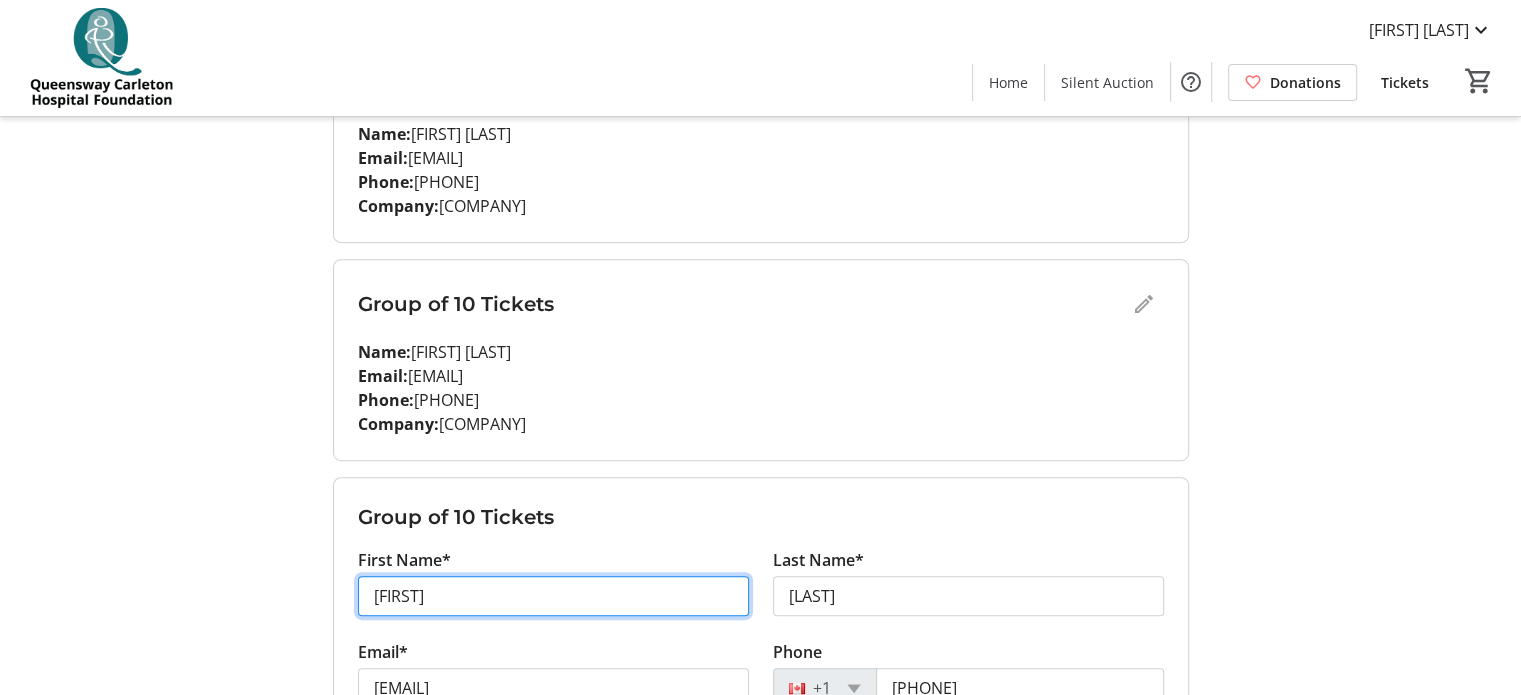 click on "My Event Tickets  Here you can enter guest details for each ticket. Purchased tickets are tickets you bought, while assigned tickets are tickets someone bought for you. Change the email on a ticket to assign it to a new guest. Only the purchaser can assign tickets.   Purchased Tickets  Assigned Tickets Group of 10 Tickets Name:   [FIRST]  [LAST] Email:   [EMAIL] Phone:   [PHONE] Company:   [COMPANY] Group of 10 Tickets Name:   [FIRST] [LAST] Email:   [EMAIL] Phone:   [PHONE] Company:   [COMPANY] Group of 10 Tickets Name:   [FIRST] [LAST] Email:   [EMAIL] Phone:   [PHONE] Company:   [COMPANY] Group of 10 Tickets Name:   [FIRST] Price Email:   [EMAIL] Phone:   [PHONE] Company:   [COMPANY] Group of 10 Tickets Name:   [FIRST] [LAST] Email:   [EMAIL] Phone:   [PHONE] Company:   [COMPANY] First Name* [FIRST] Last Name* [LAST] Email* [EMAIL] Phone +1 [PHONE] Save" 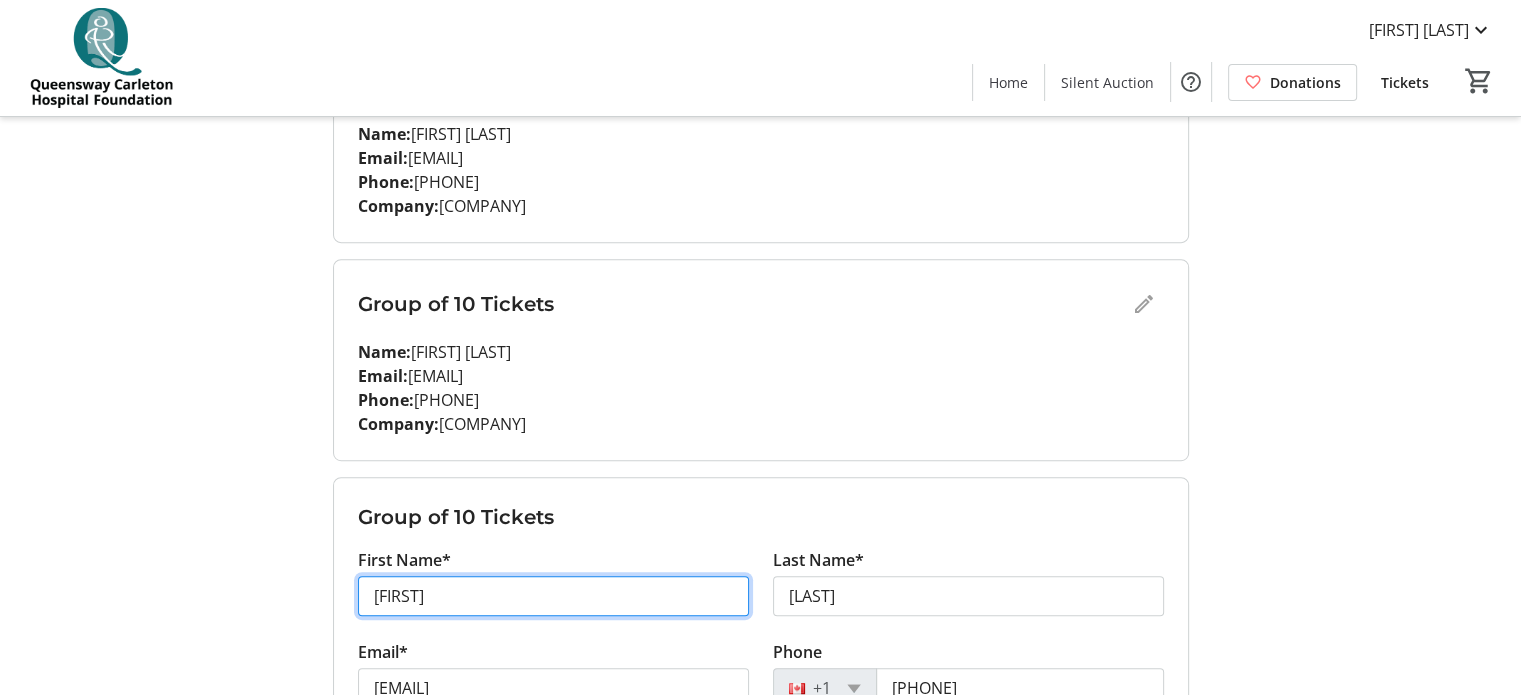 type on "[FIRST]" 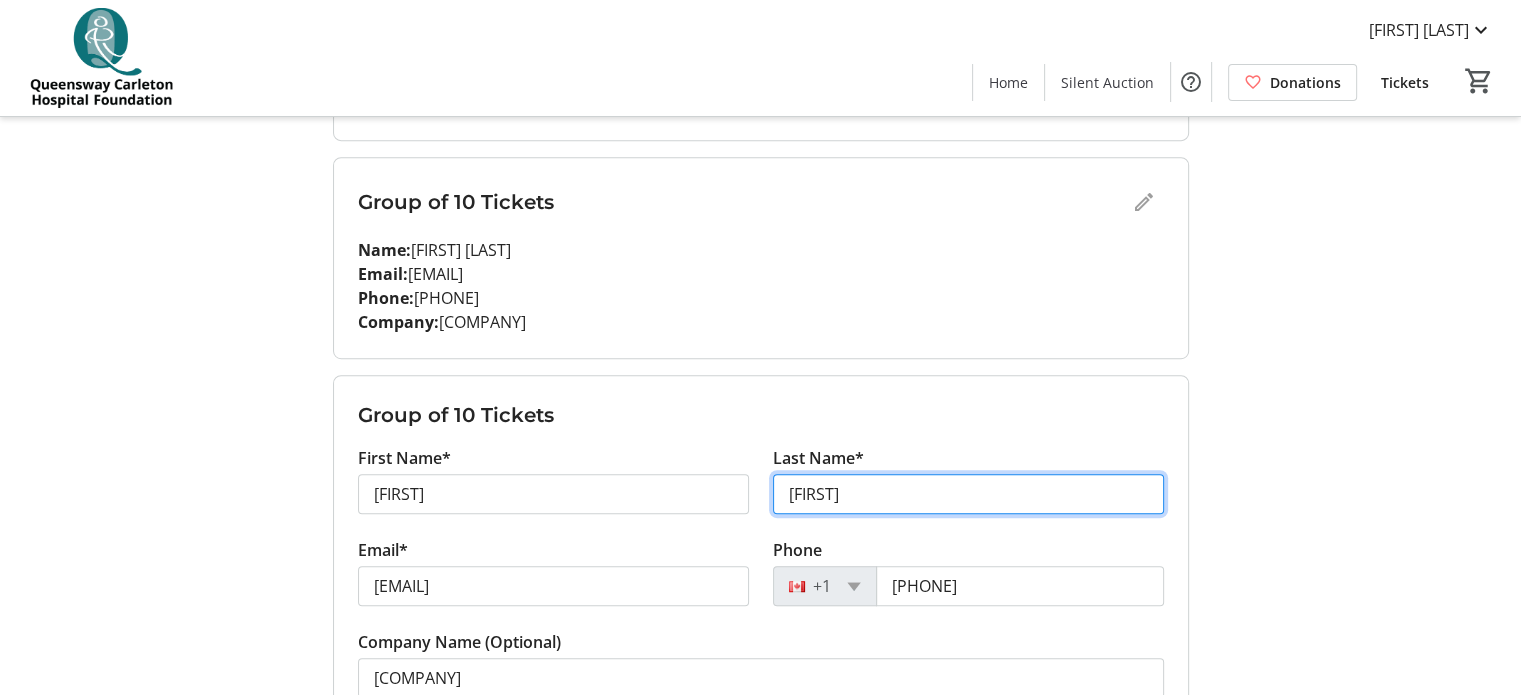 scroll, scrollTop: 1200, scrollLeft: 0, axis: vertical 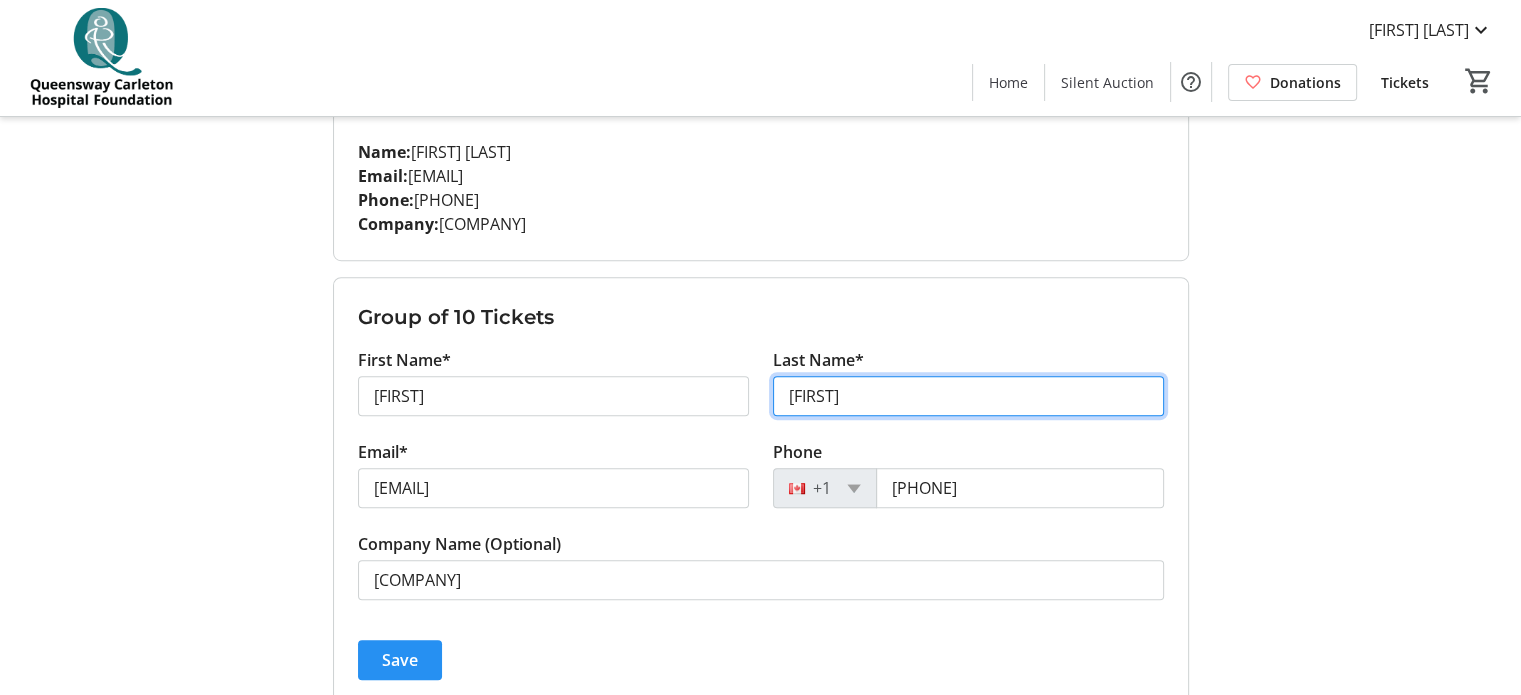 type on "[FIRST]" 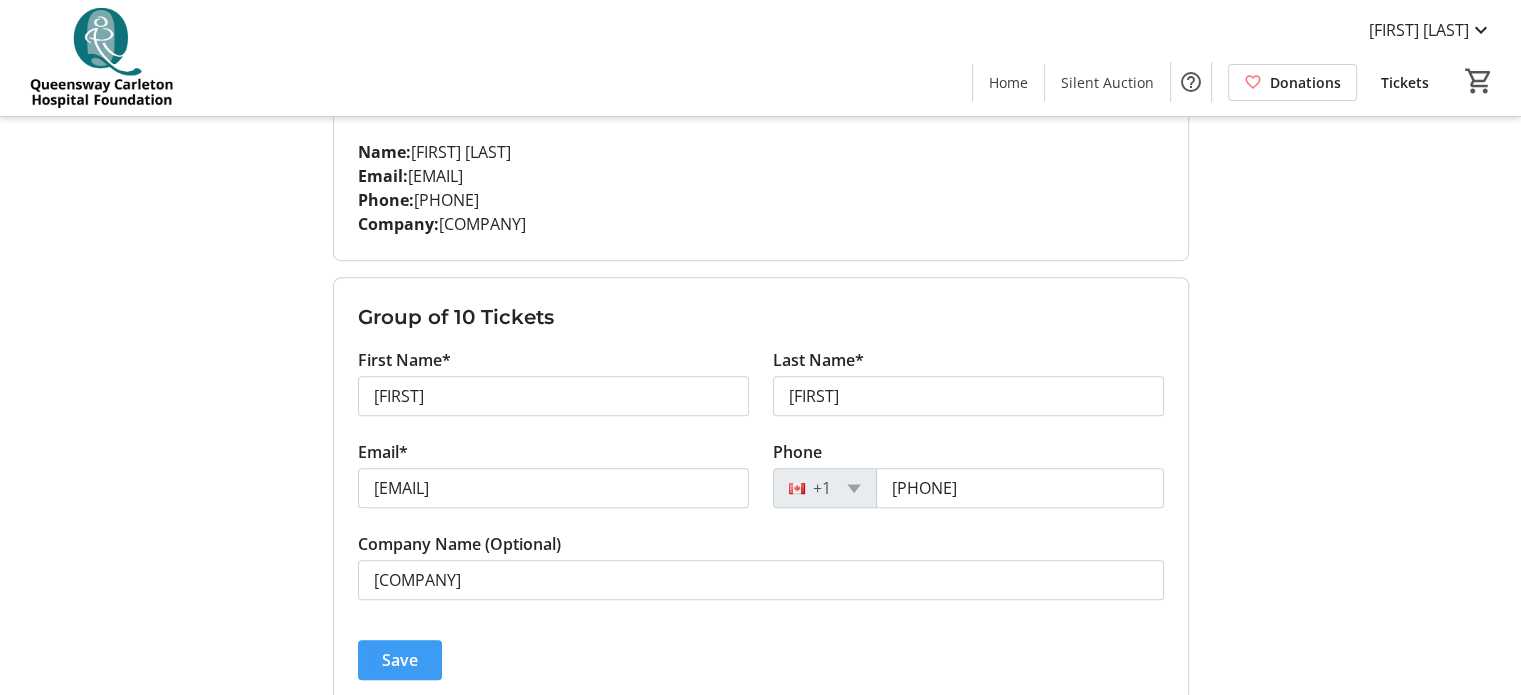 click on "Save" 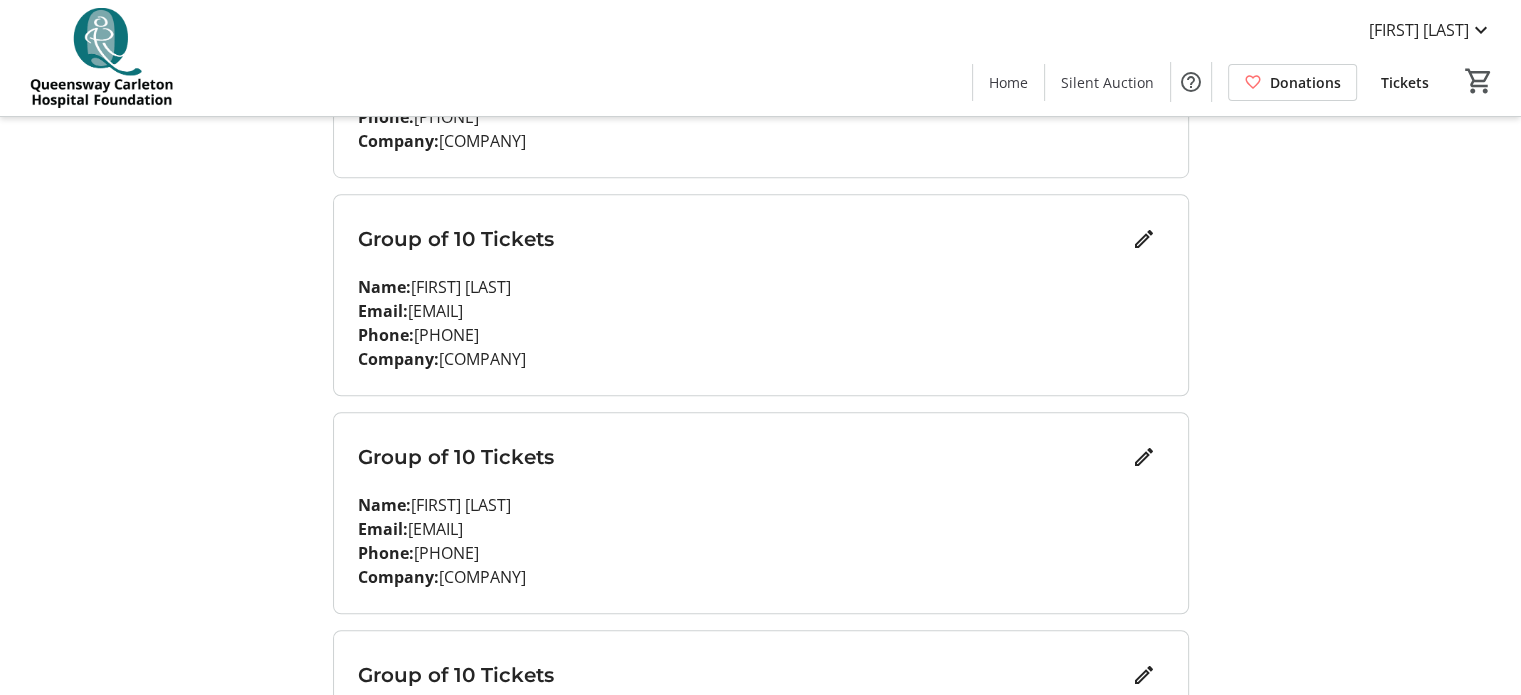 scroll, scrollTop: 1300, scrollLeft: 0, axis: vertical 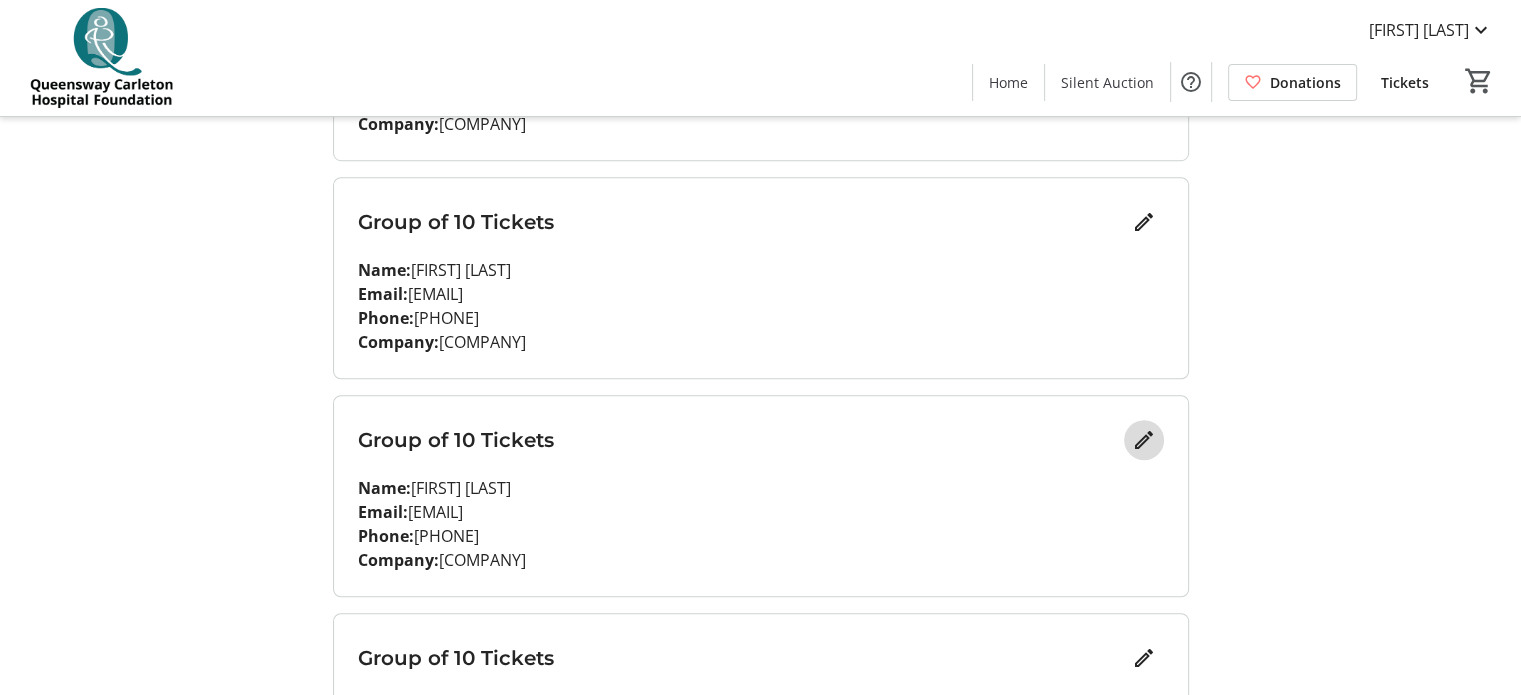 click 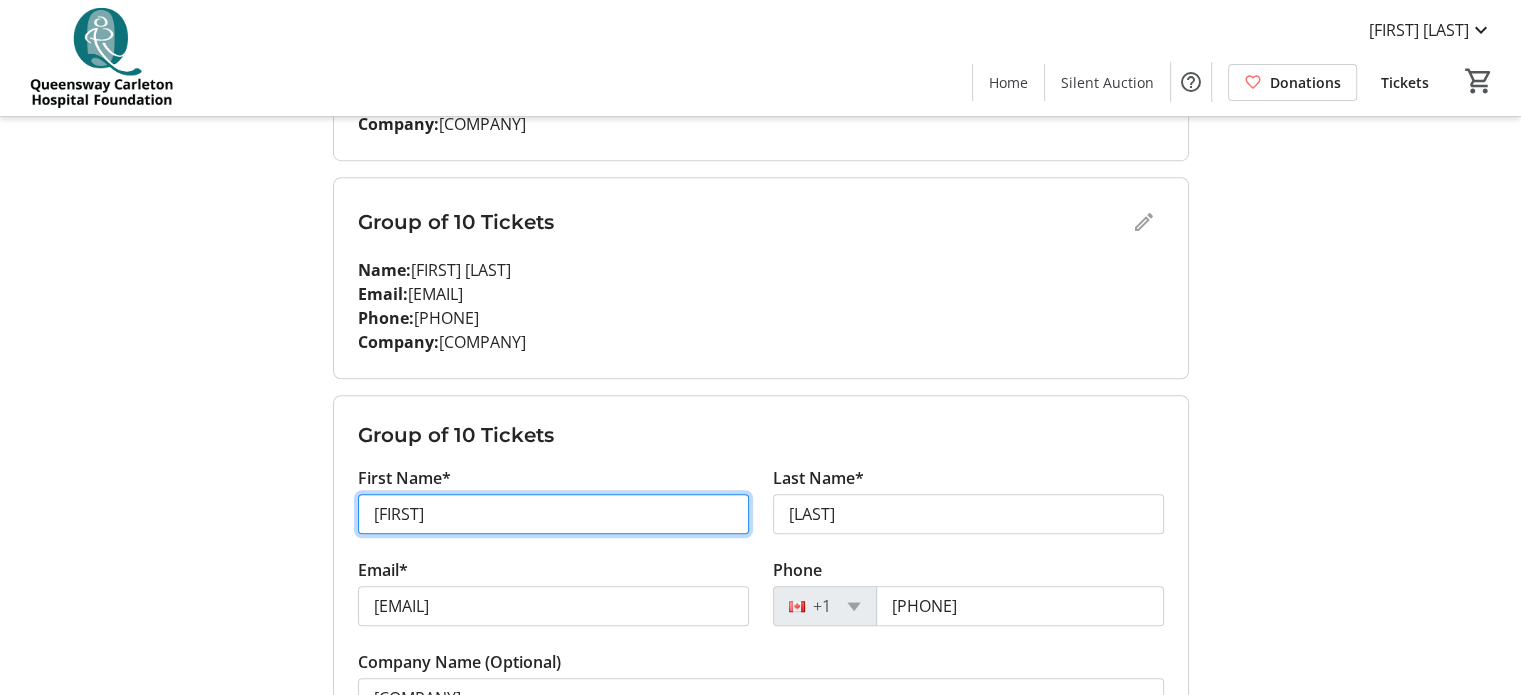 drag, startPoint x: 496, startPoint y: 509, endPoint x: 324, endPoint y: 505, distance: 172.04651 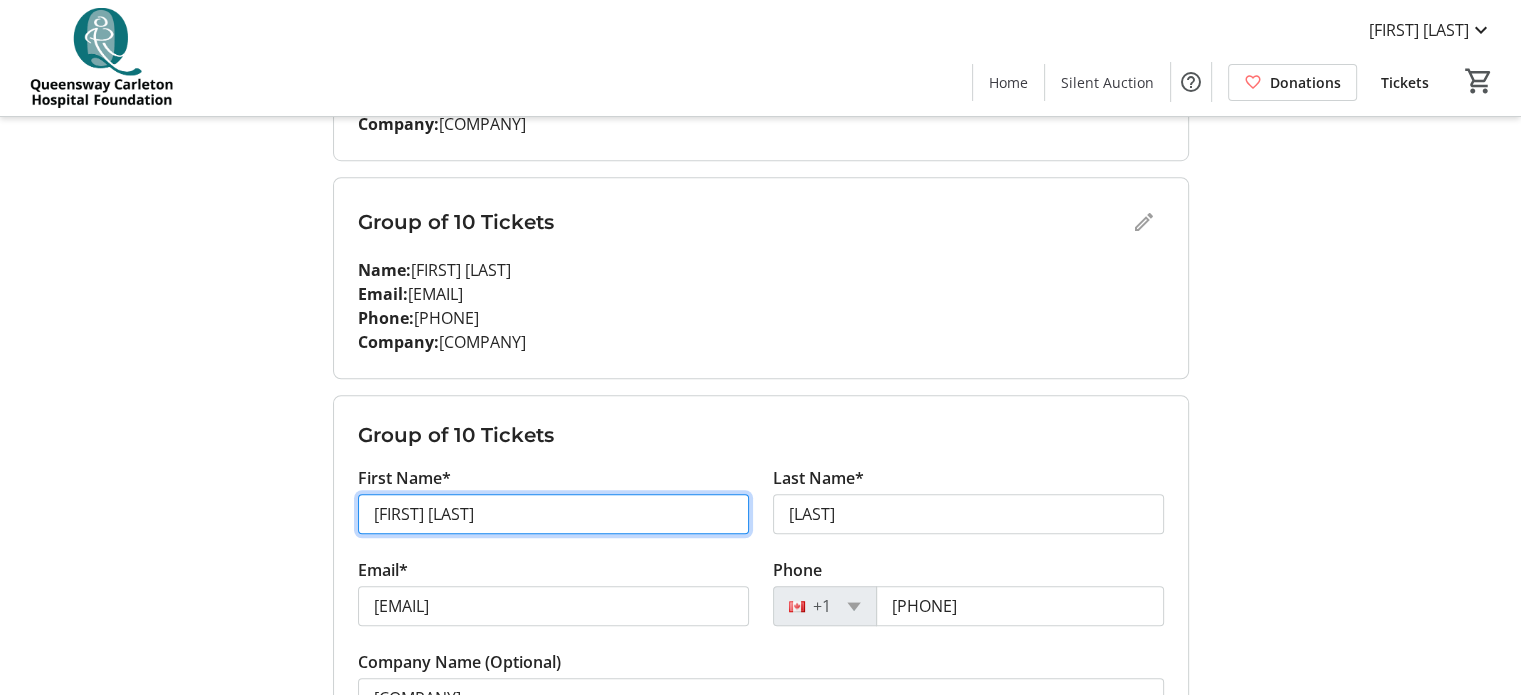 type on "[FIRST] [LAST]" 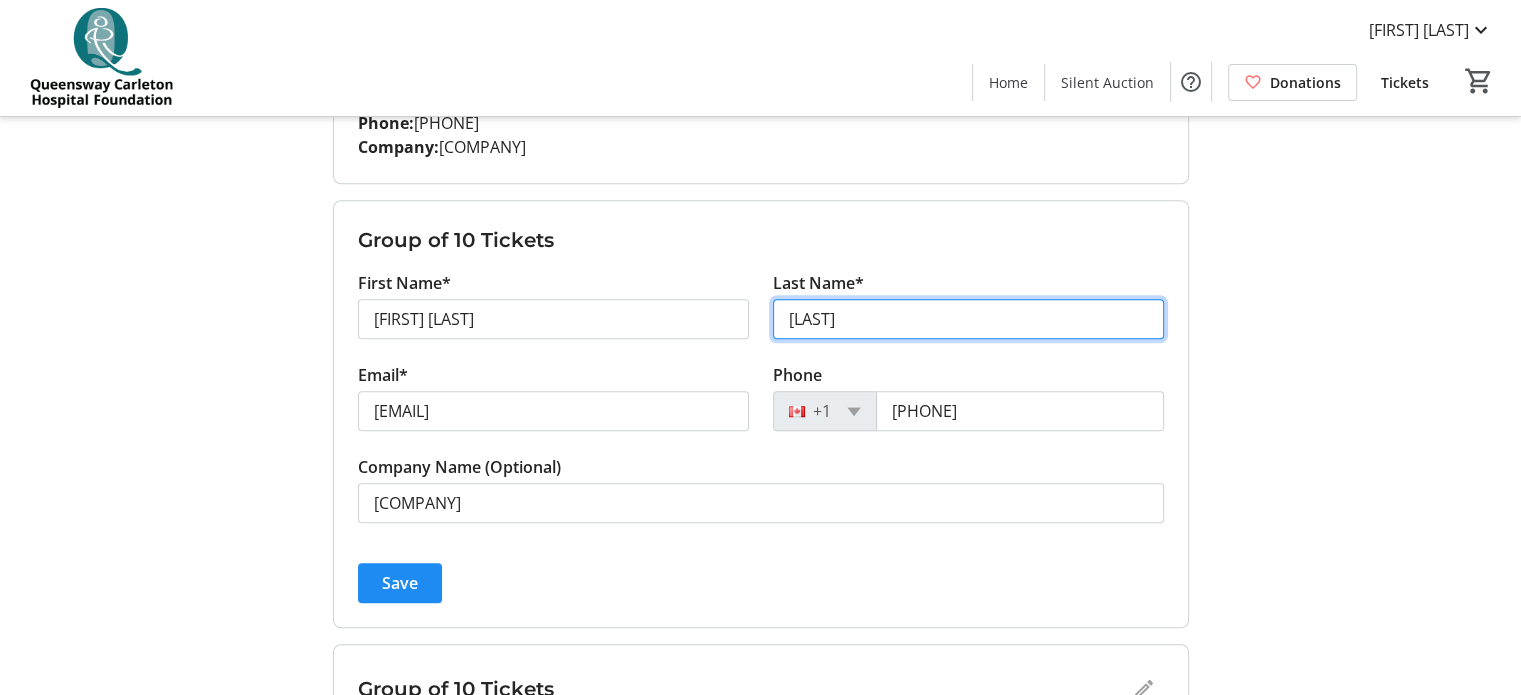 scroll, scrollTop: 1500, scrollLeft: 0, axis: vertical 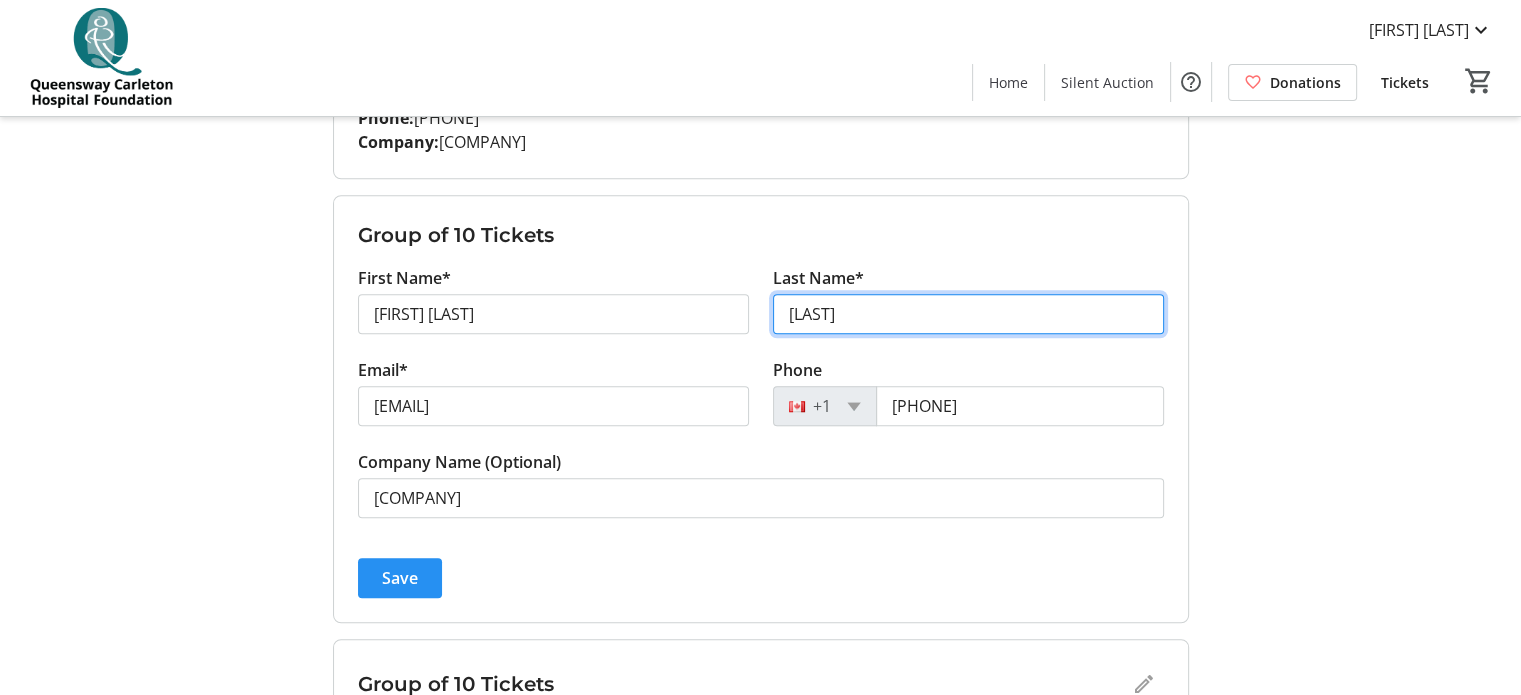 type on "[LAST]" 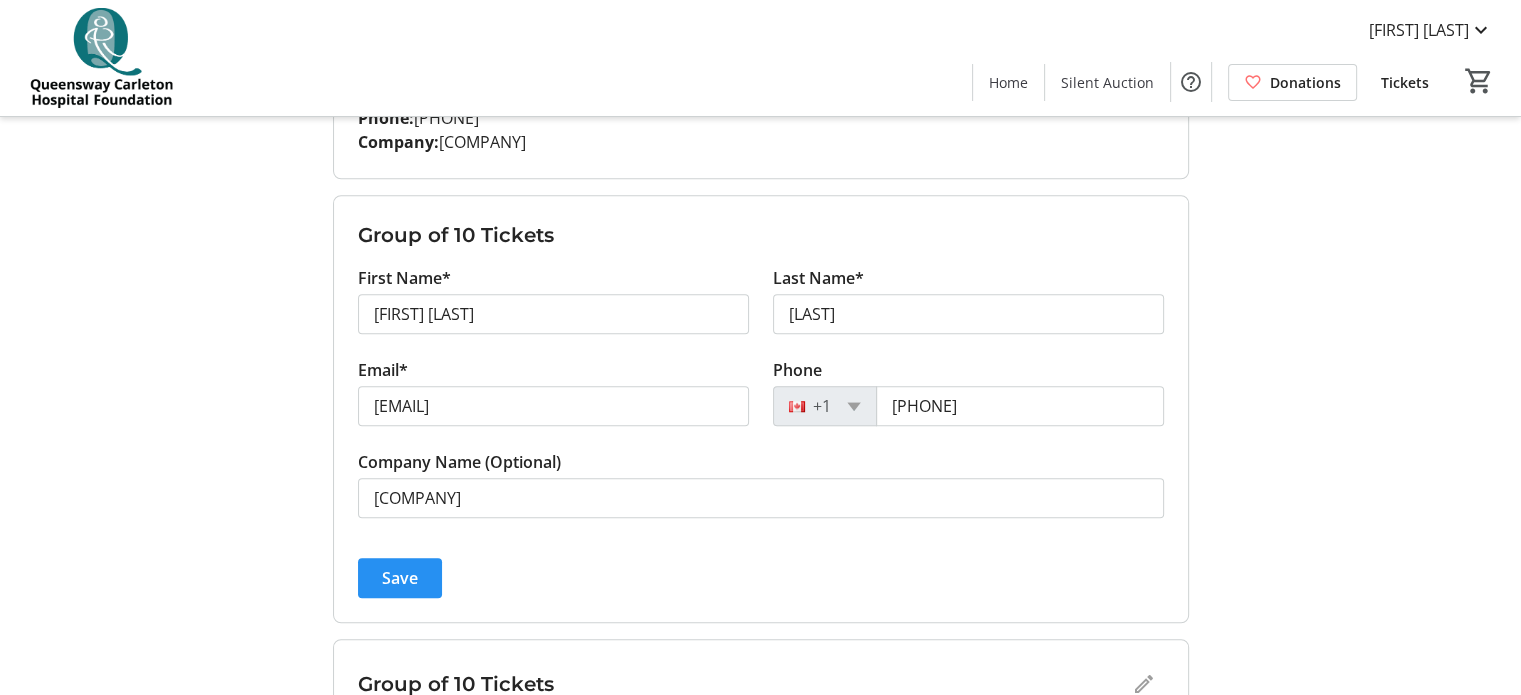 click on "Save" 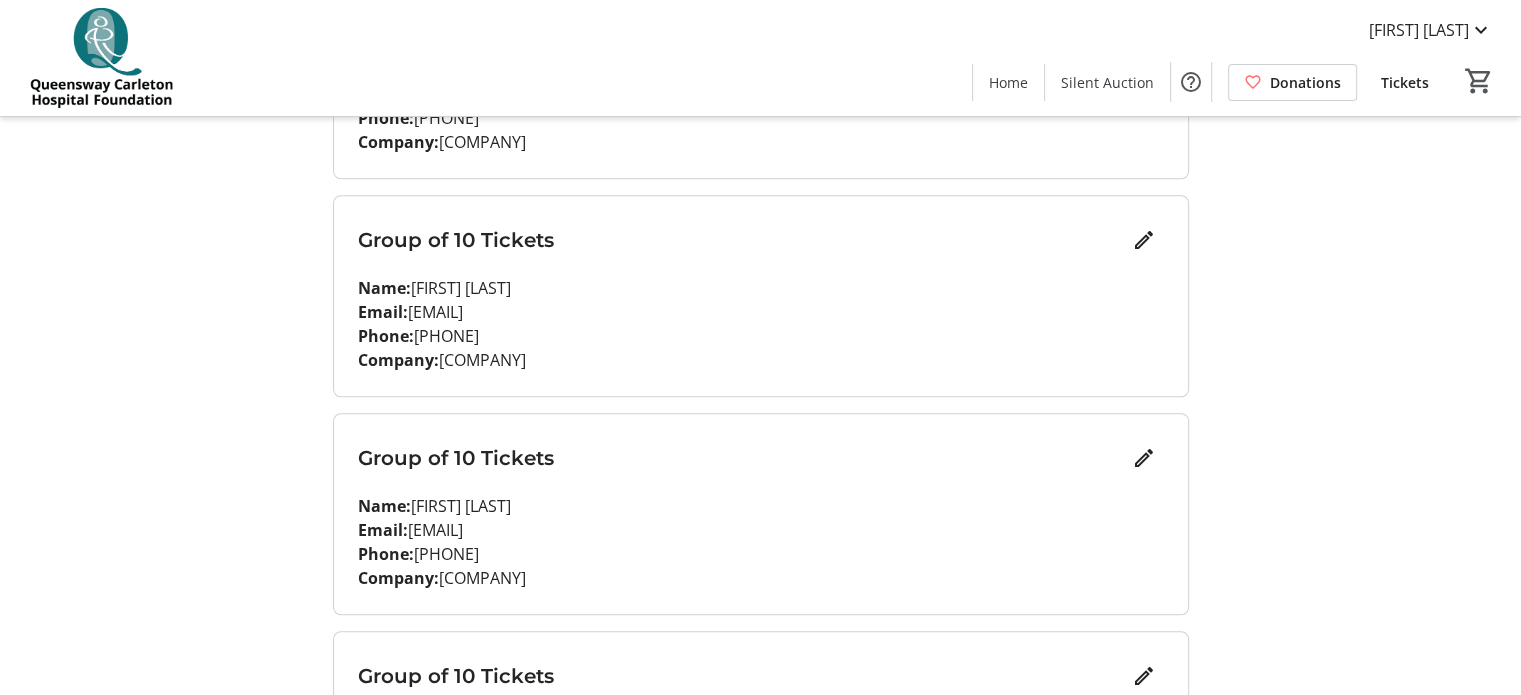 scroll, scrollTop: 1600, scrollLeft: 0, axis: vertical 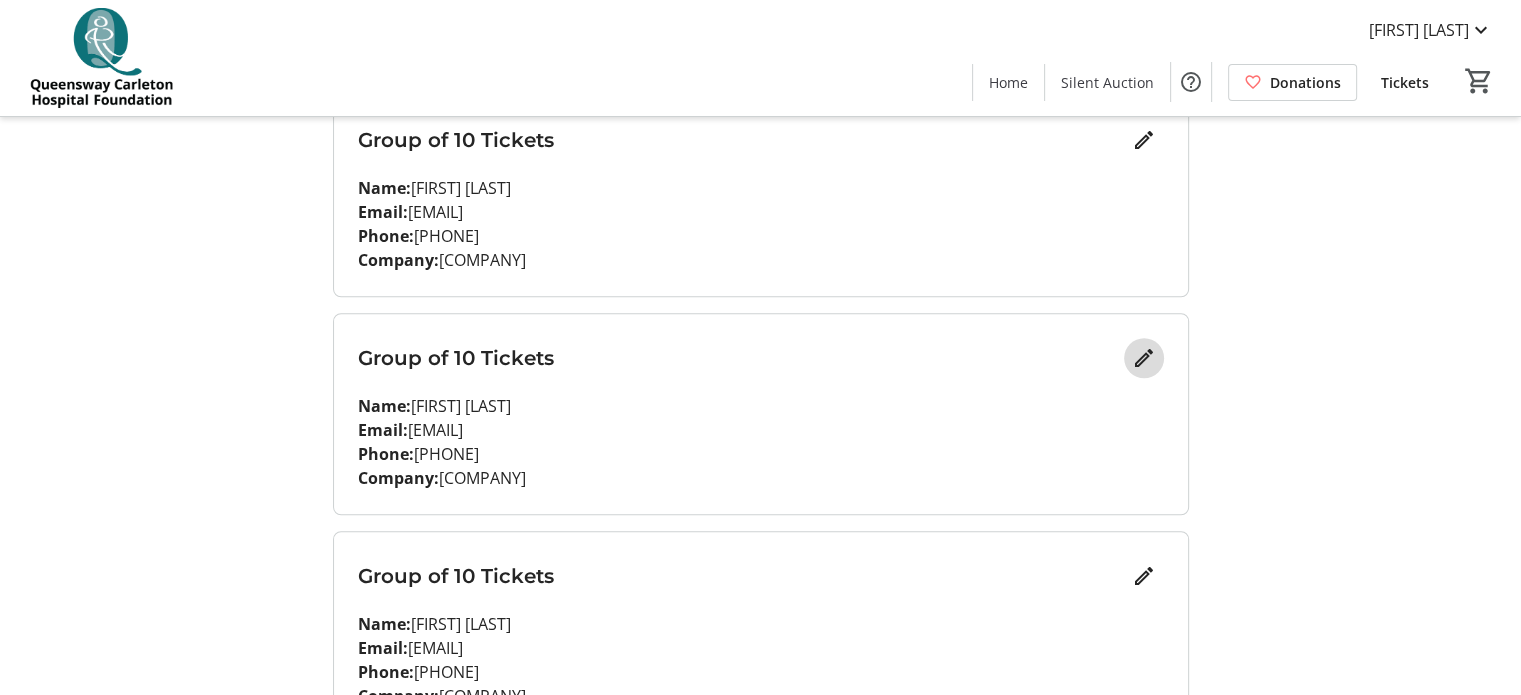 click 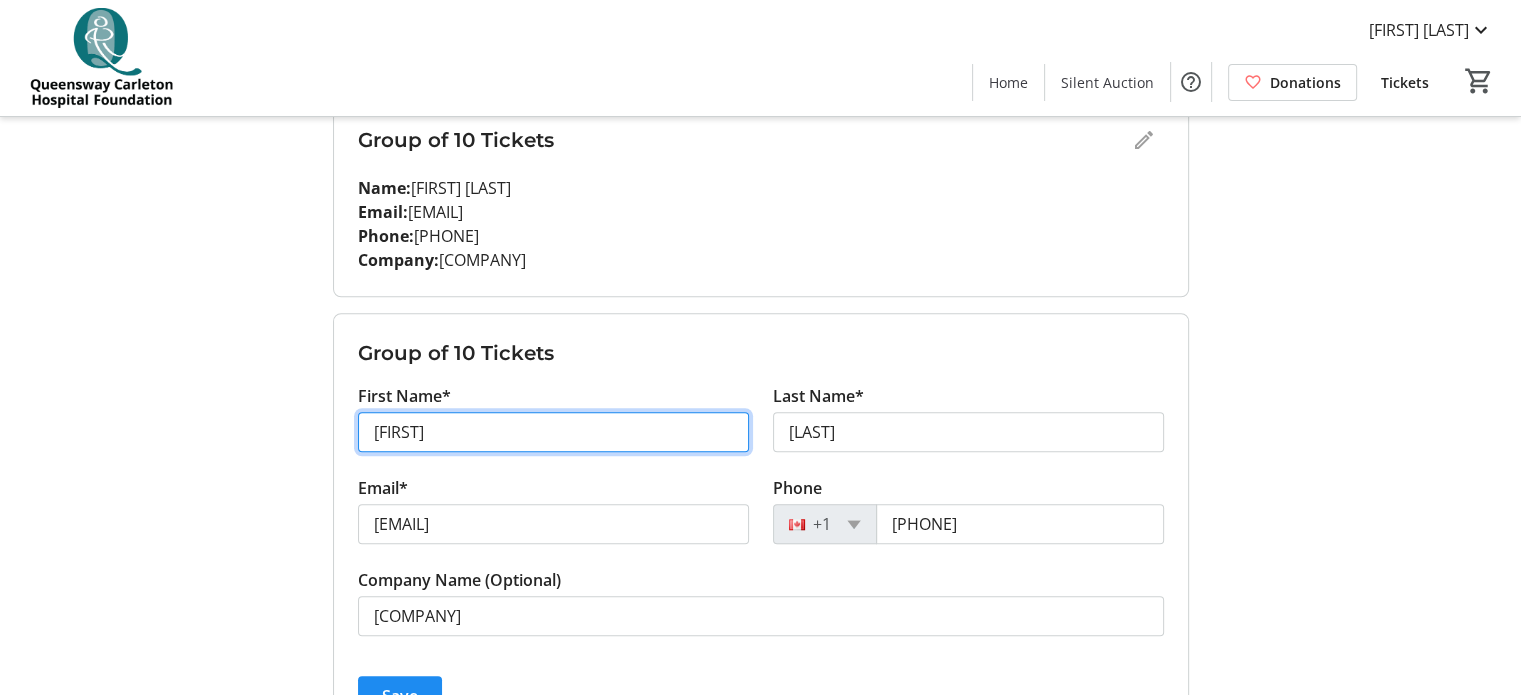 drag, startPoint x: 455, startPoint y: 431, endPoint x: 290, endPoint y: 423, distance: 165.19383 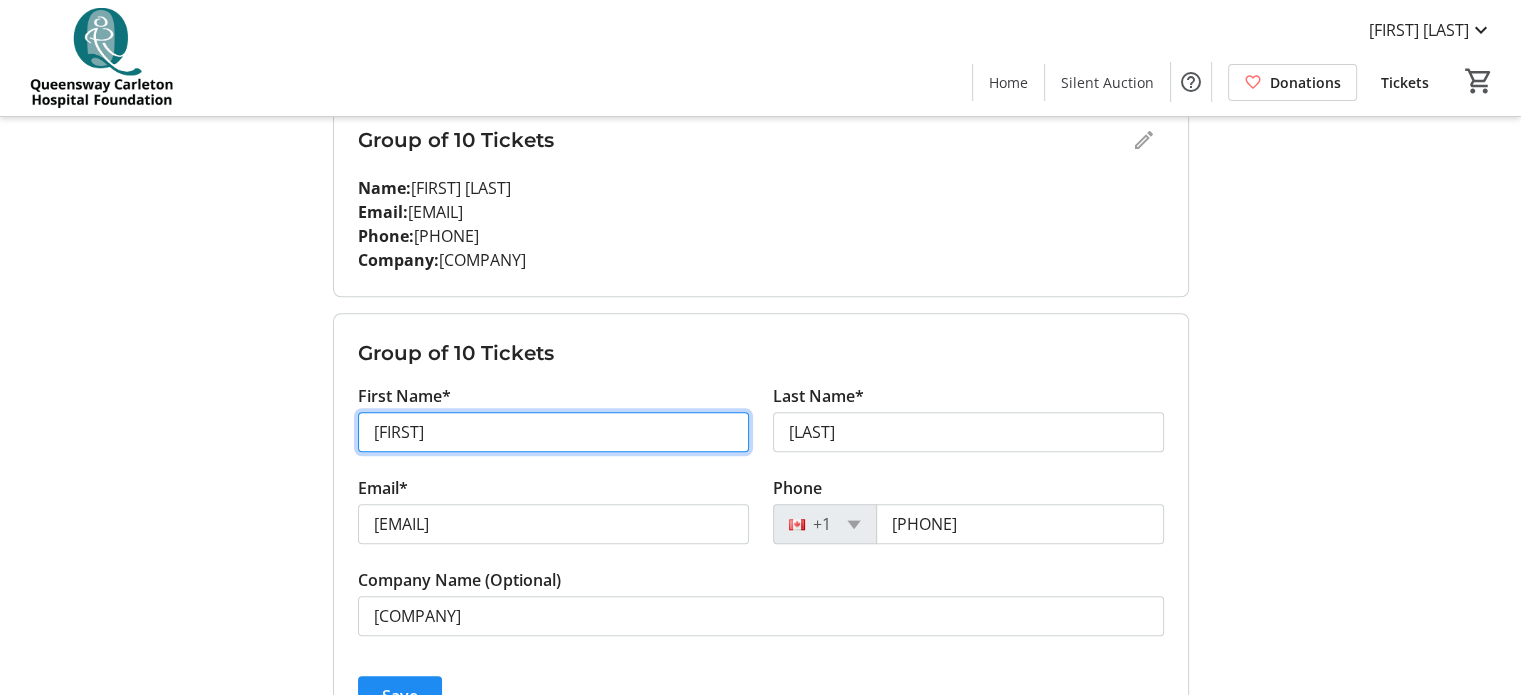 click on "My Event Tickets  Here you can enter guest details for each ticket. Purchased tickets are tickets you bought, while assigned tickets are tickets someone bought for you. Change the email on a ticket to assign it to a new guest. Only the purchaser can assign tickets.   Purchased Tickets  Assigned Tickets Group of 10 Tickets Name:   [FIRST]  [LAST] Email:   [EMAIL] Phone:   [PHONE] Company:   [COMPANY] Group of 10 Tickets Name:   [FIRST] [LAST] Email:   [EMAIL] Phone:   [PHONE] Company:   [COMPANY] Group of 10 Tickets Name:   [FIRST] [LAST] Email:   [EMAIL] Phone:   [PHONE] Company:   [COMPANY] Group of 10 Tickets Name:   [FIRST] Price Email:   [EMAIL] Phone:   [PHONE] Company:   [COMPANY] Group of 10 Tickets Name:   [FIRST] [LAST] Email:   [EMAIL] Phone:   [PHONE] Company:   [COMPANY] Group of 10 Tickets Name:   [FIRST] [LAST] Email:   [EMAIL] Name:" 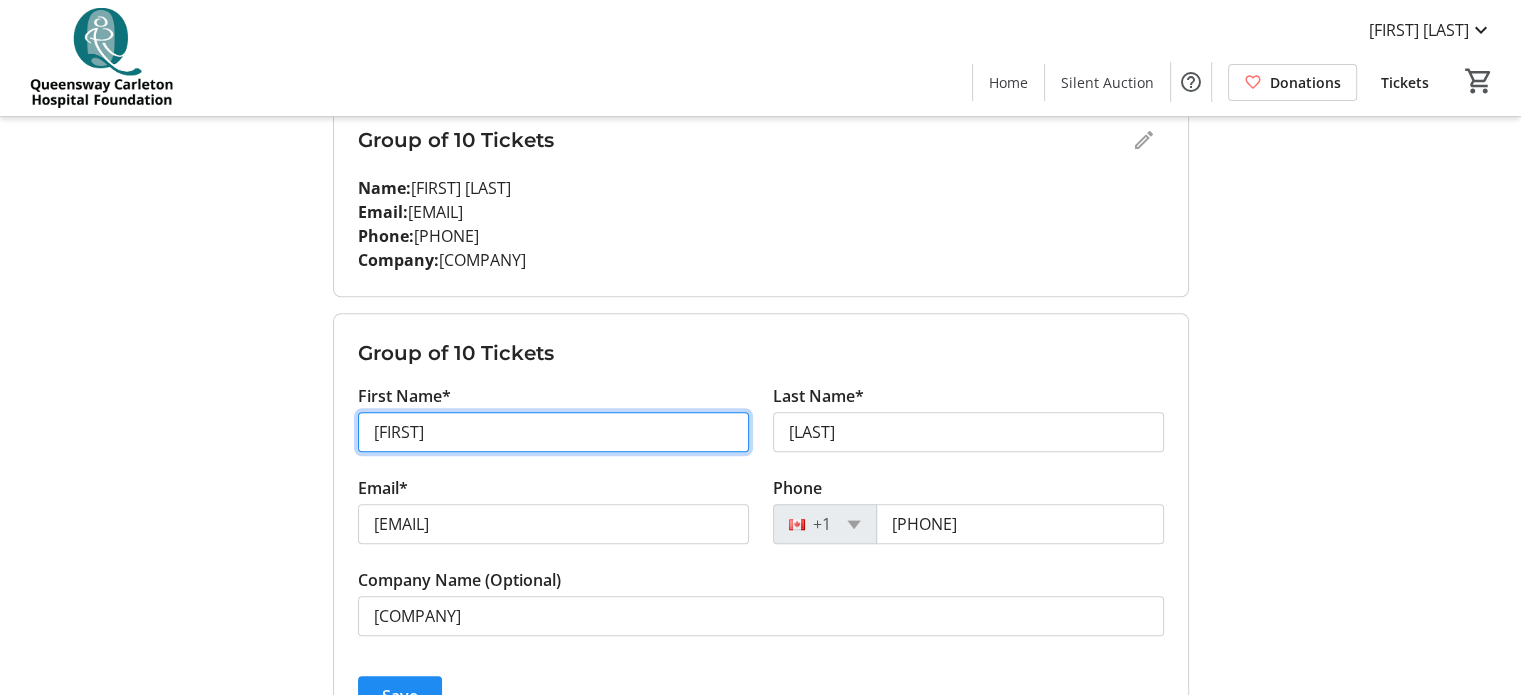 type on "[FIRST]" 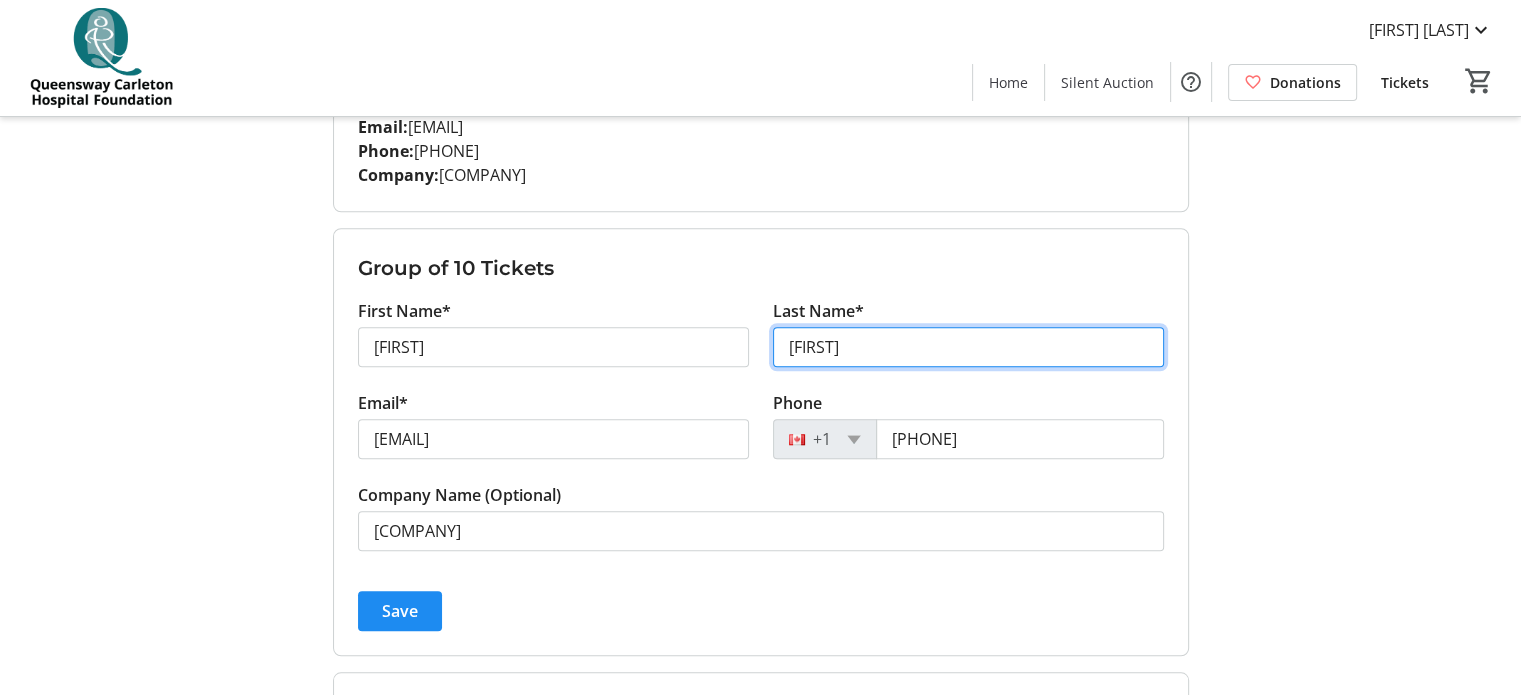 scroll, scrollTop: 1800, scrollLeft: 0, axis: vertical 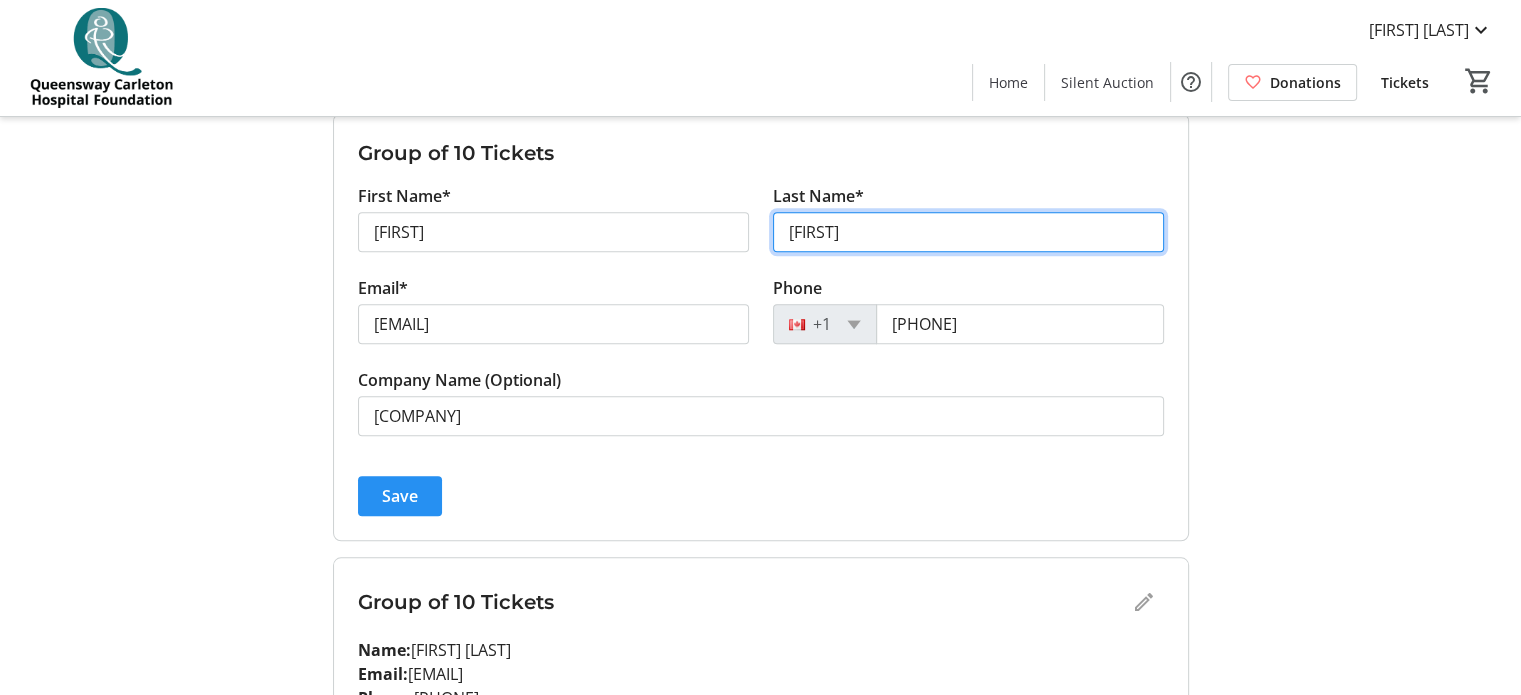 type on "[FIRST]" 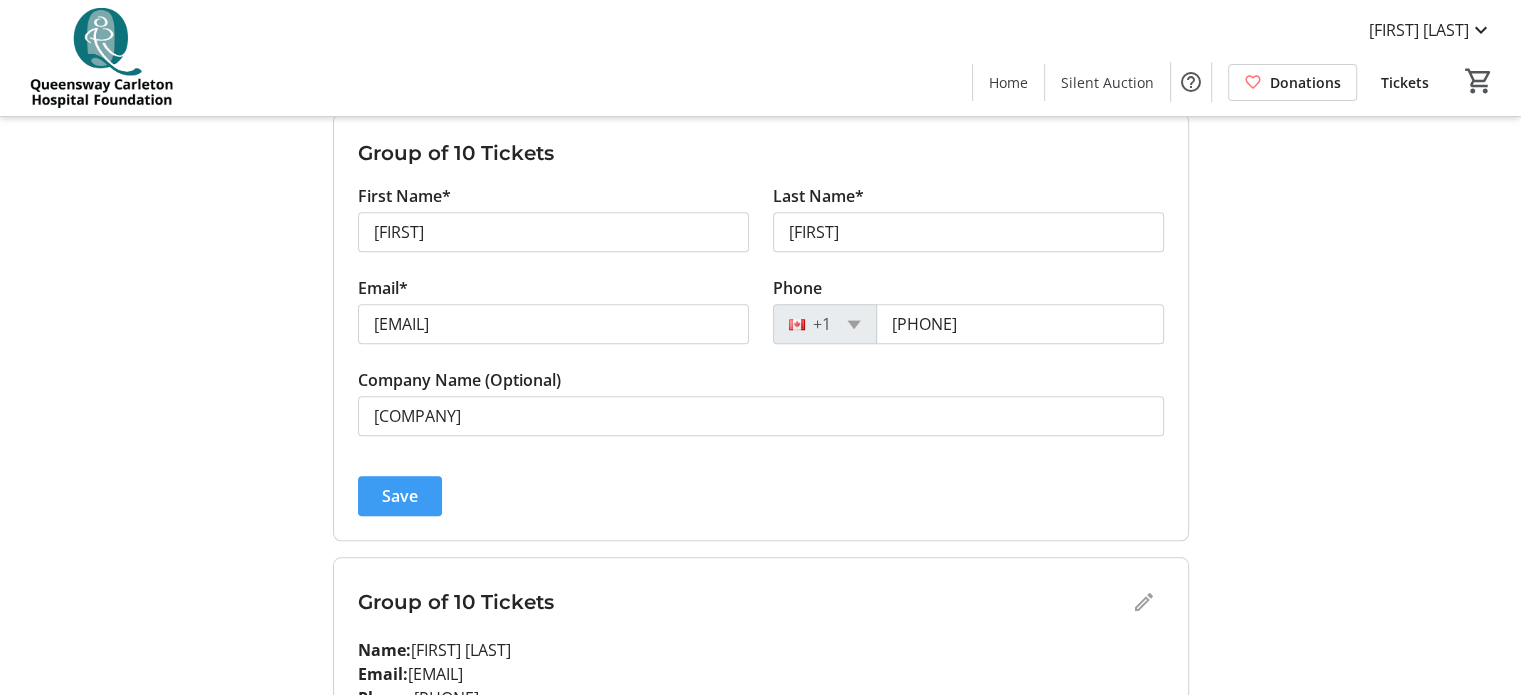 click on "Save" 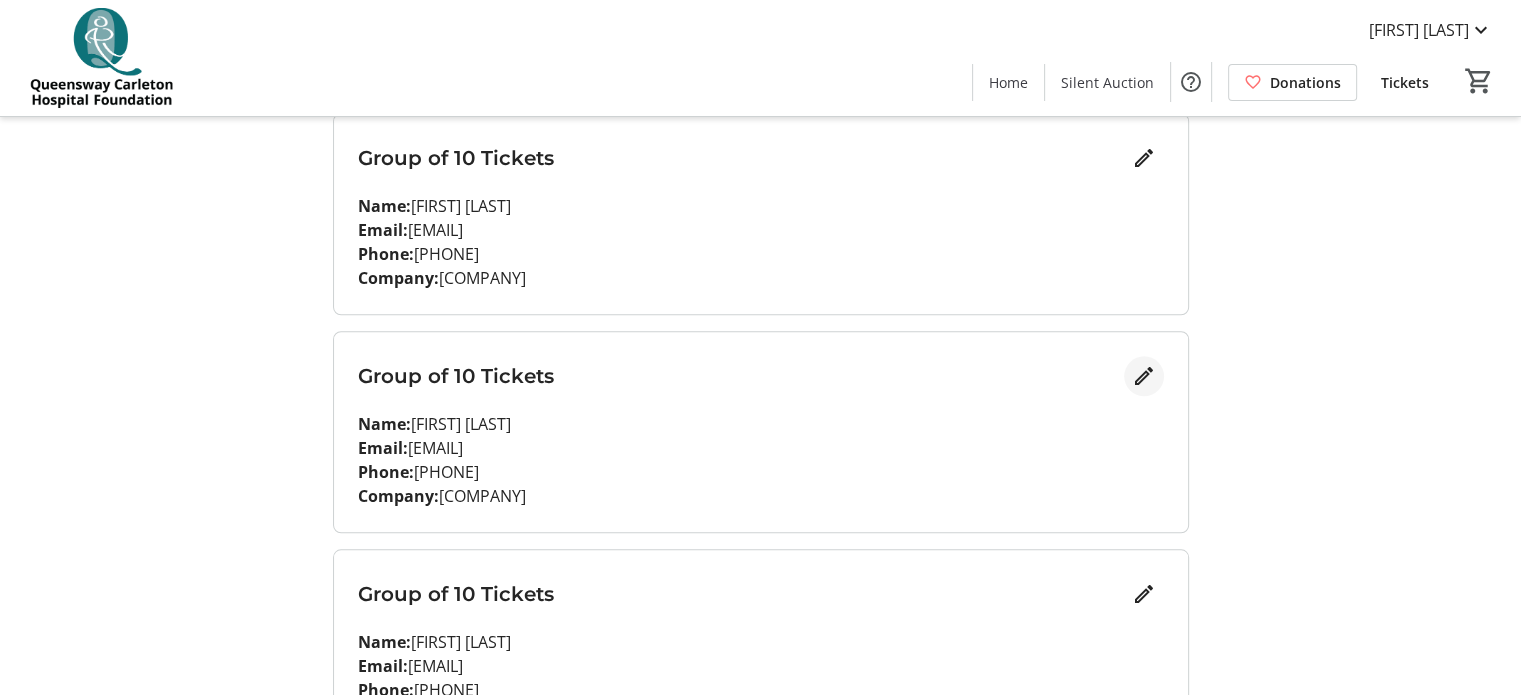 click 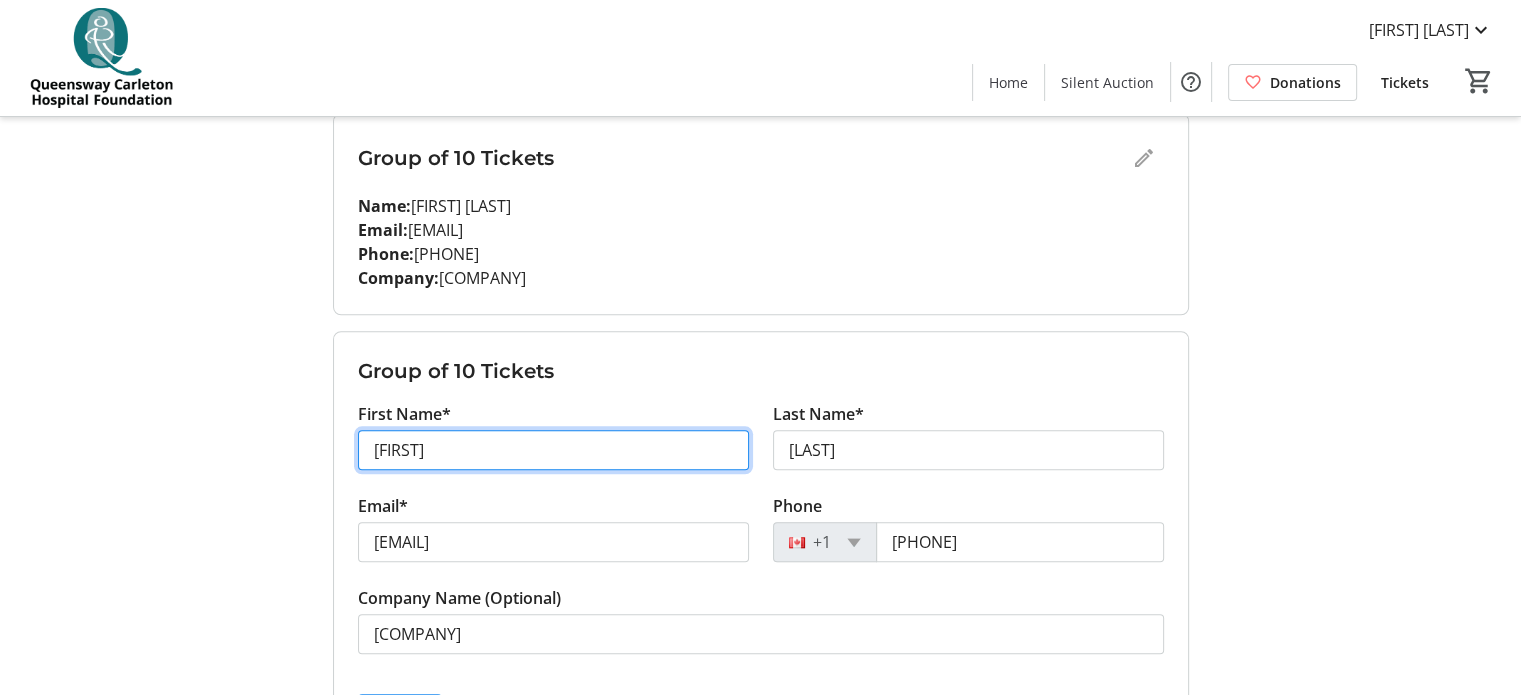 drag, startPoint x: 462, startPoint y: 445, endPoint x: 316, endPoint y: 447, distance: 146.0137 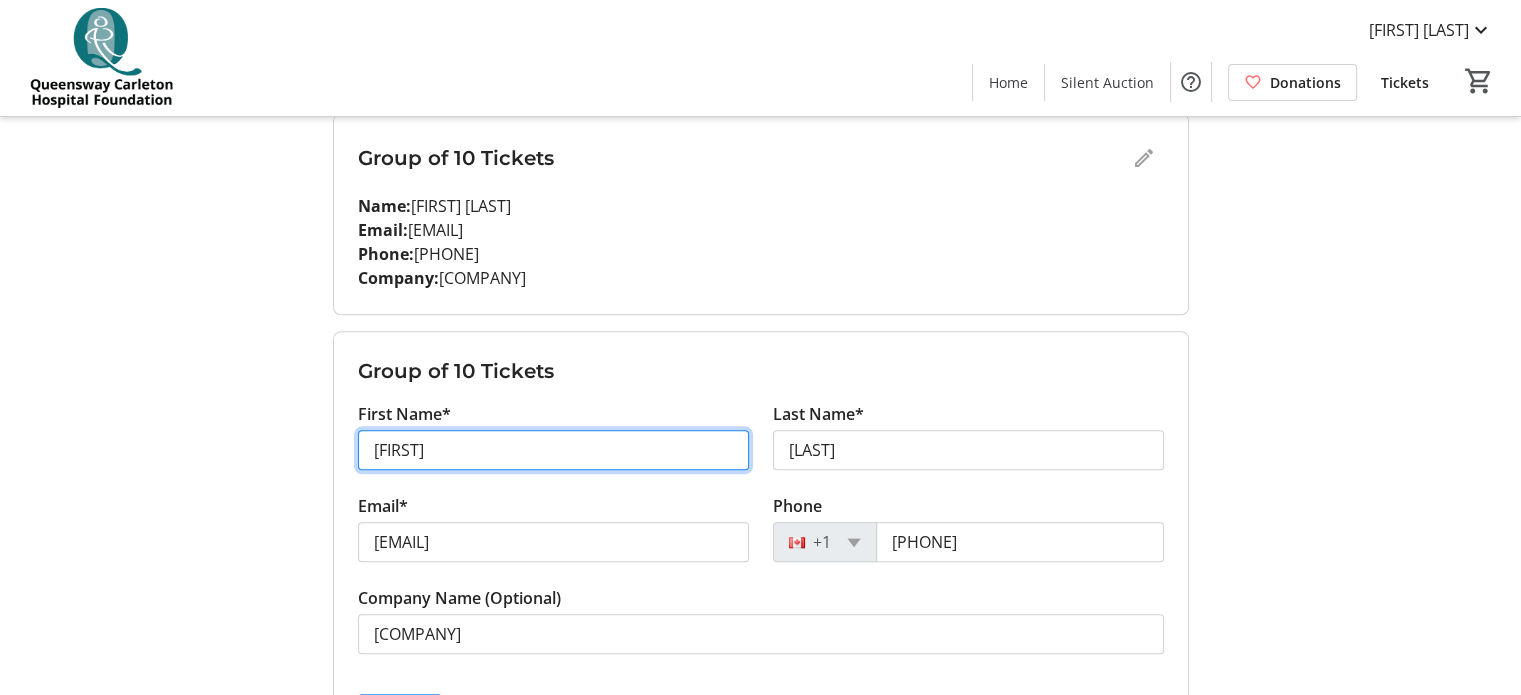 type on "[FIRST]" 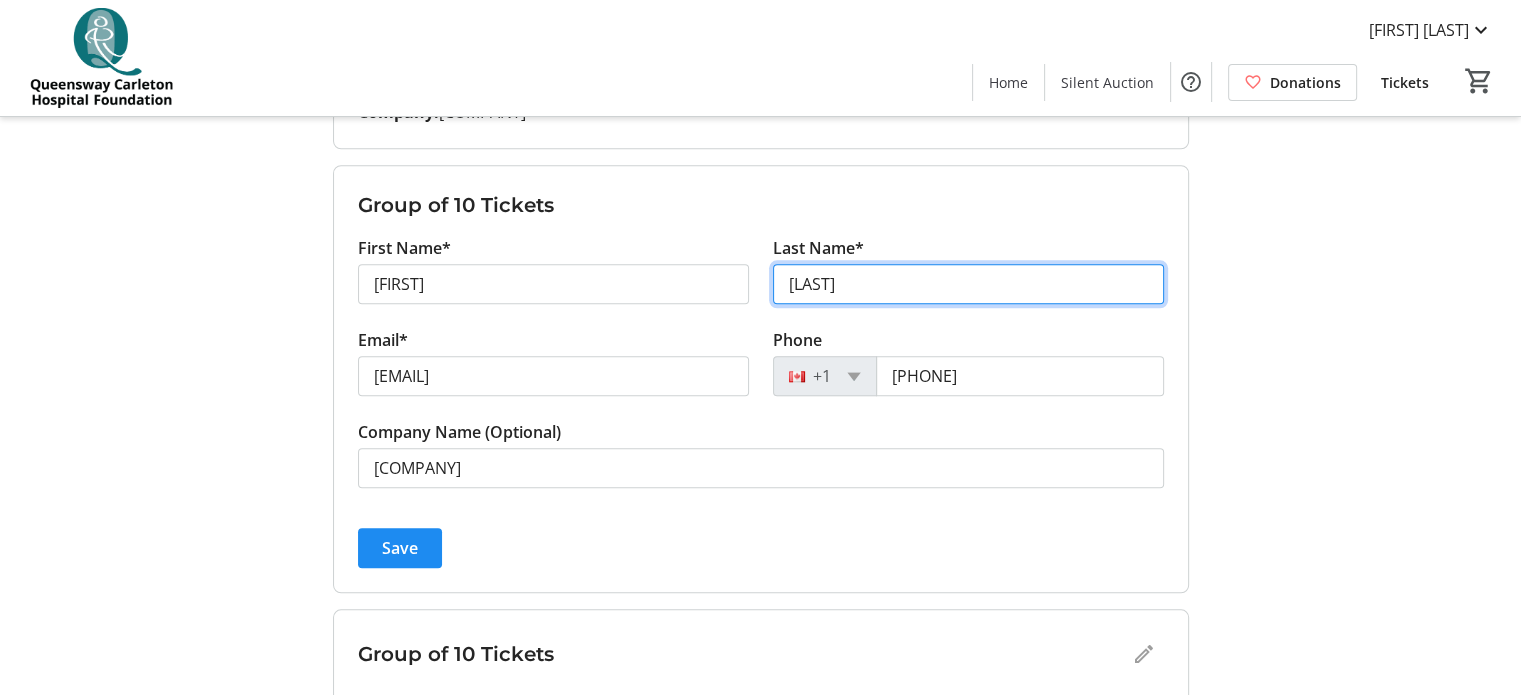 scroll, scrollTop: 2000, scrollLeft: 0, axis: vertical 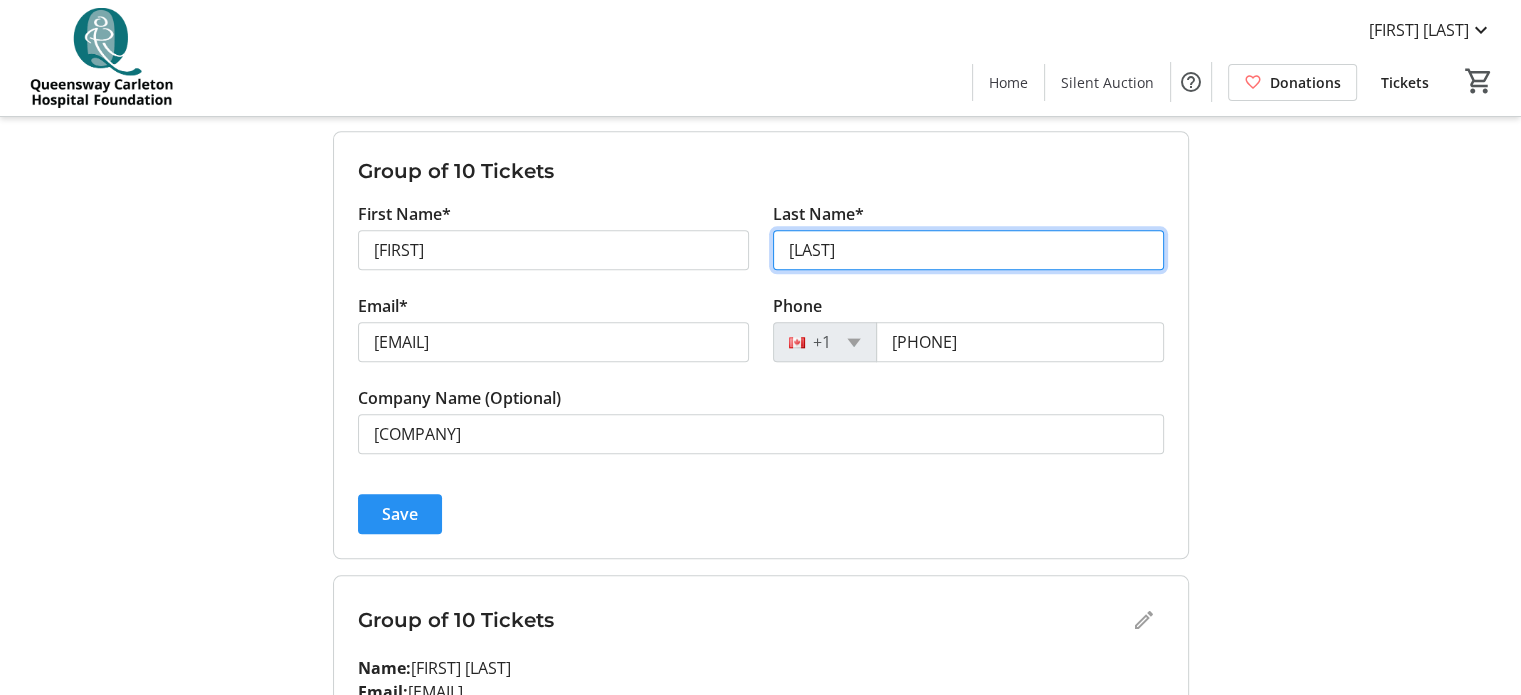 type on "[LAST]" 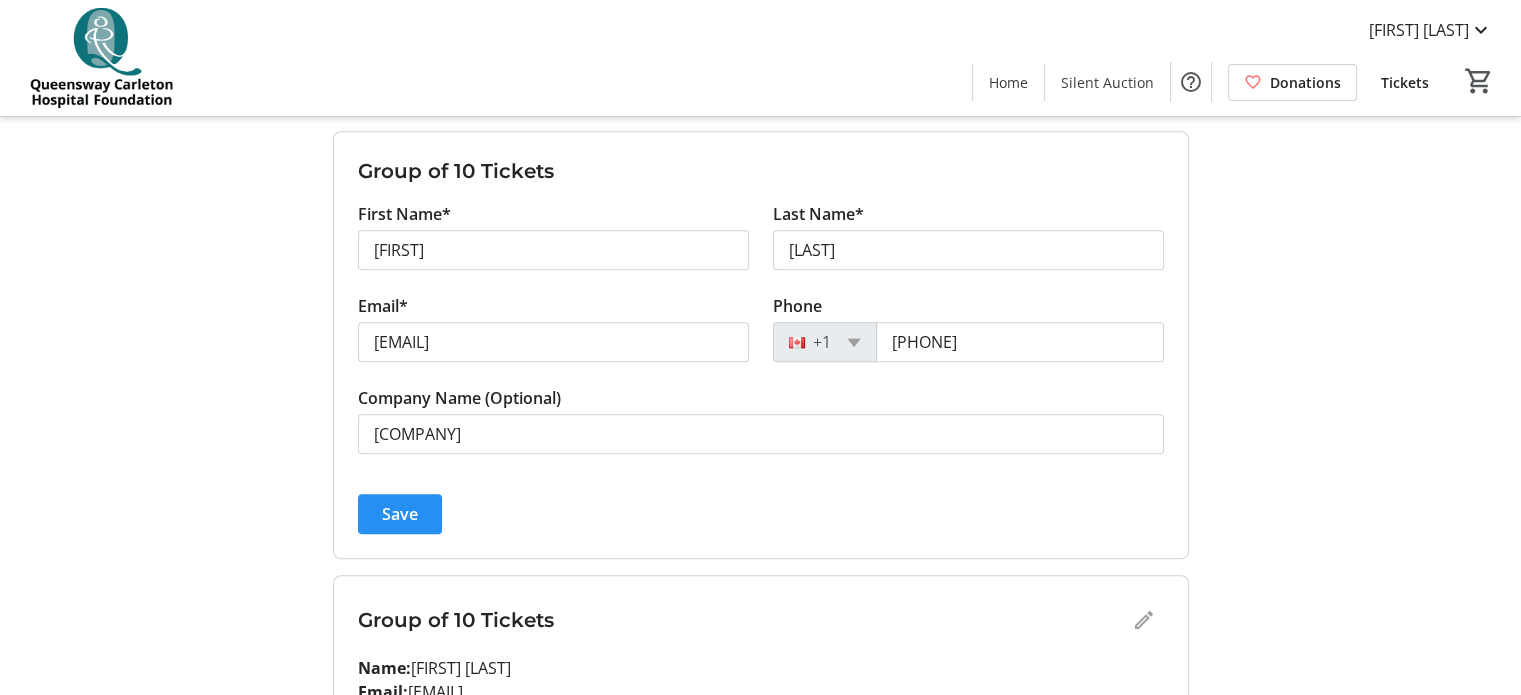 click on "Save" 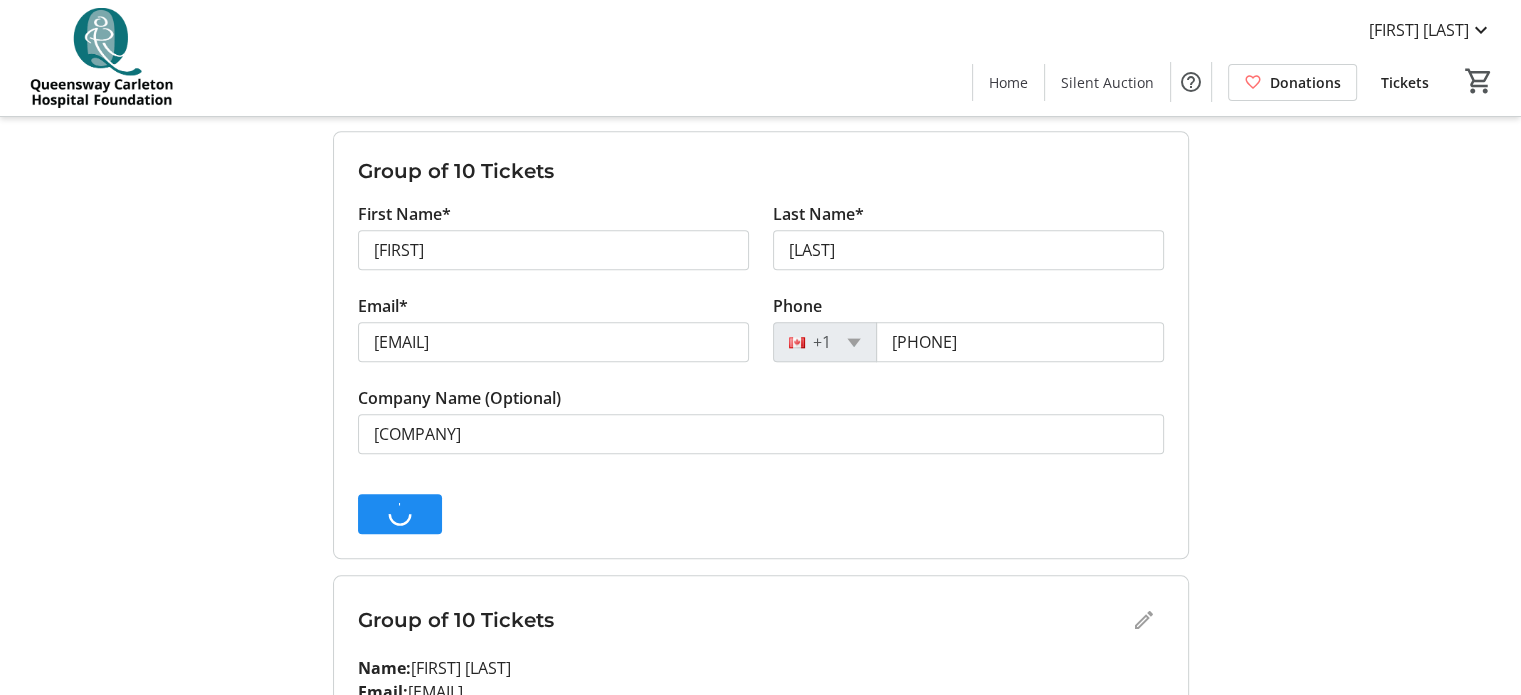 scroll, scrollTop: 1932, scrollLeft: 0, axis: vertical 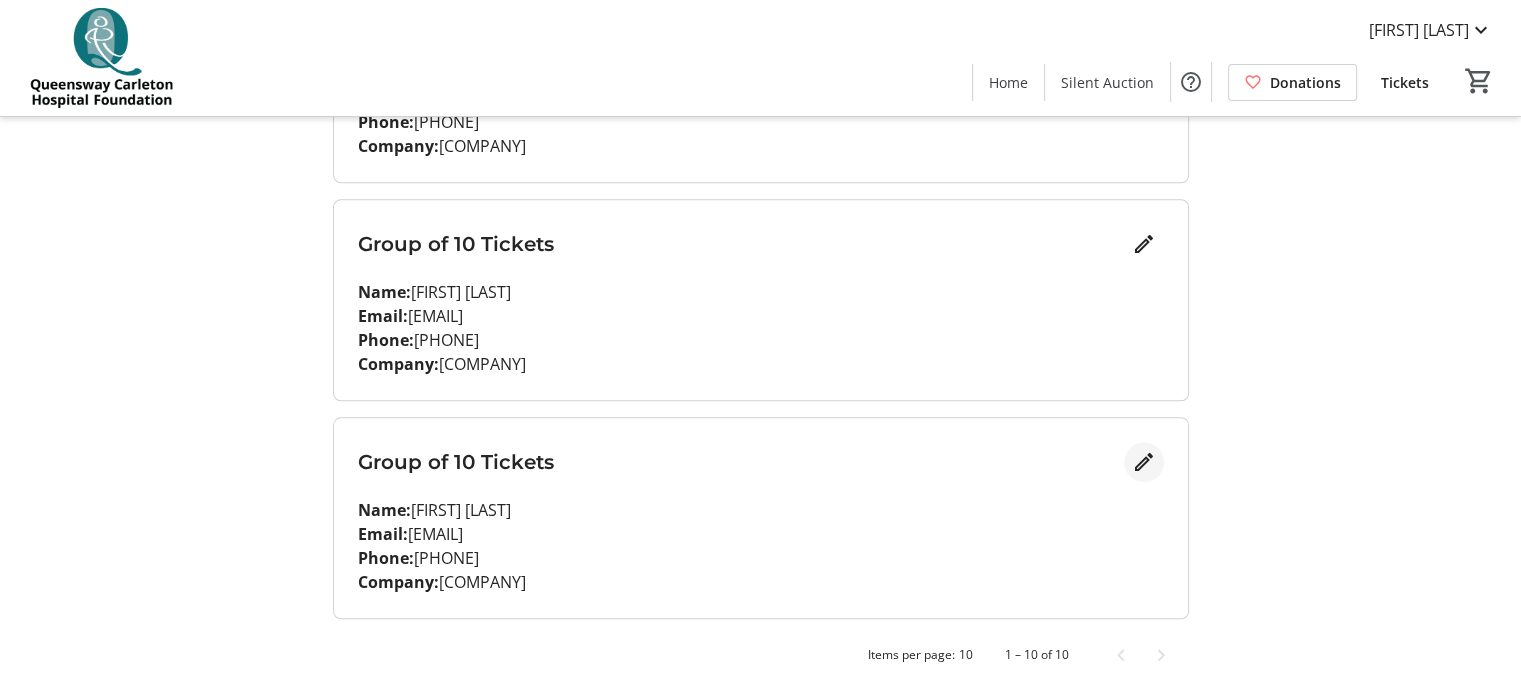 click 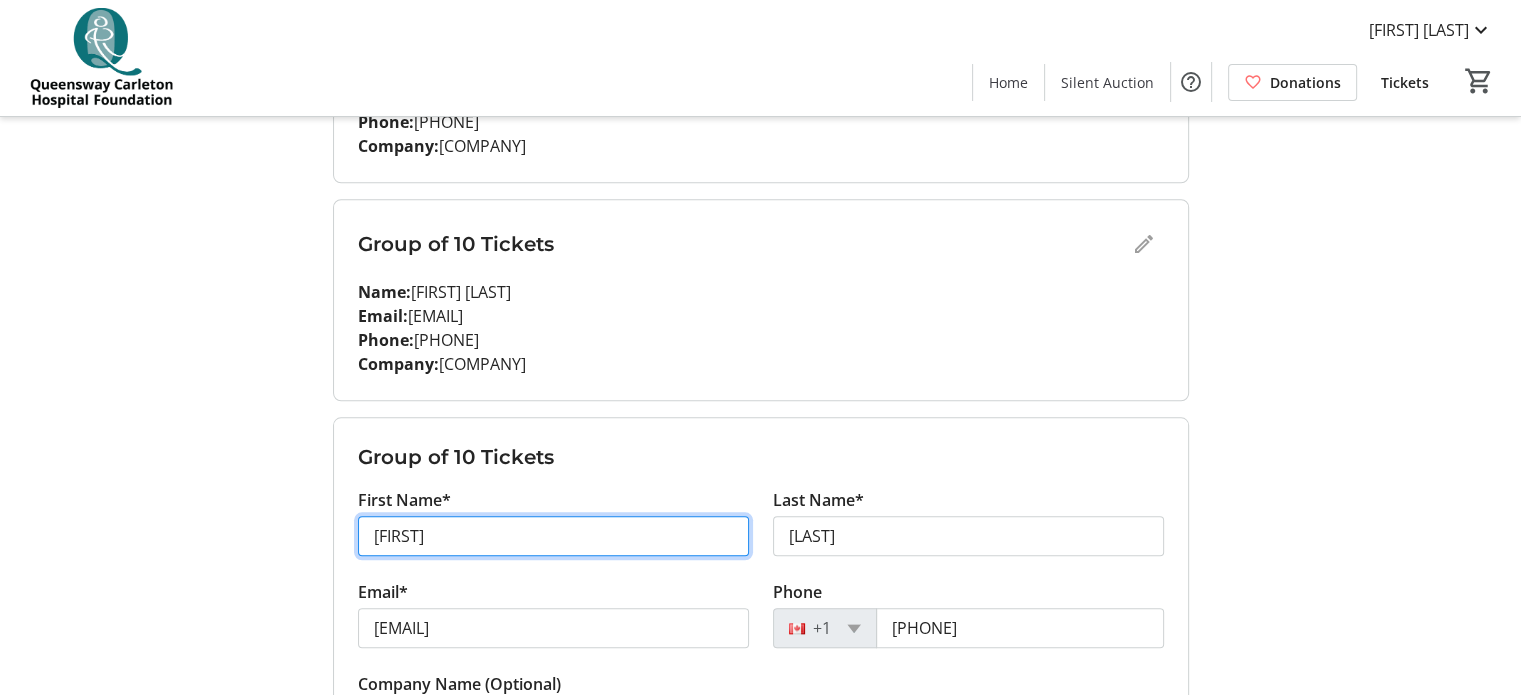 drag, startPoint x: 562, startPoint y: 536, endPoint x: 316, endPoint y: 535, distance: 246.00203 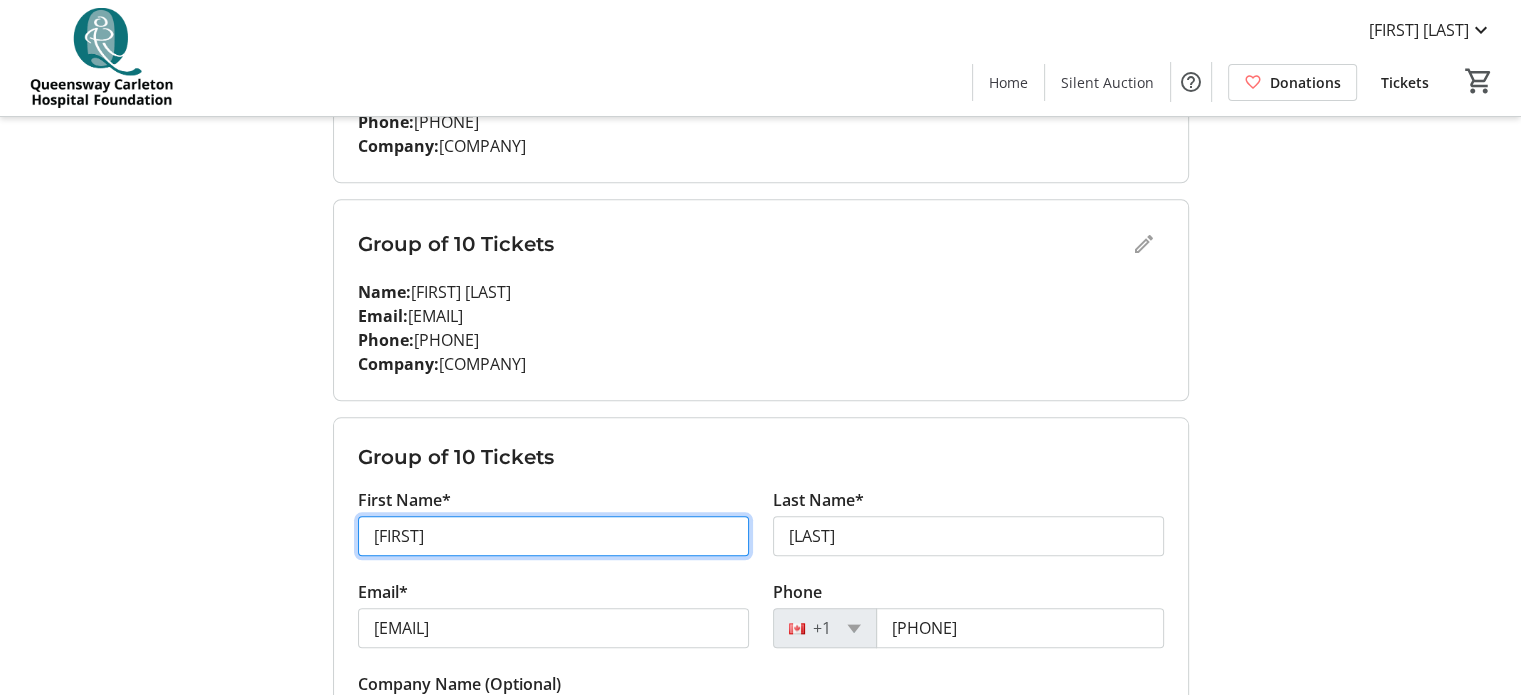 type on "[FIRST]" 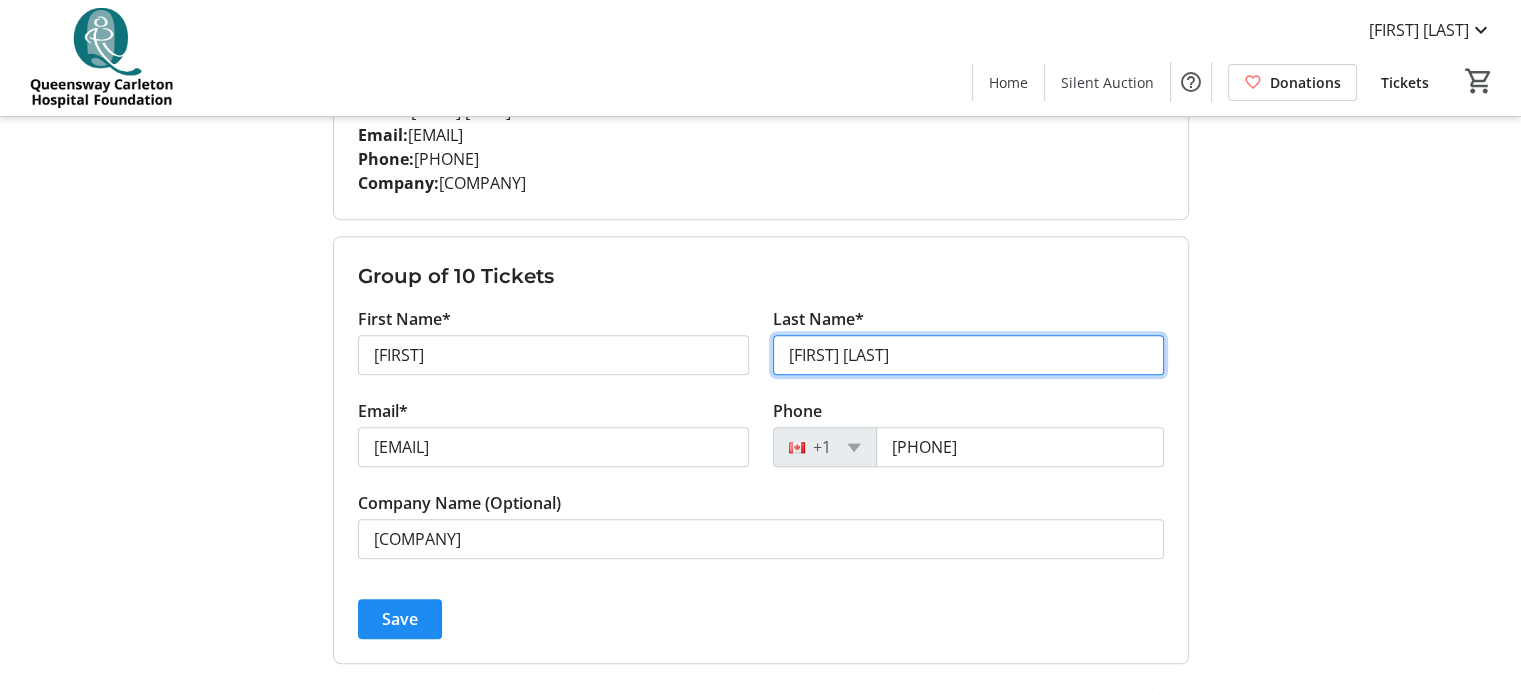scroll, scrollTop: 2157, scrollLeft: 0, axis: vertical 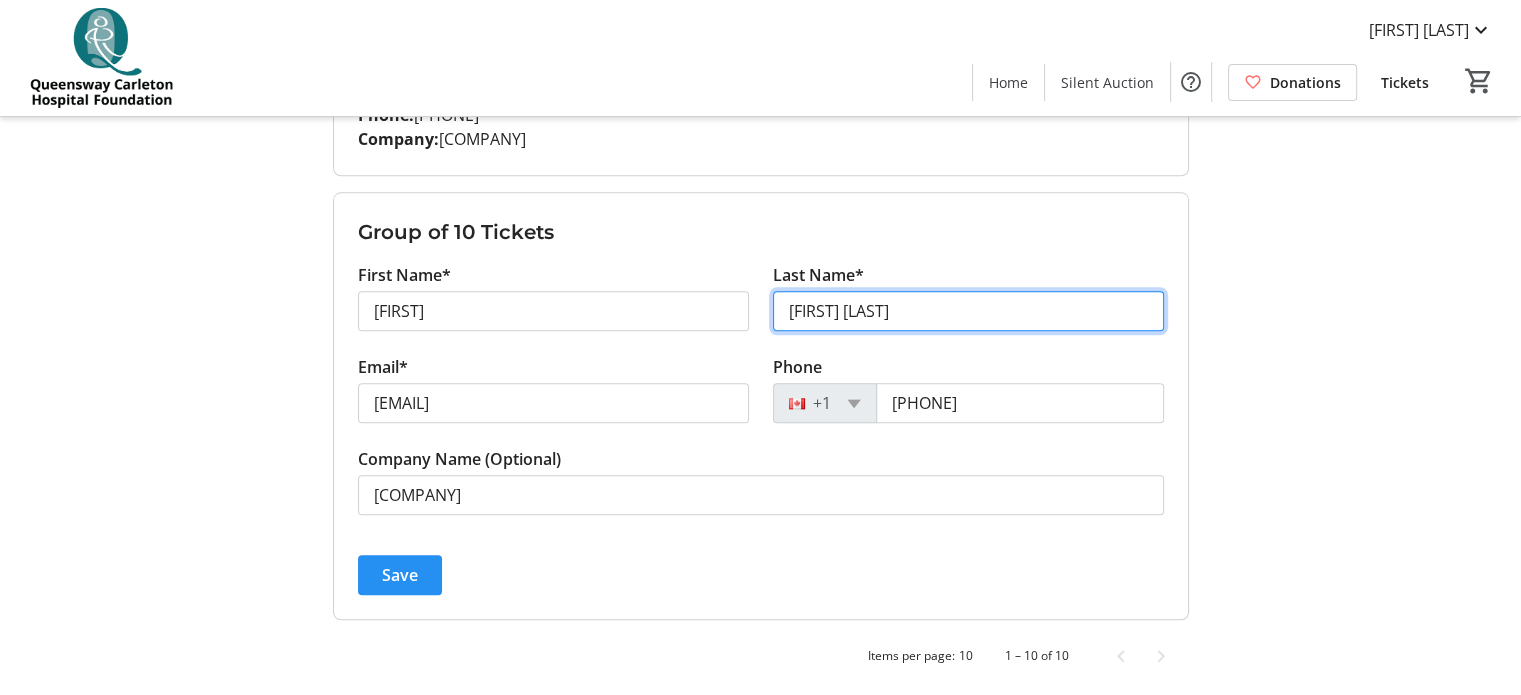 type on "[FIRST] [LAST]" 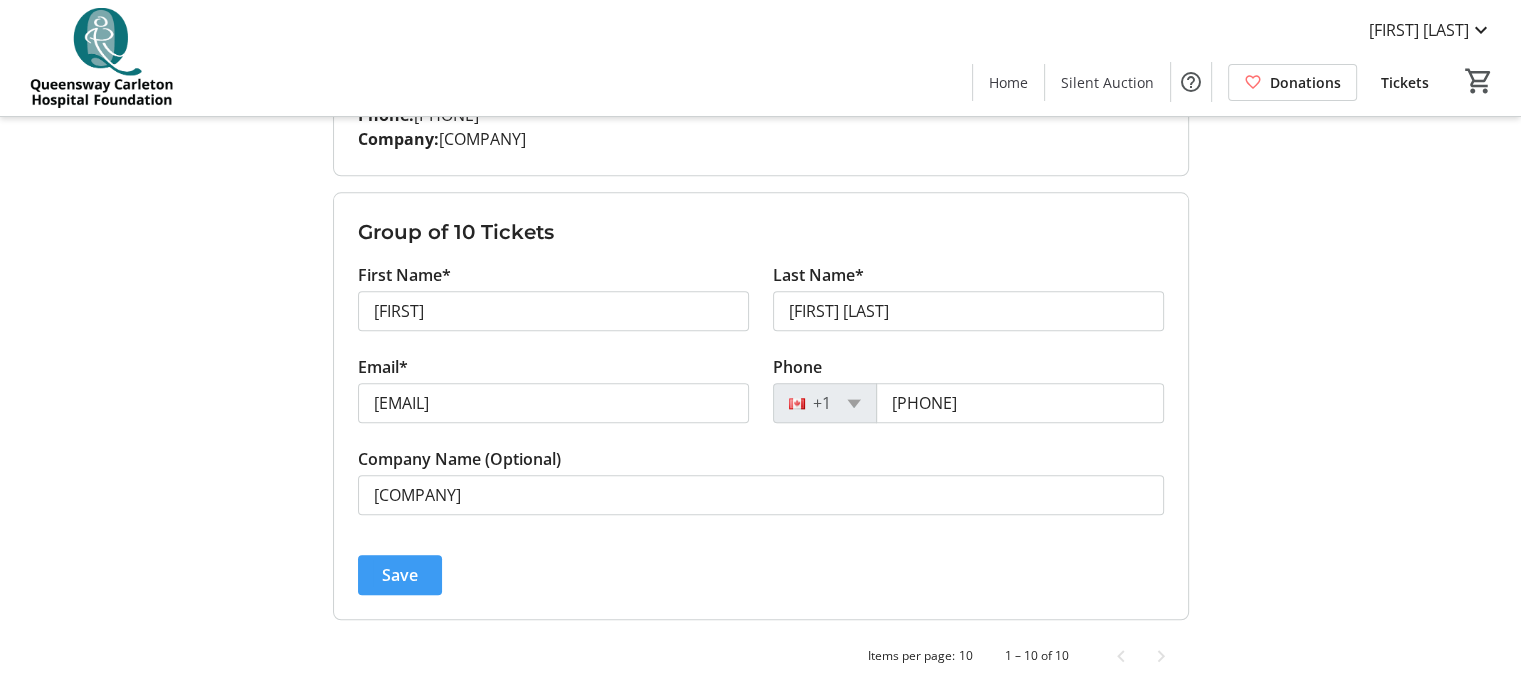 click on "Save" 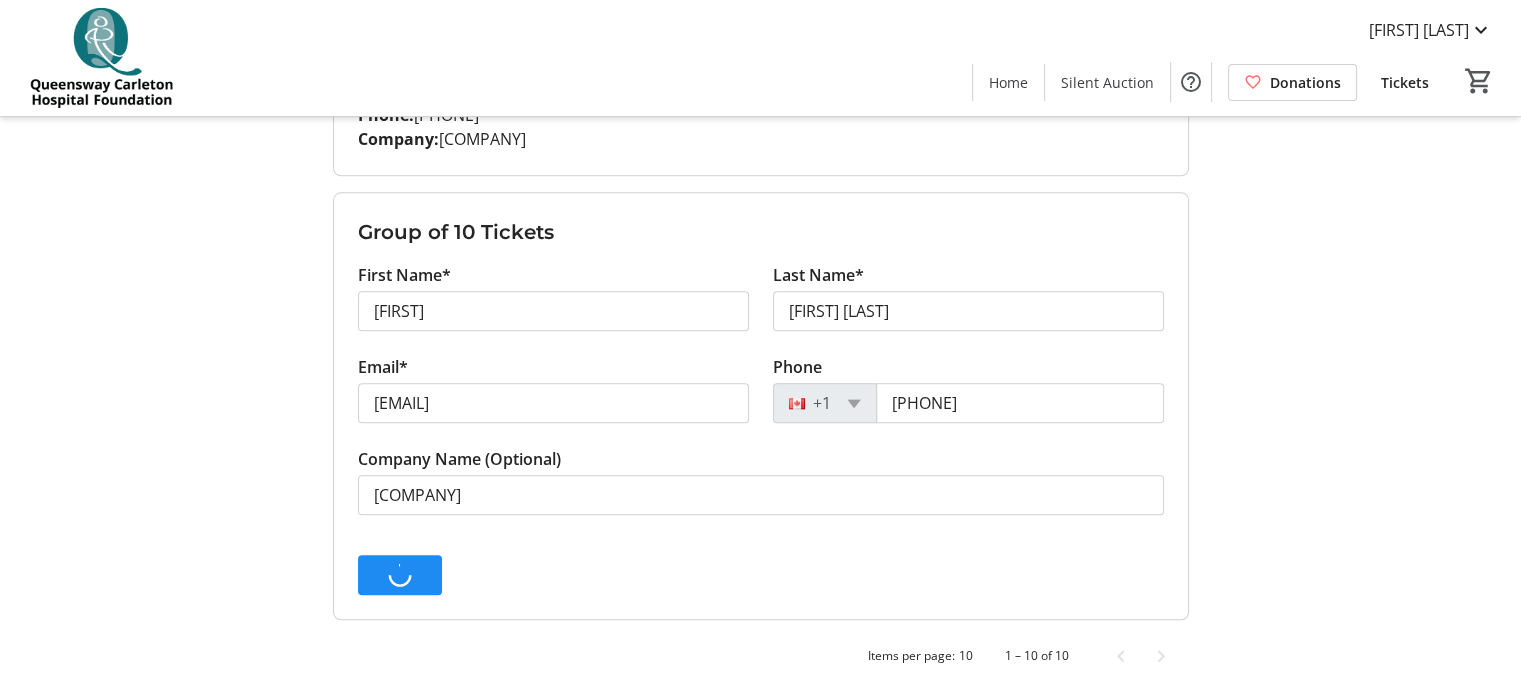 scroll, scrollTop: 1932, scrollLeft: 0, axis: vertical 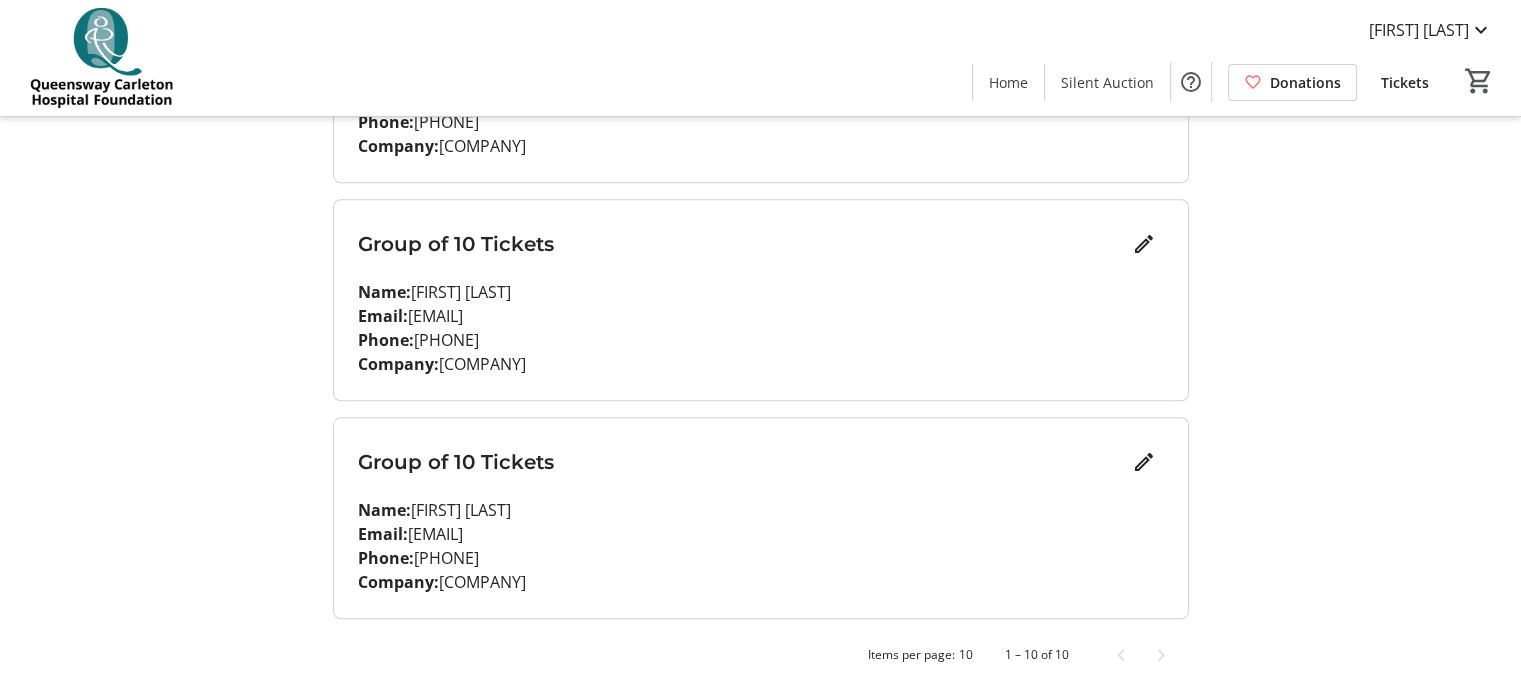 click on "Tickets" 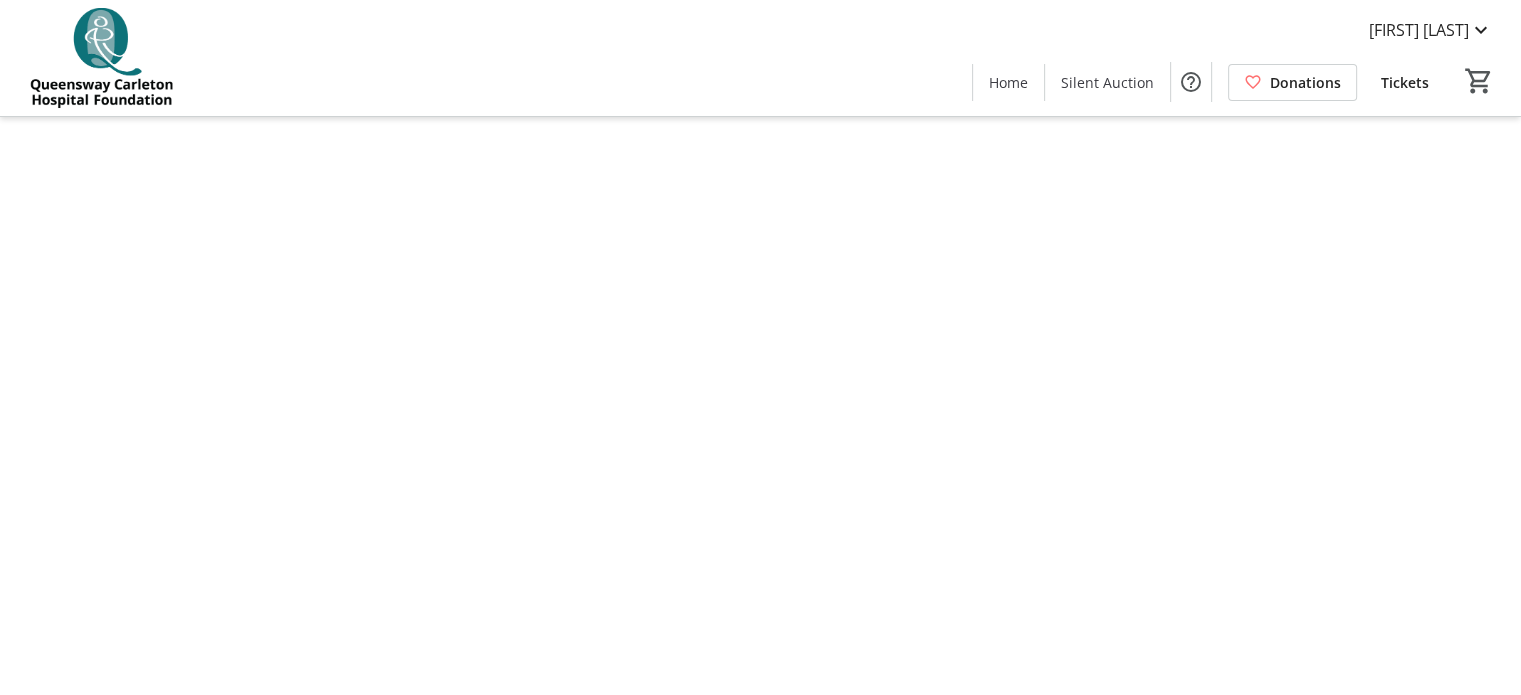scroll, scrollTop: 0, scrollLeft: 0, axis: both 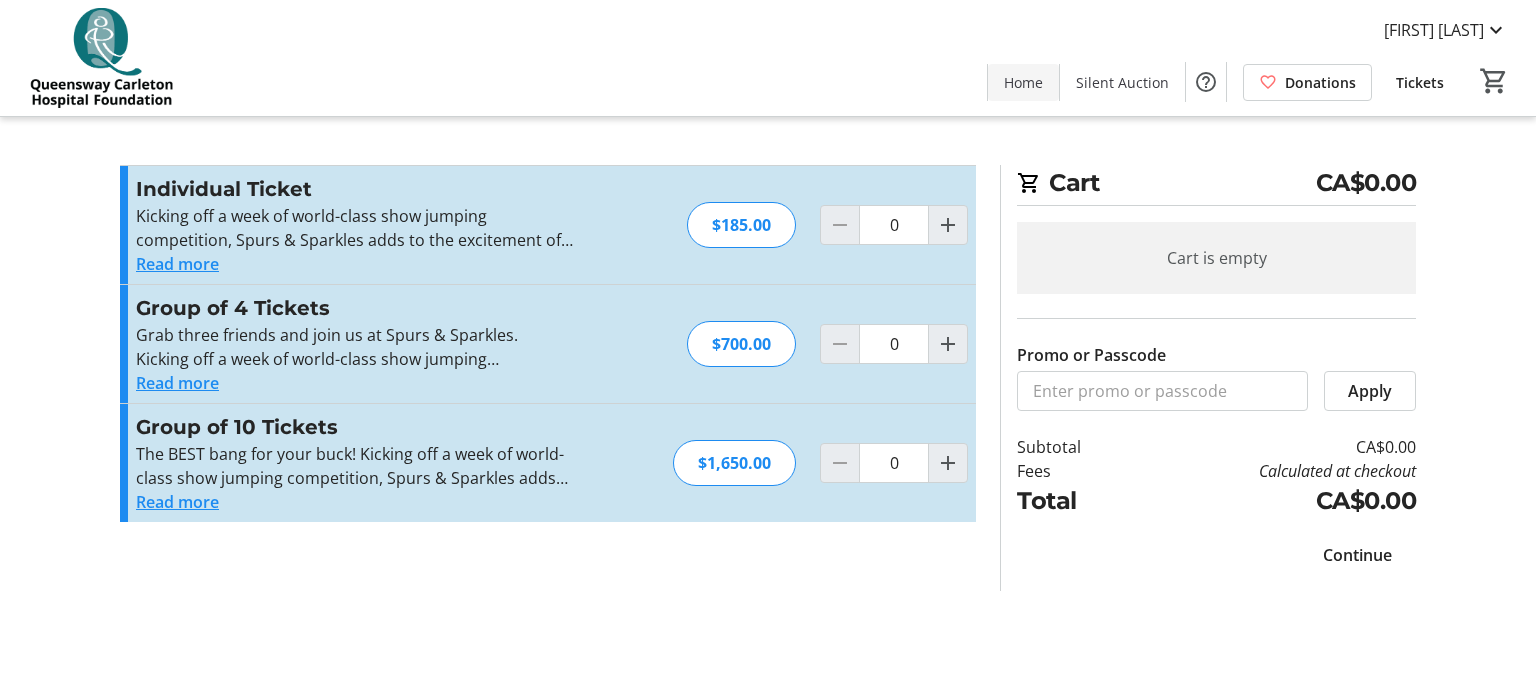 click on "Home" 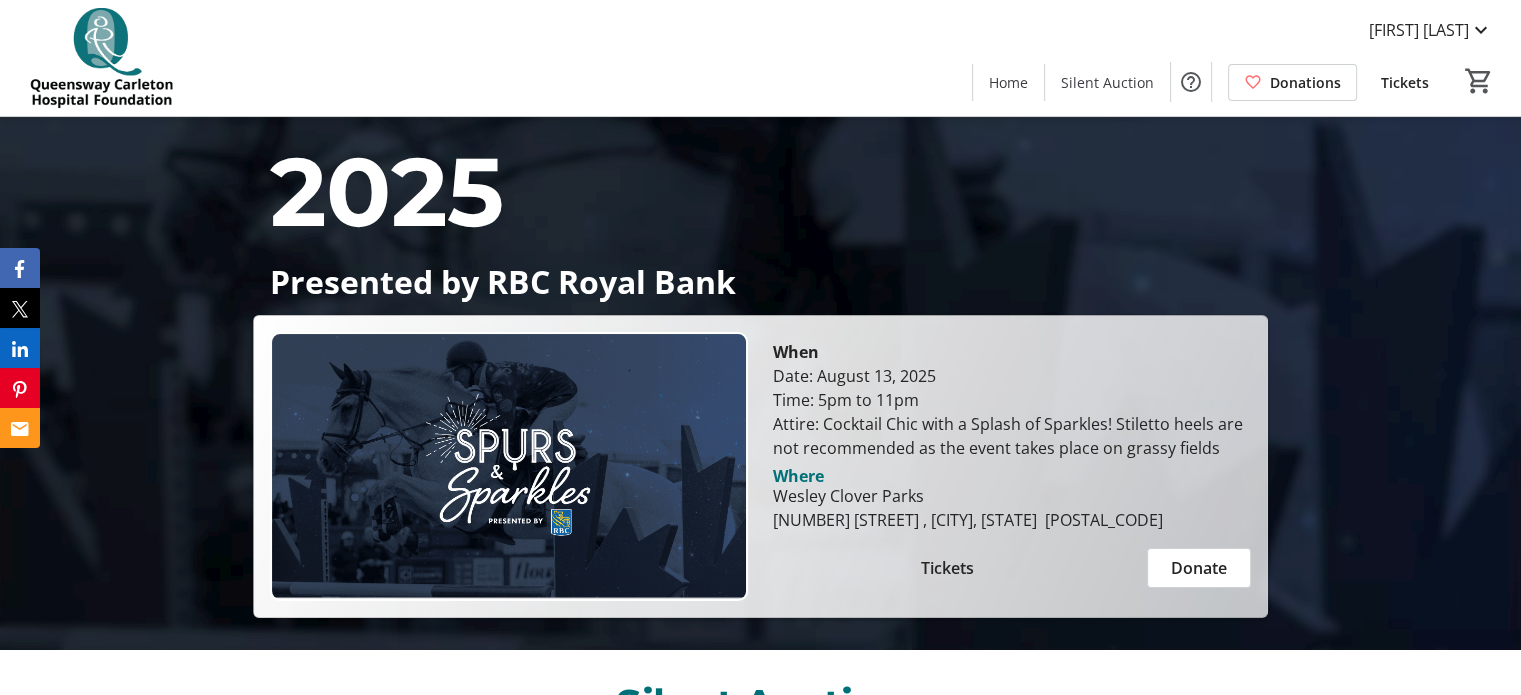 scroll, scrollTop: 0, scrollLeft: 0, axis: both 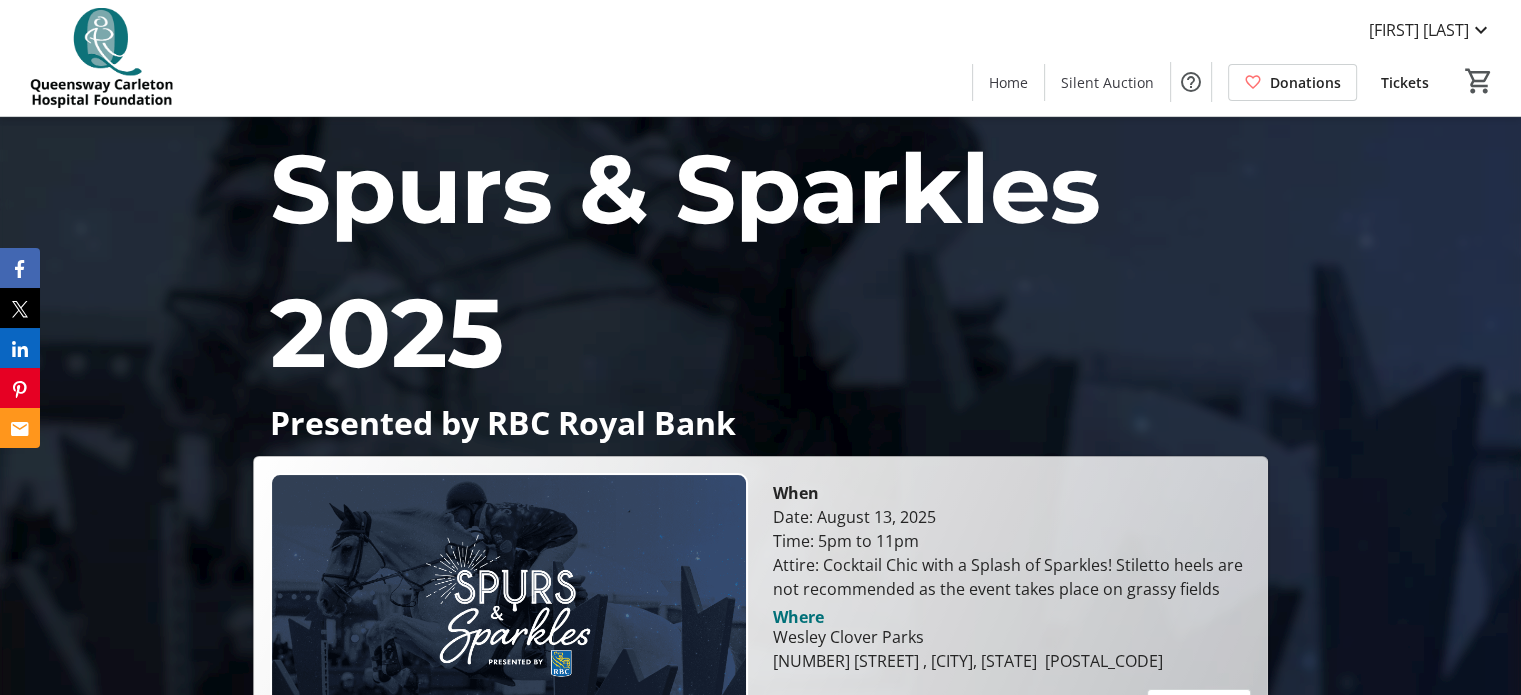 click on "Tickets" 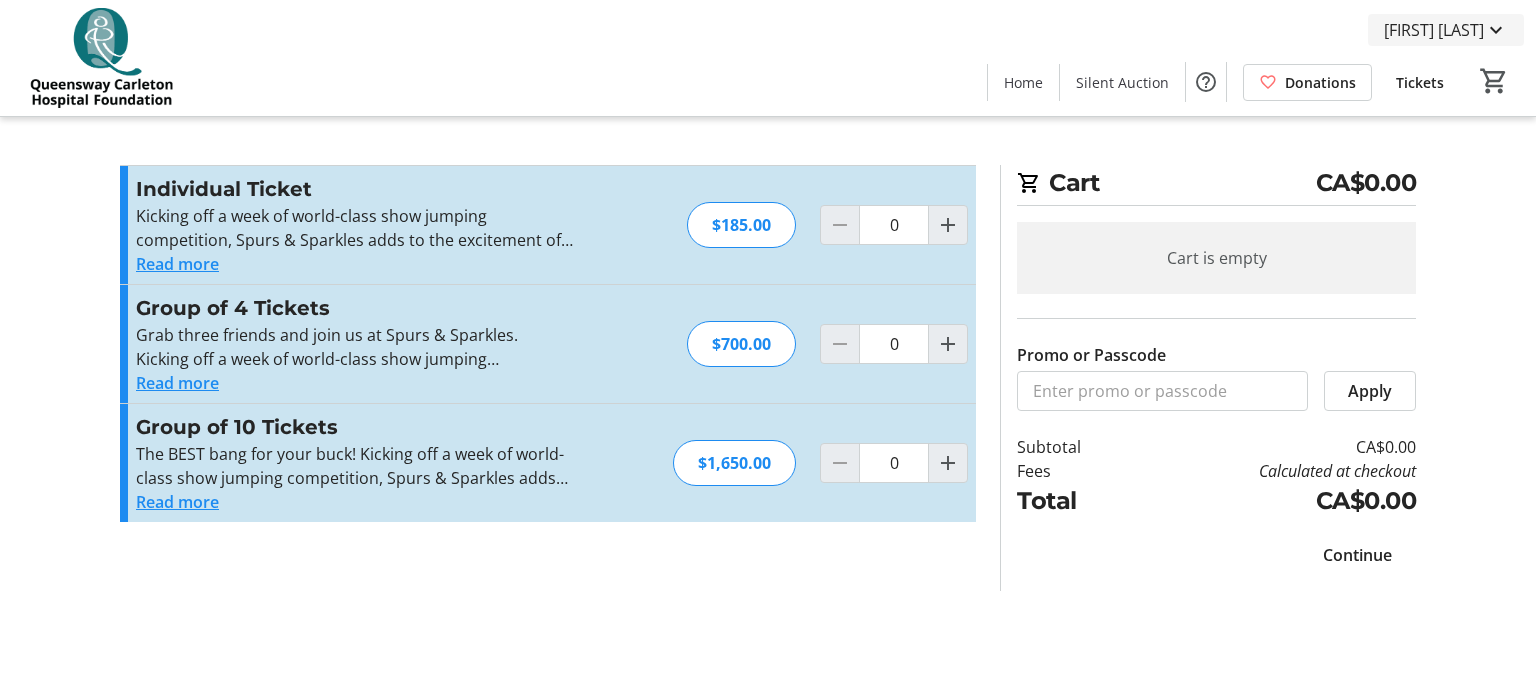 click on "[FIRST]  [LAST]" 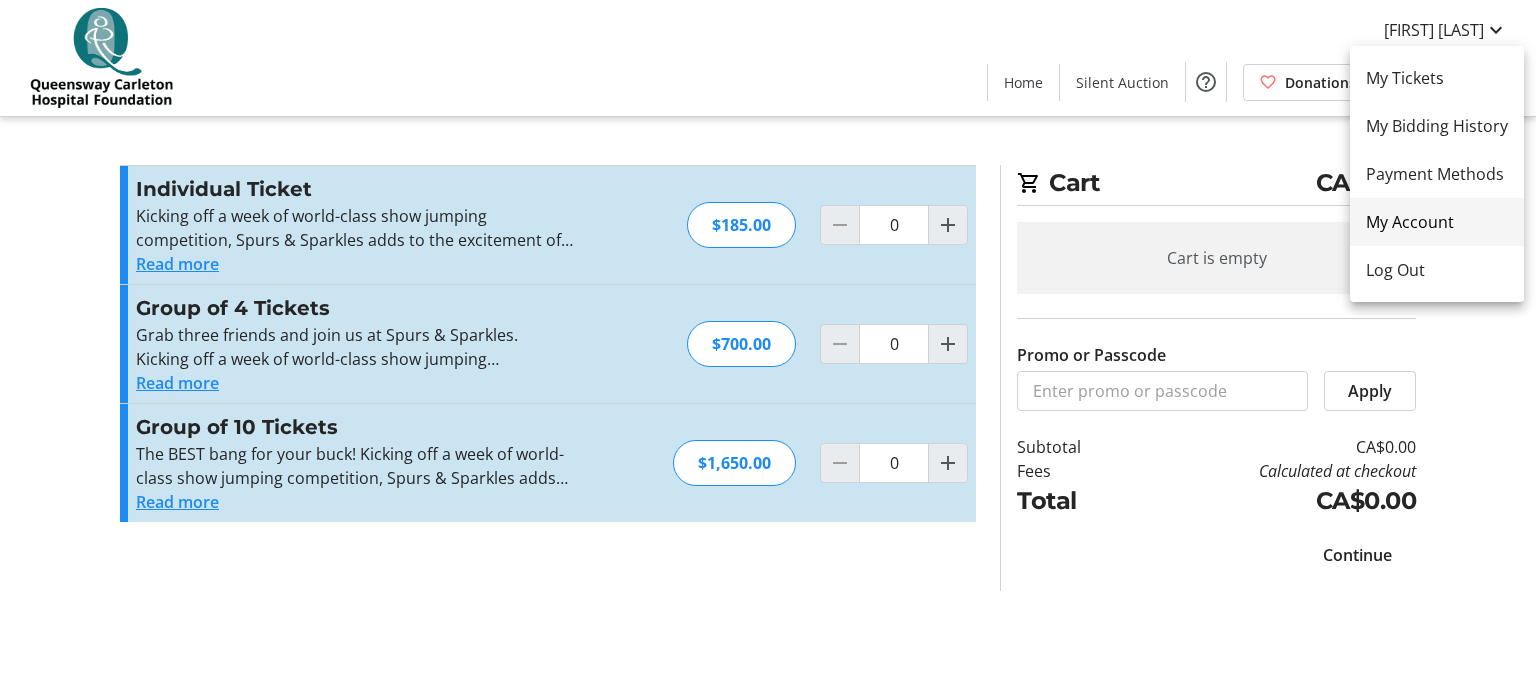 click on "My Account" at bounding box center [1437, 222] 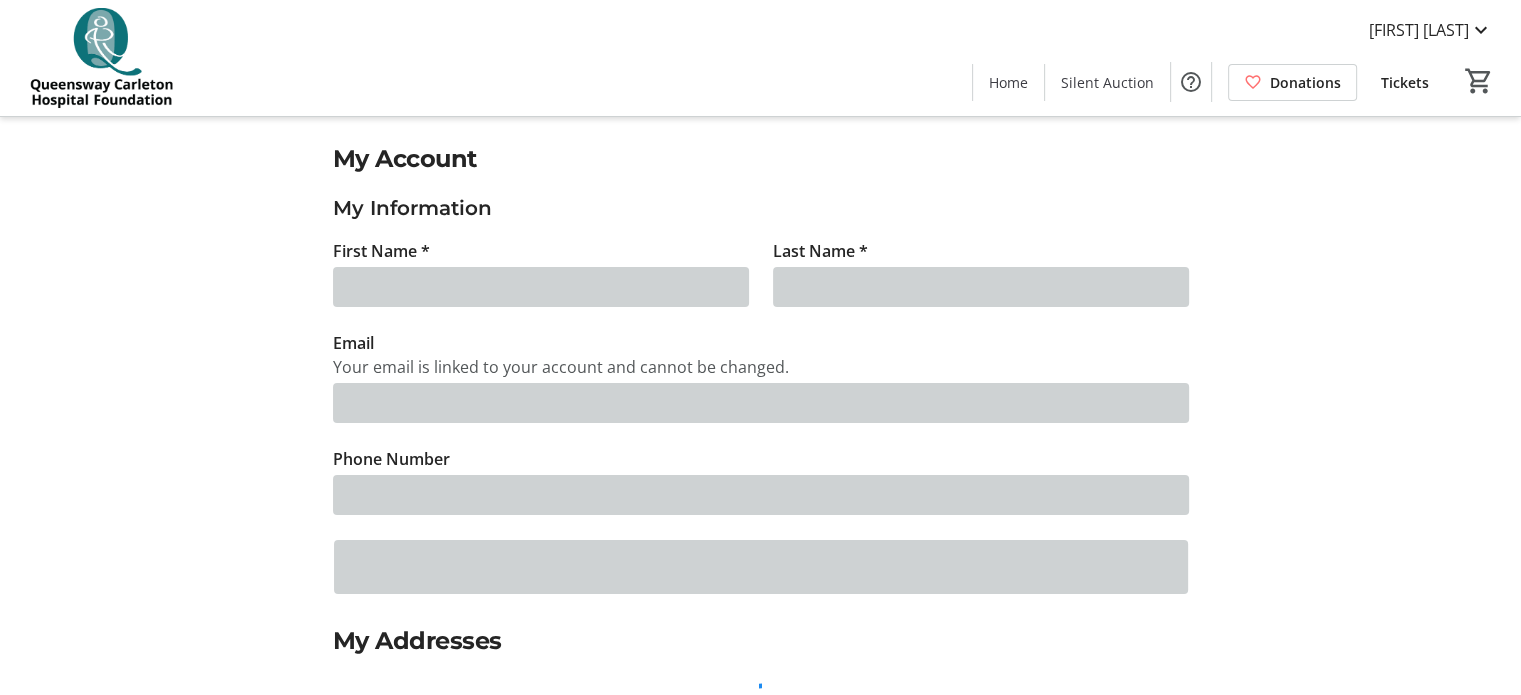 type on "[FIRST]" 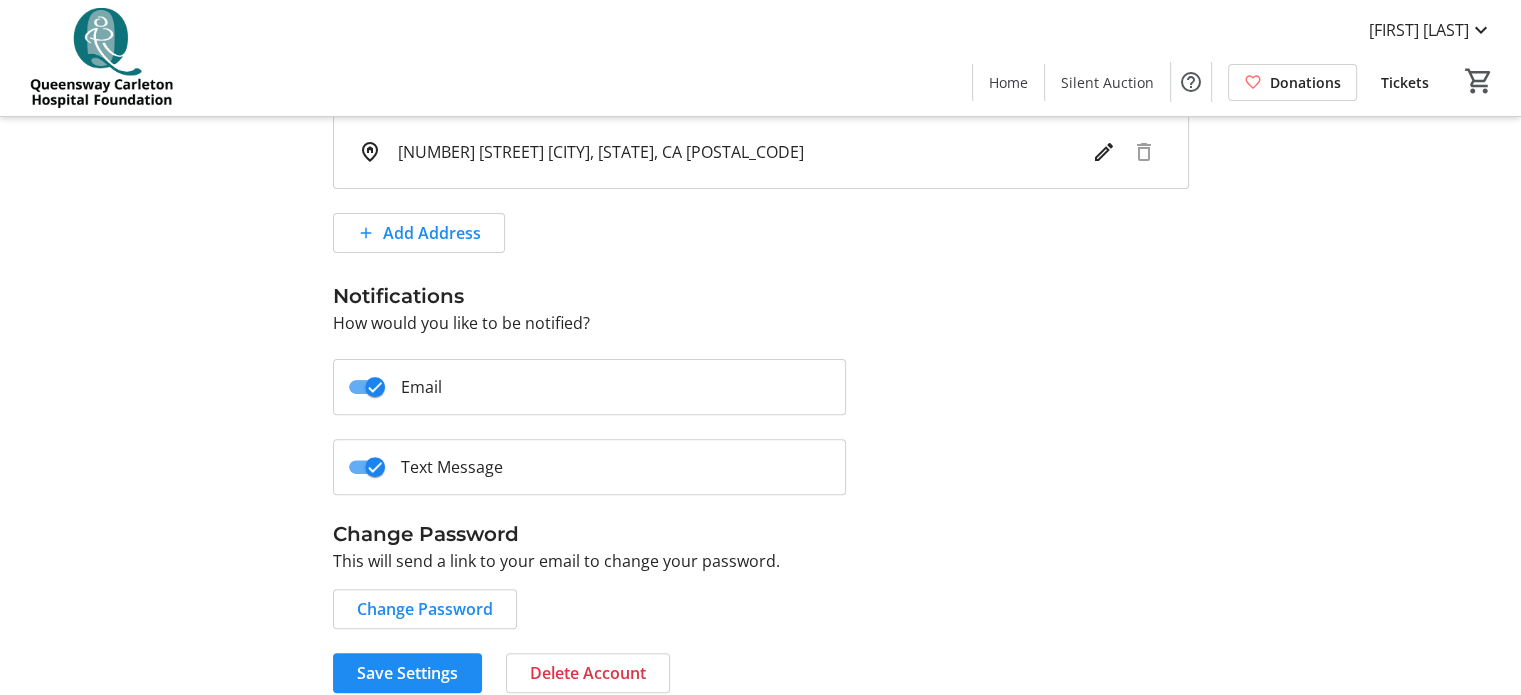 scroll, scrollTop: 586, scrollLeft: 0, axis: vertical 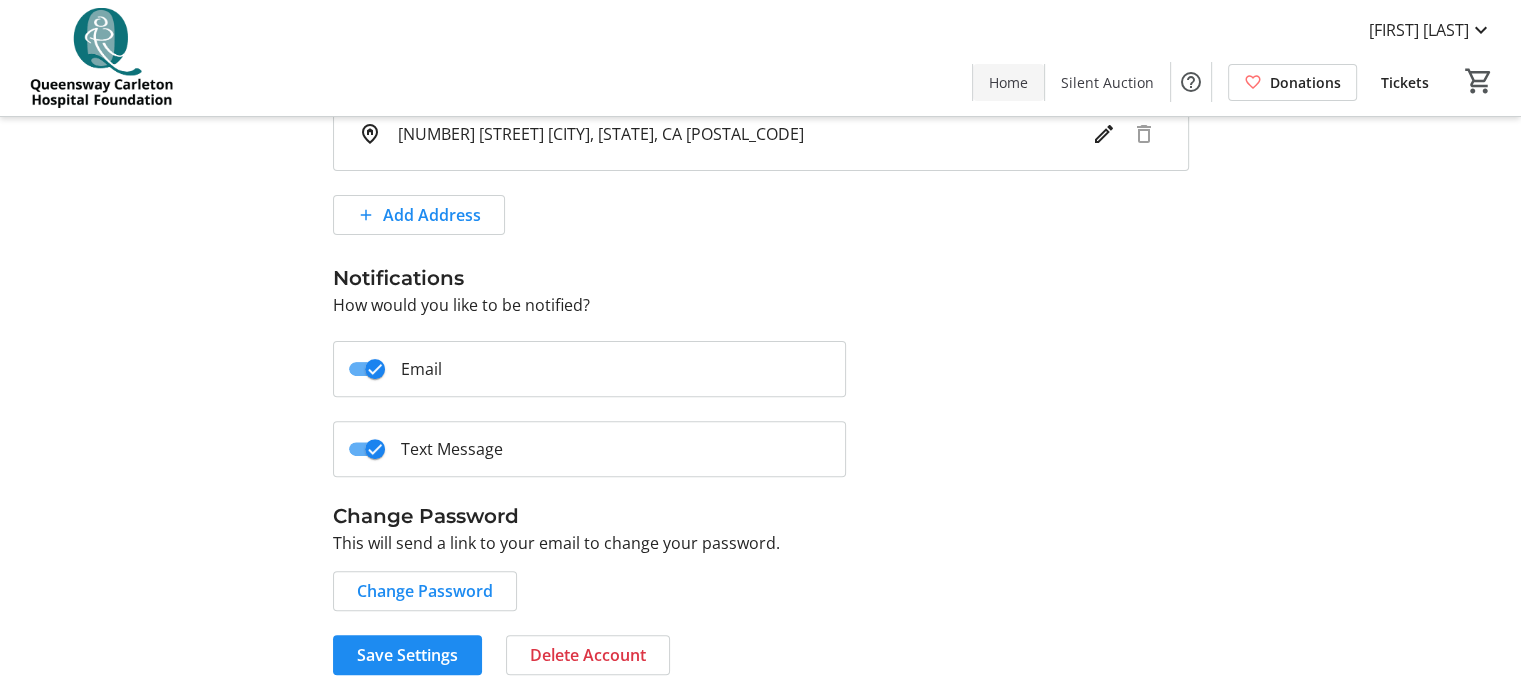 click on "Home" 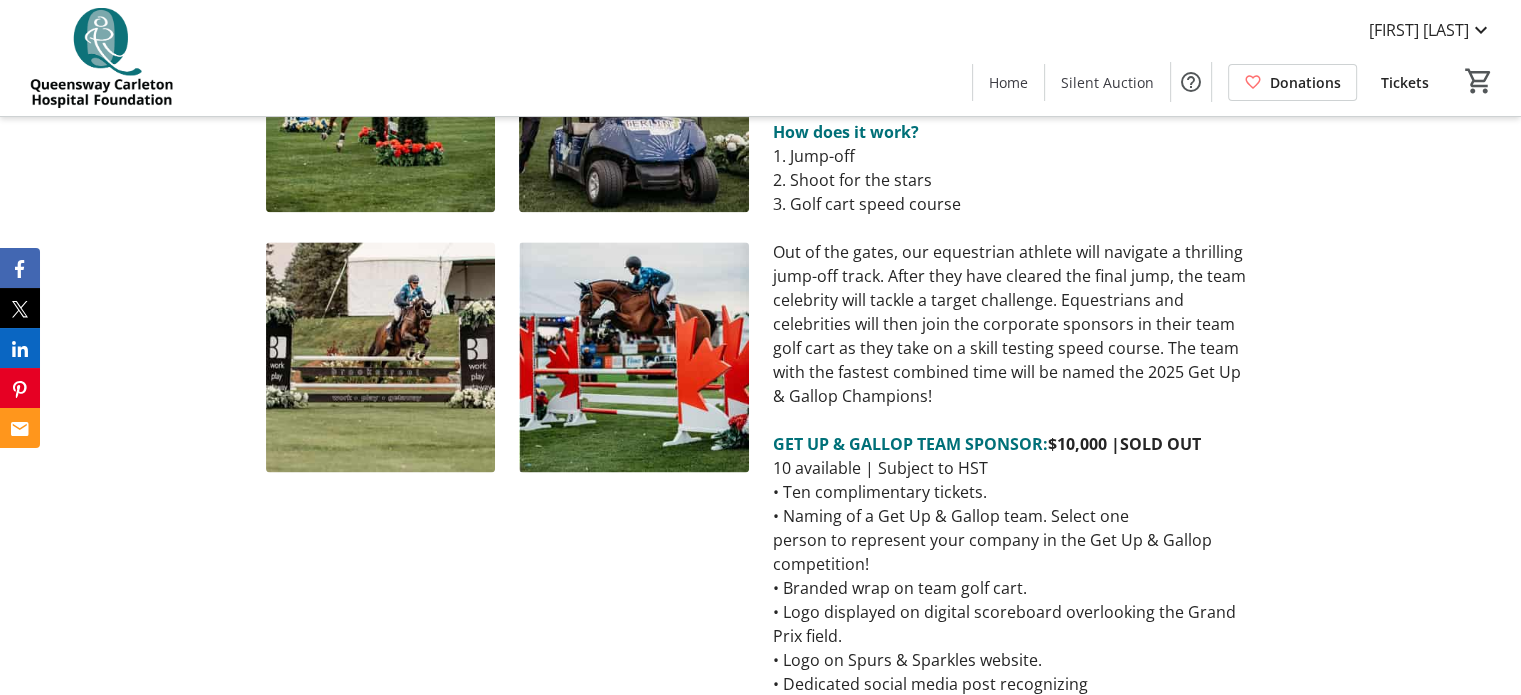 scroll, scrollTop: 2700, scrollLeft: 0, axis: vertical 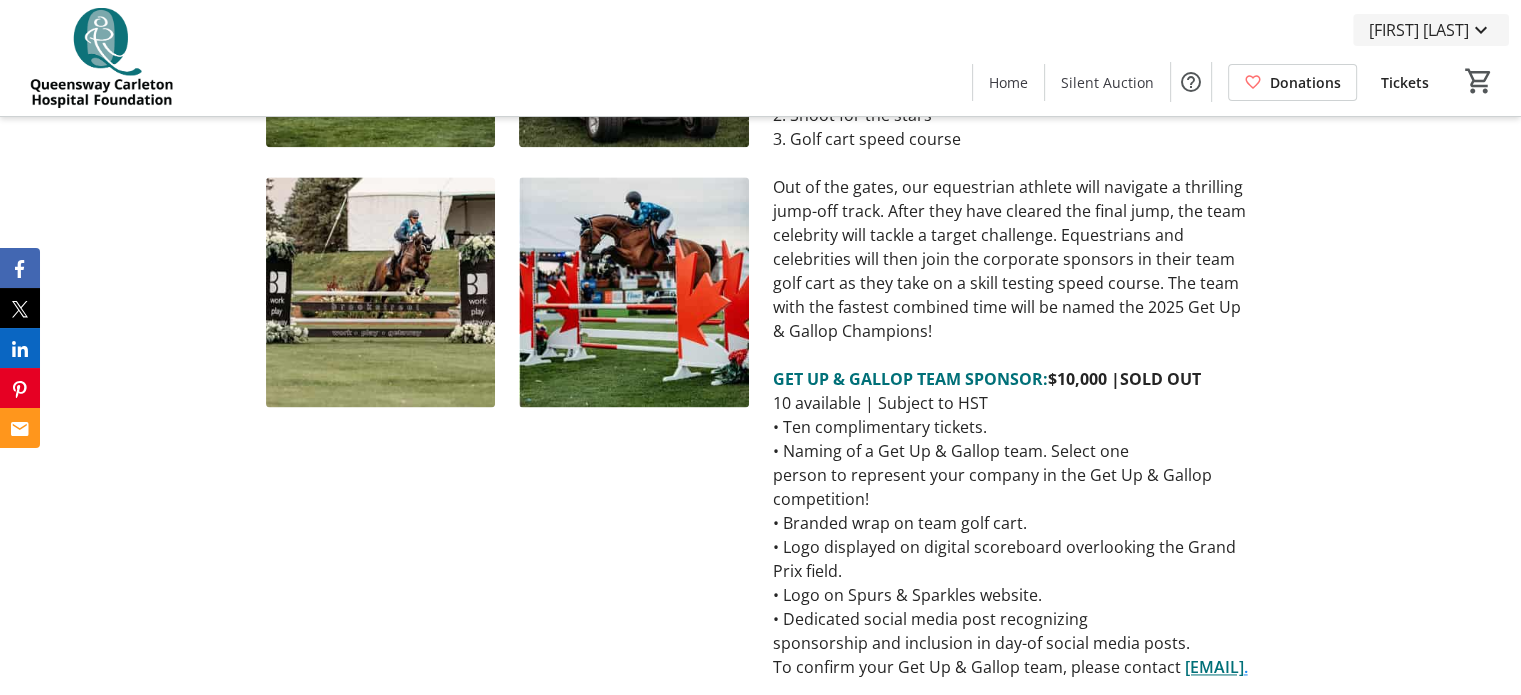 click on "[FIRST]  [LAST]" 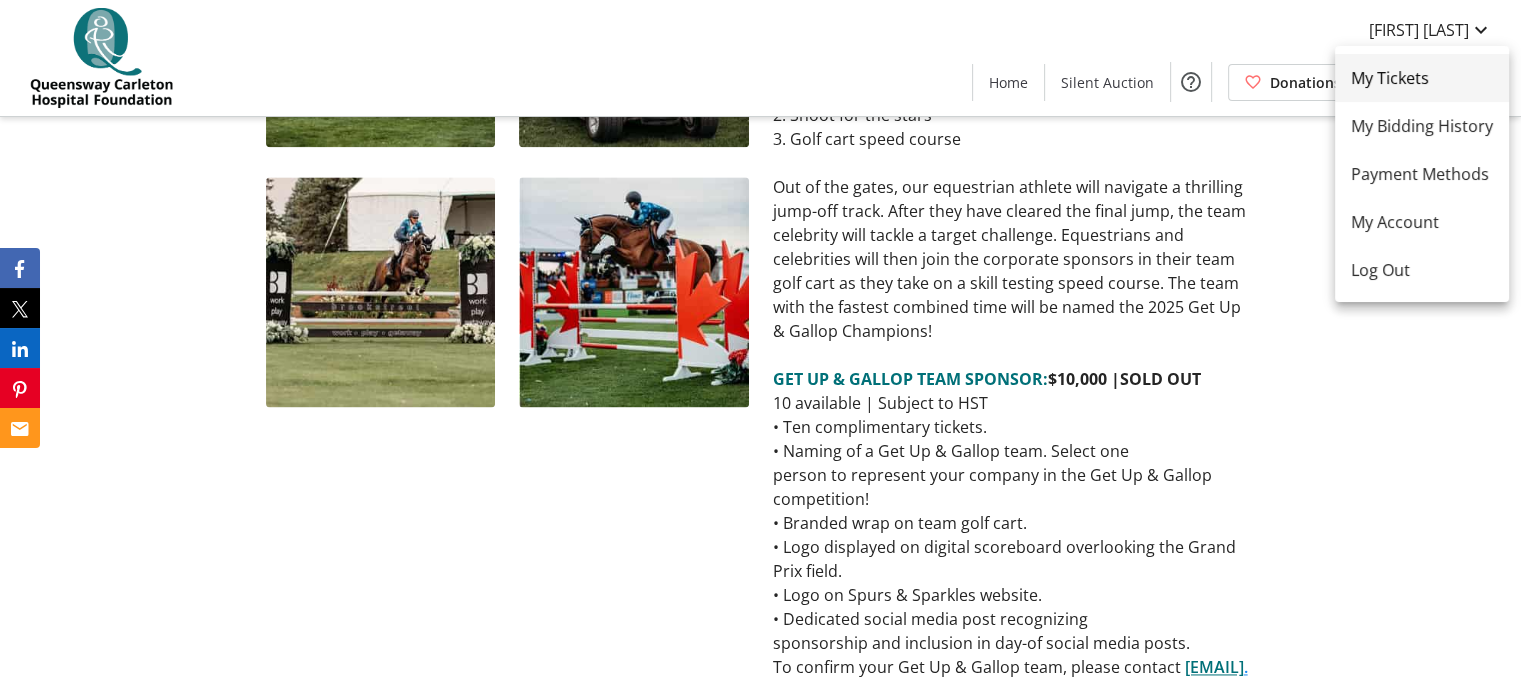 click on "My Tickets" at bounding box center [1422, 78] 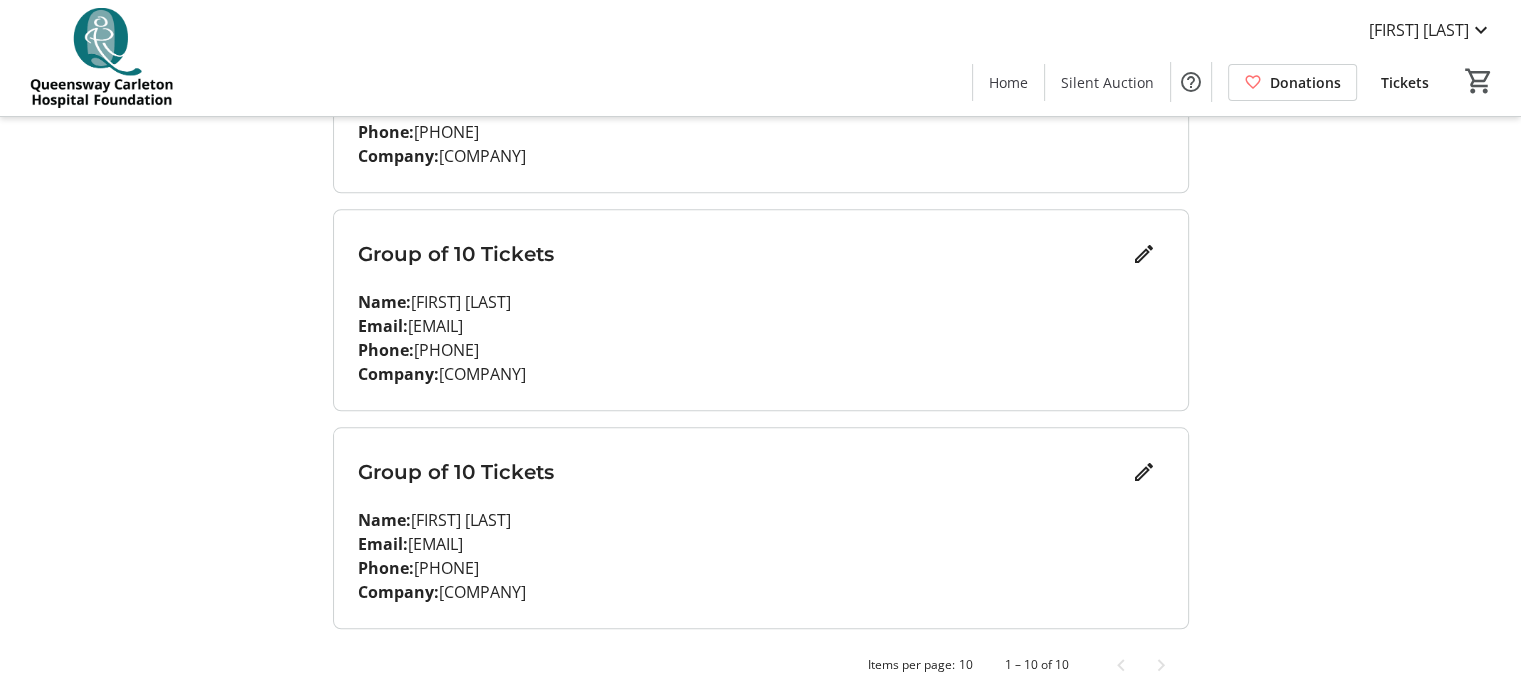 scroll, scrollTop: 1932, scrollLeft: 0, axis: vertical 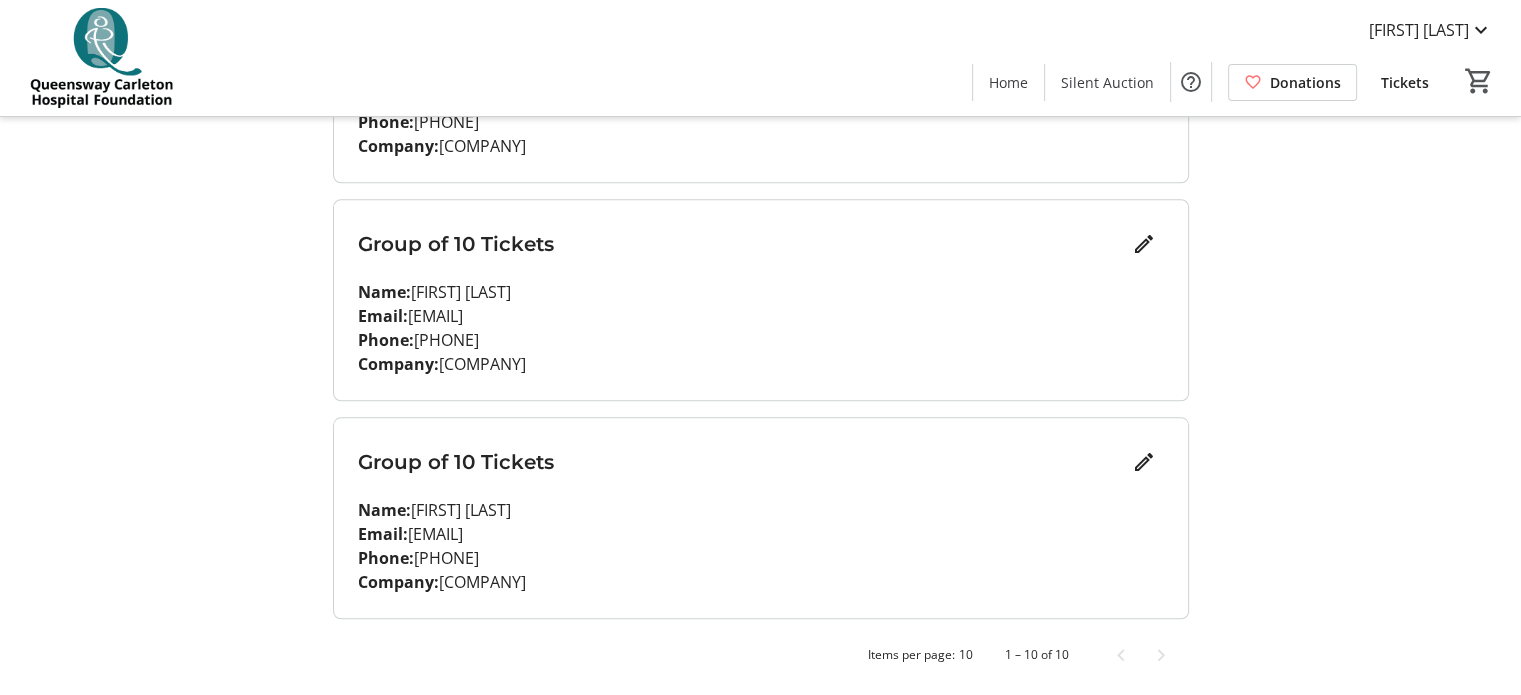 click on "Tickets" 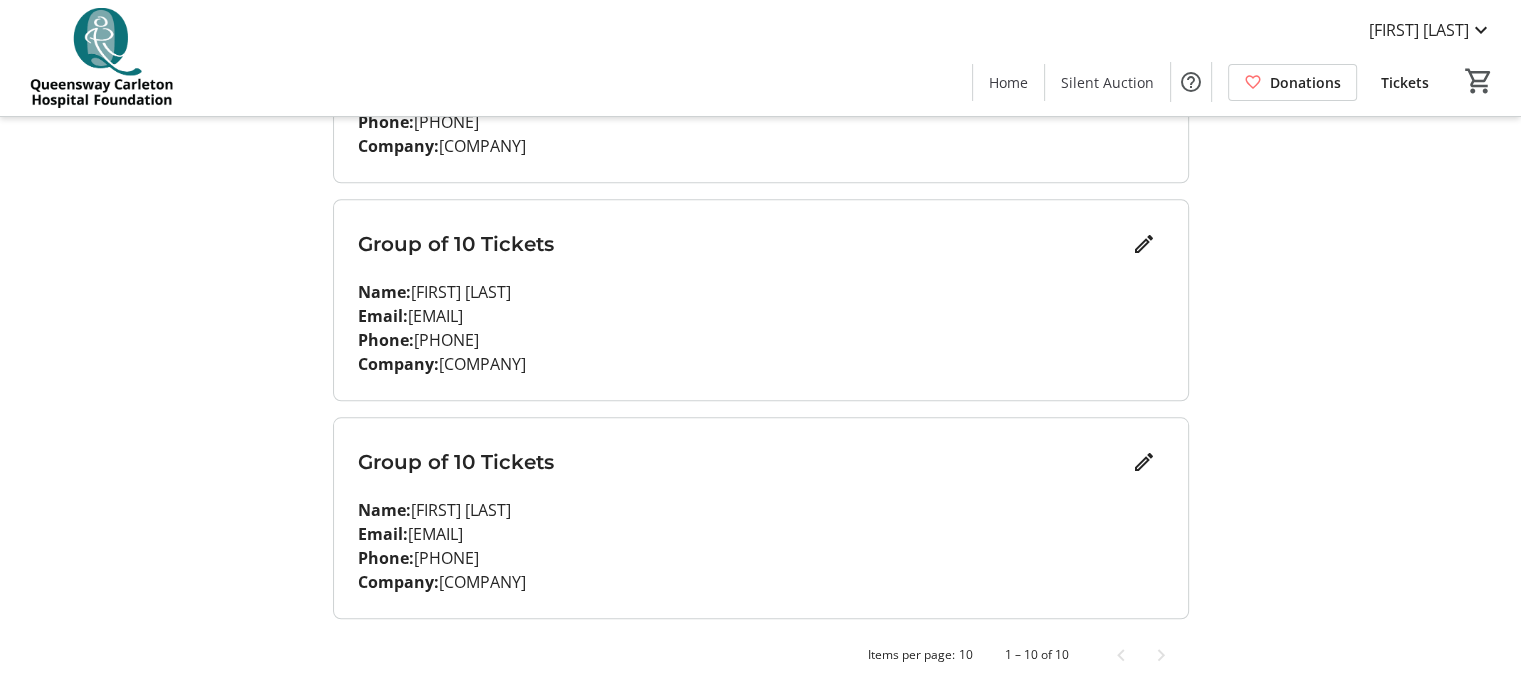 scroll, scrollTop: 0, scrollLeft: 0, axis: both 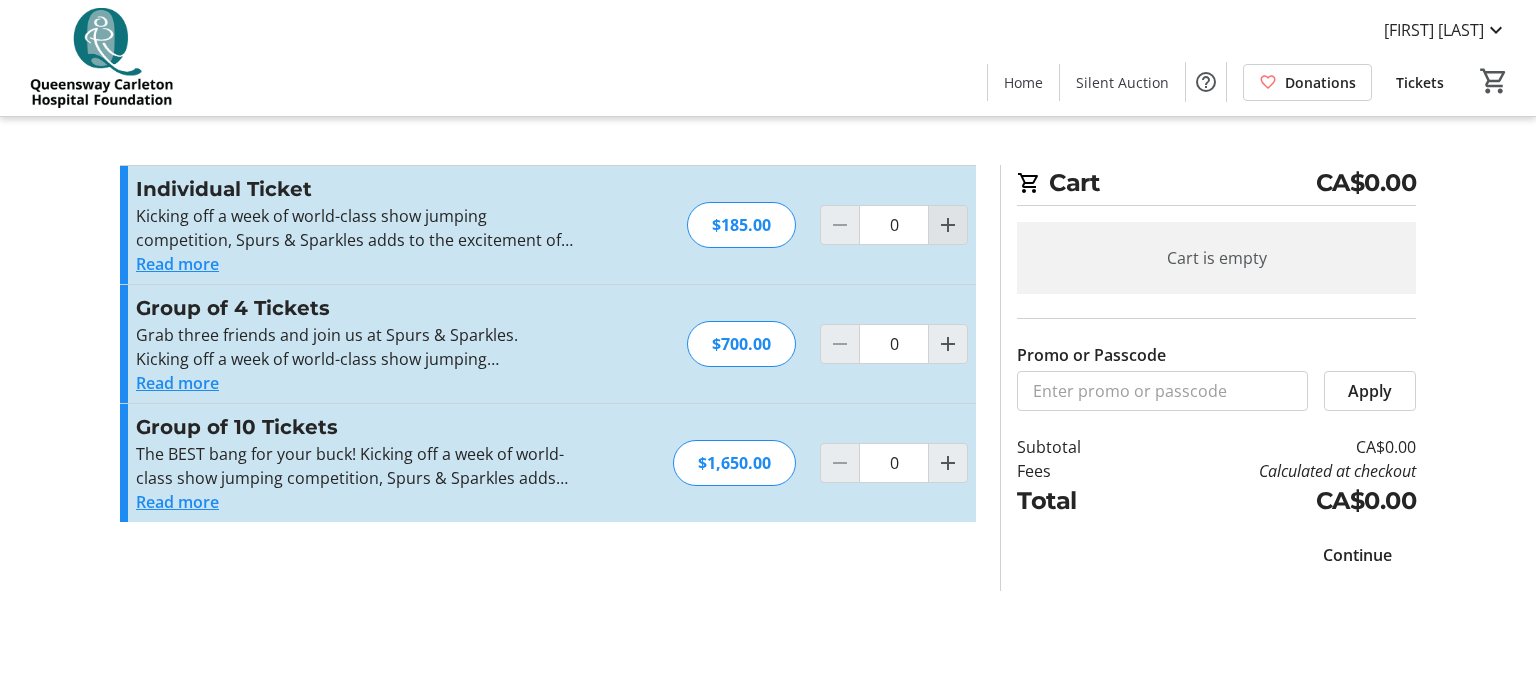 click 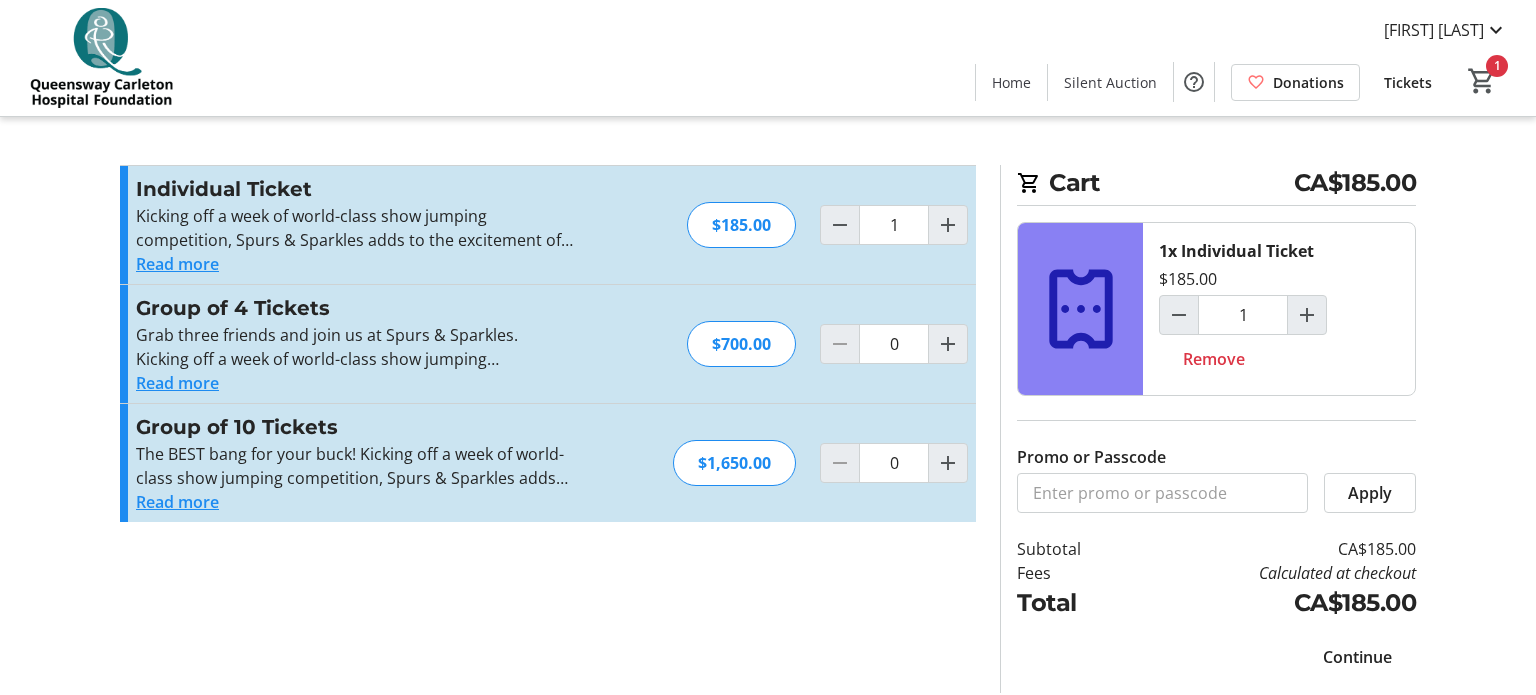 click on "Cart CA$185.00  1x Individual Ticket   $185.00  1 Remove Promo or Passcode  Apply  Subtotal  CA$185.00  Fees  Calculated at checkout  Total  CA$185.00   Close    Promo or Passcode  Apply  Individual Ticket Kicking off a week of world-class show jumping competition, Spurs & Sparkles adds to the excitement of the Ottawa International CSI5* CSI2*. Enjoy exceptional company, gourmet cuisine, and premium local beverages, all while taking in thrilling equestrian entertainment.  Read more  Kicking off a week of world-class show jumping competition, Spurs & Sparkles adds to the excitement of the Ottawa International CSI5* CSI2*. Enjoy exceptional company, gourmet cuisine, and premium local beverages, all while taking in thrilling equestrian entertainment.  $185.00  1 Group of 4 Tickets  Read more   $700.00  0 Group of 10 Tickets  Read more   $1,650.00  0  Cart  CA$185.00  1x Individual Ticket   $185.00  1 Remove Promo or Passcode  Apply  Subtotal  CA$185.00  Fees  Calculated at checkout  Total  CA$185.00   Continue" 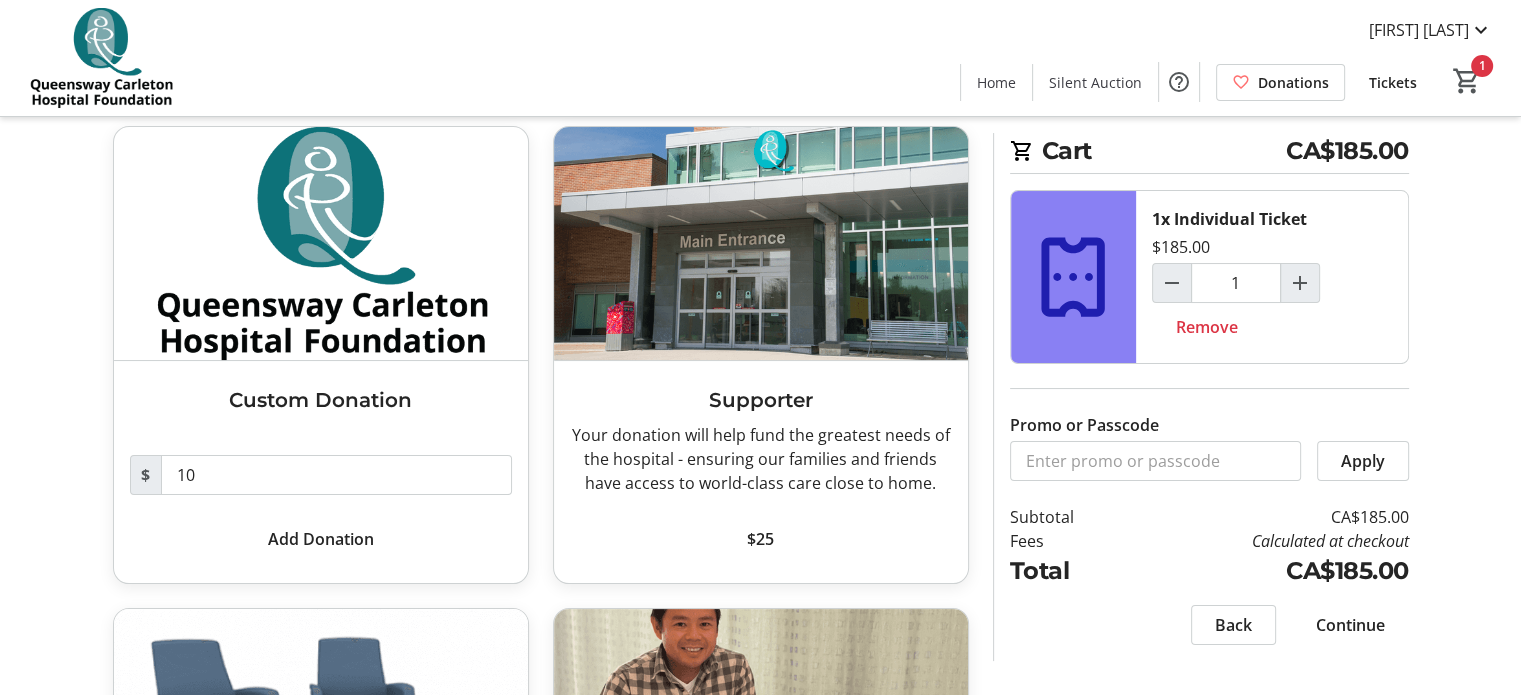 scroll, scrollTop: 200, scrollLeft: 0, axis: vertical 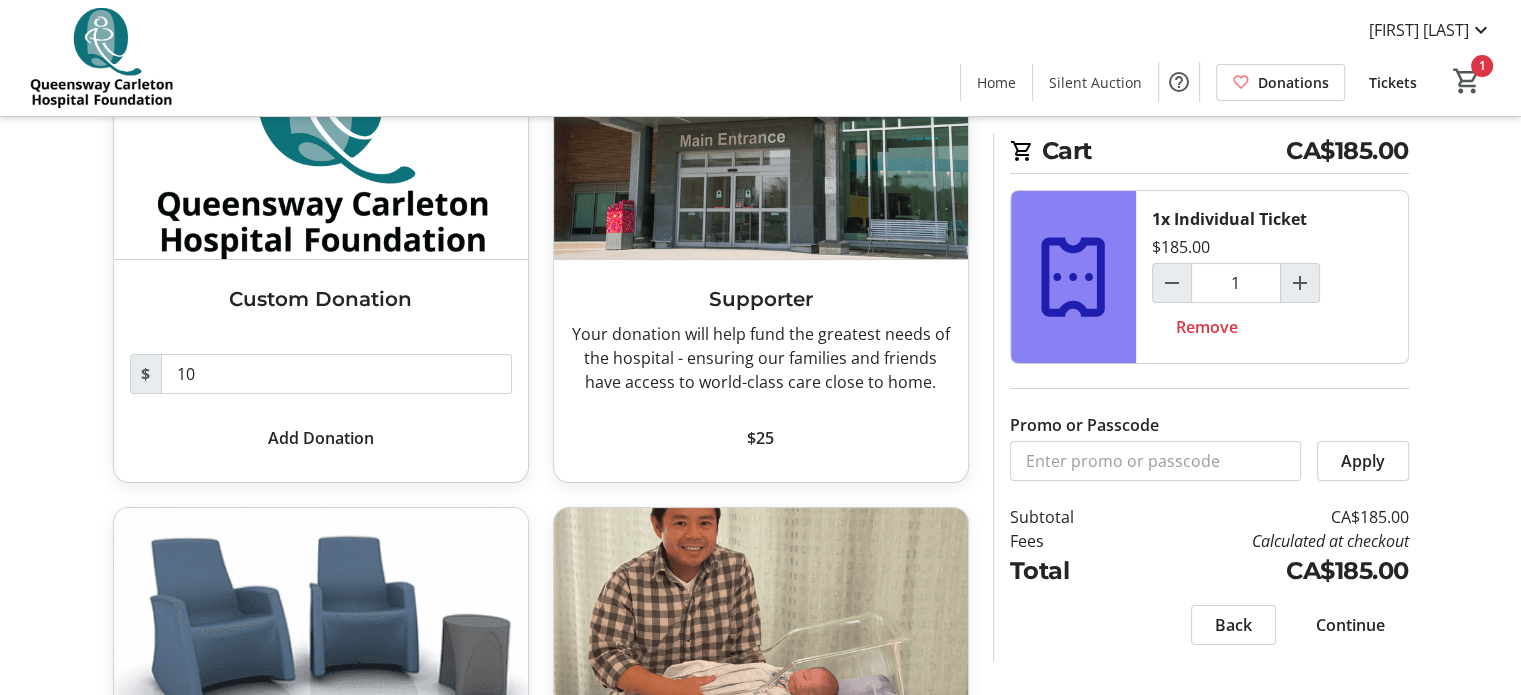 click on "Continue" 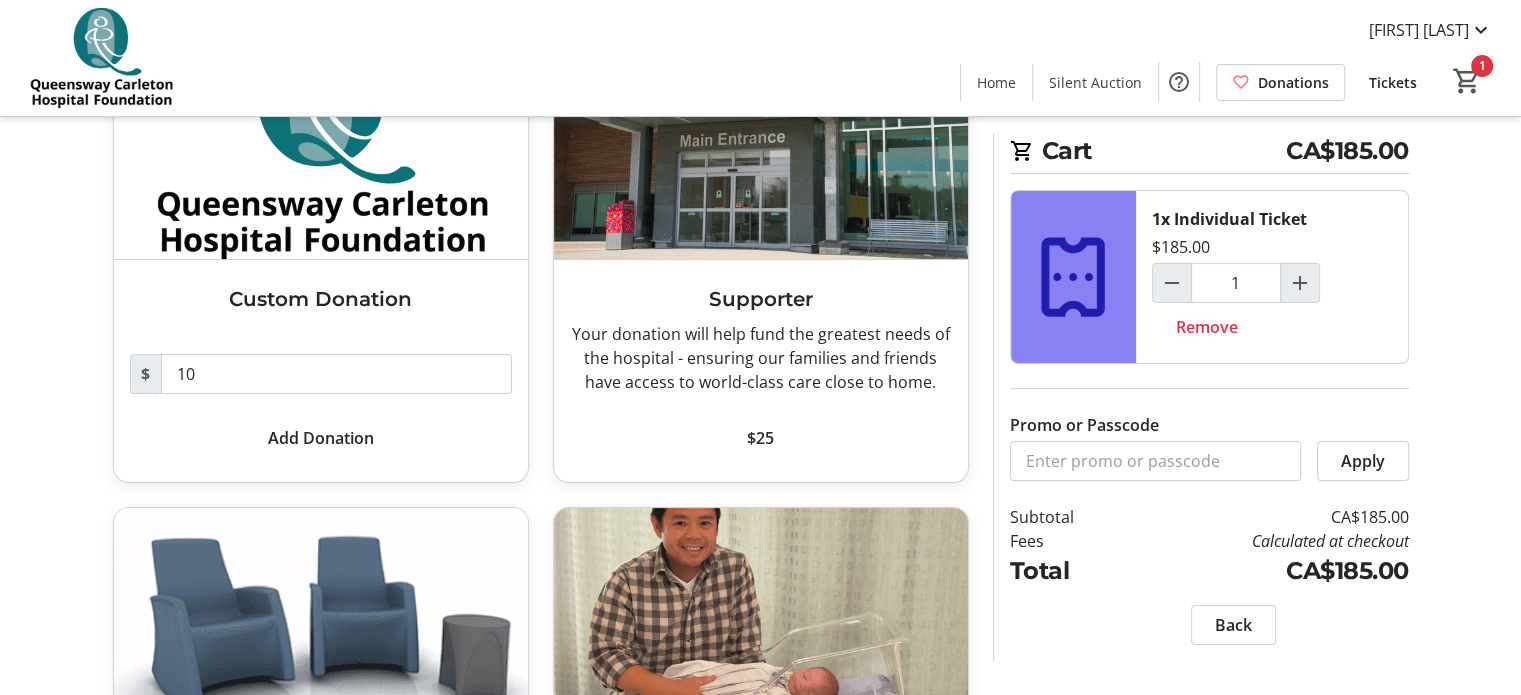 scroll, scrollTop: 0, scrollLeft: 0, axis: both 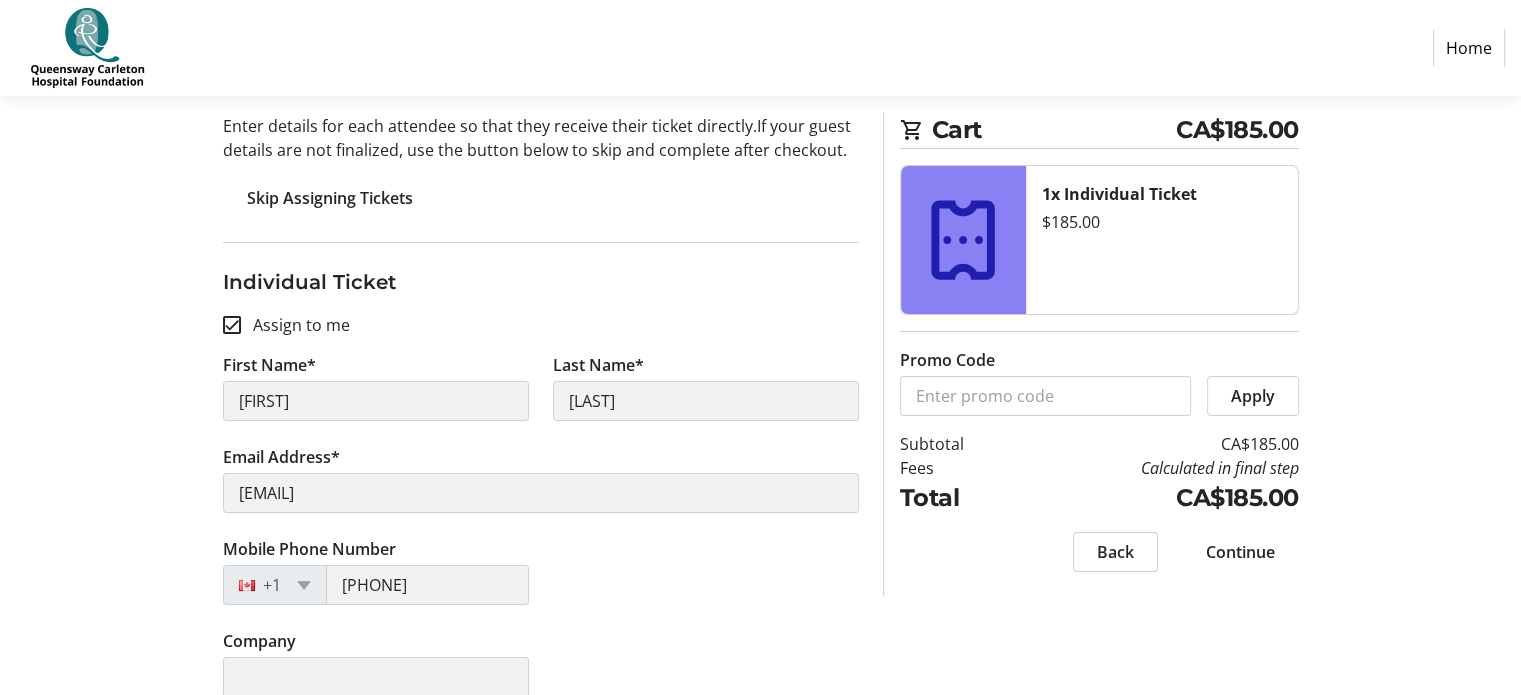 click on "Assign to me" at bounding box center (232, 325) 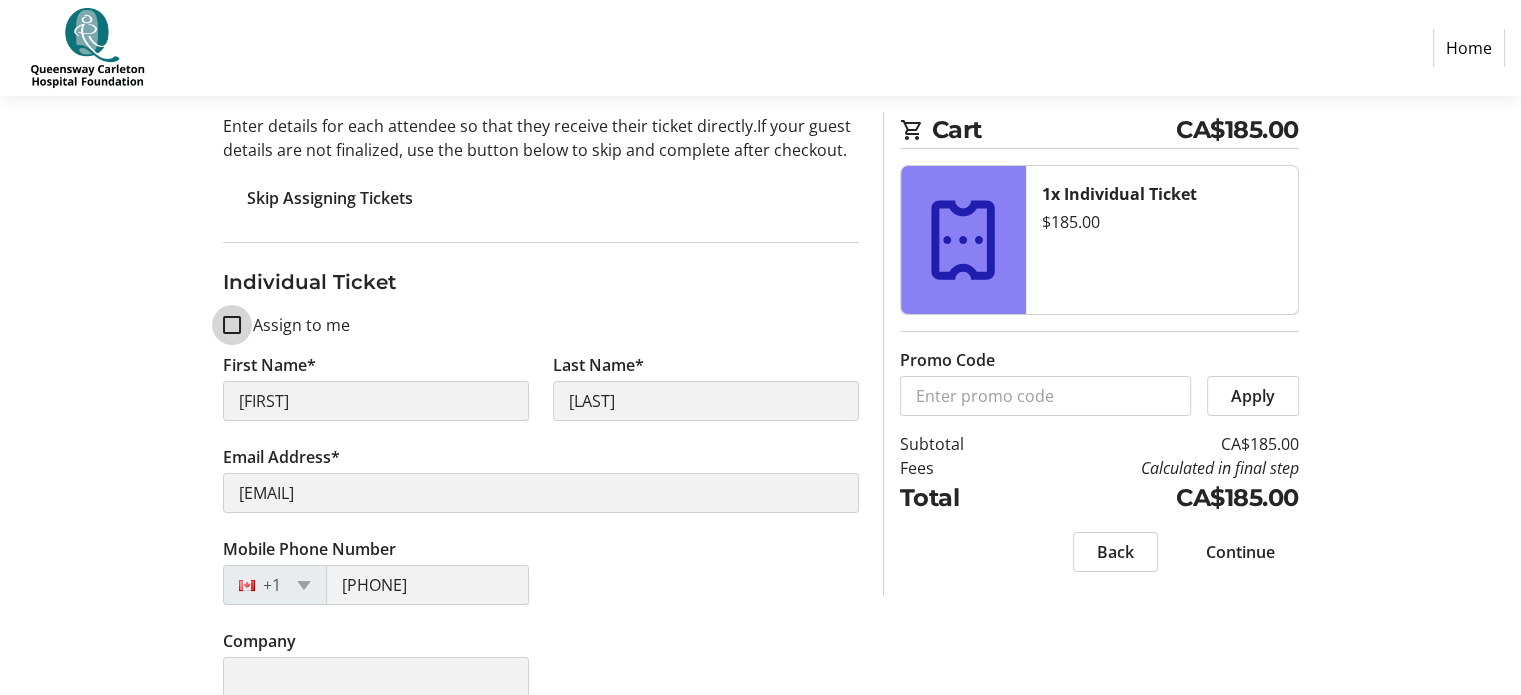 checkbox on "false" 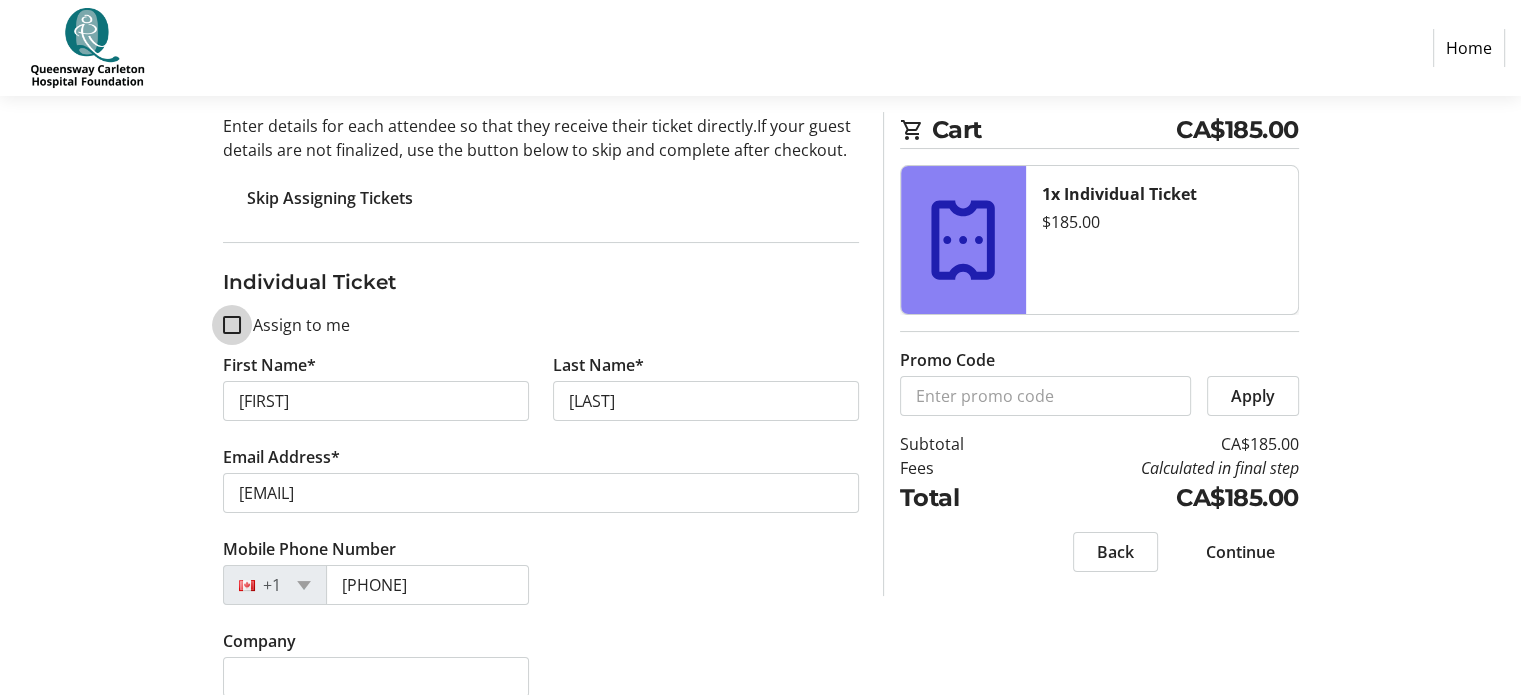 type 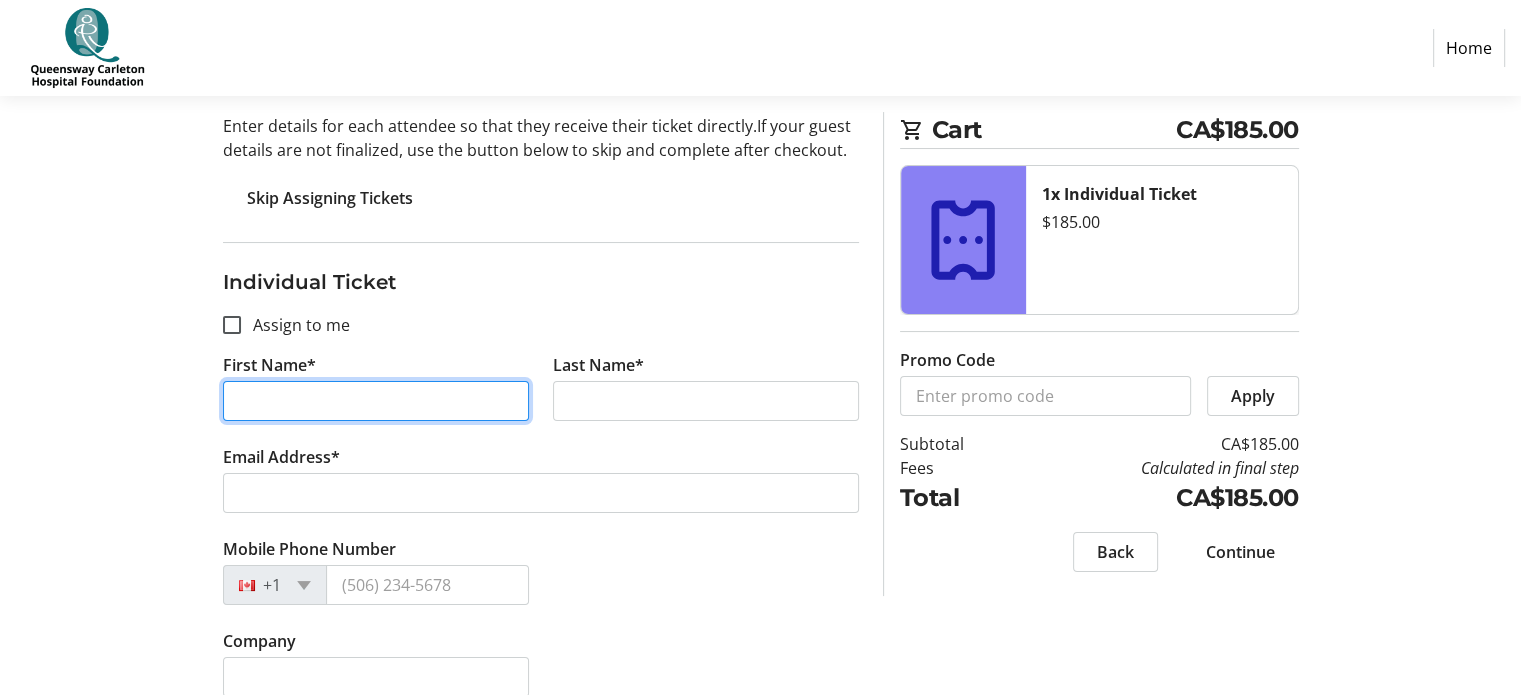 click on "First Name*" at bounding box center (376, 401) 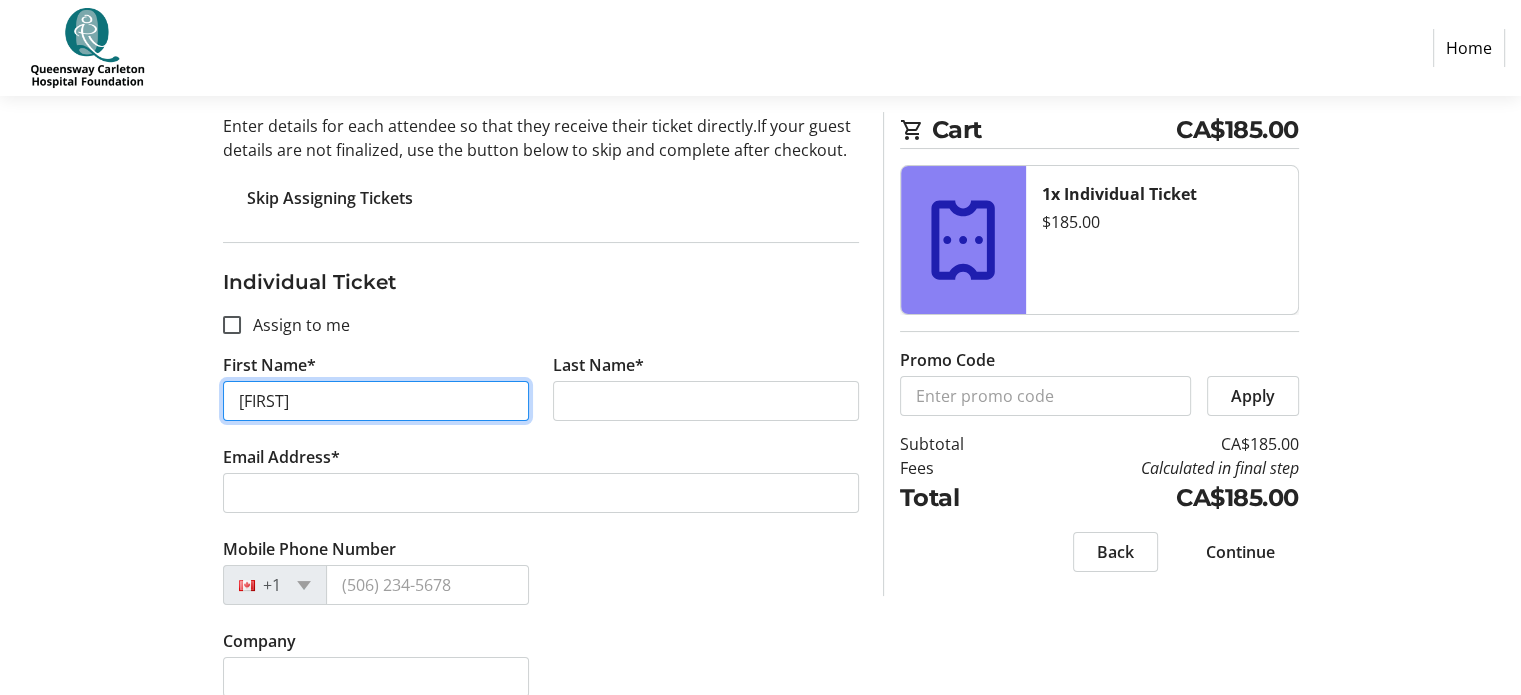 type on "[FIRST]" 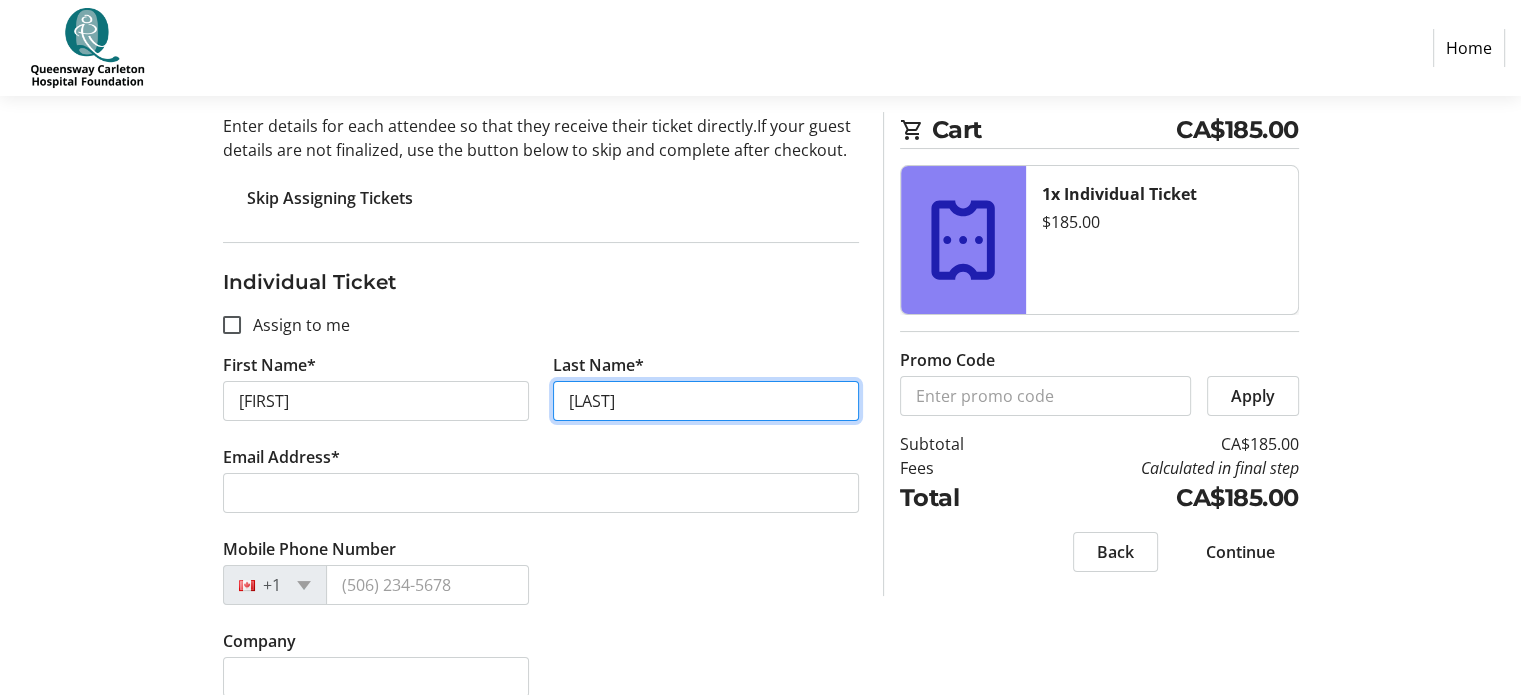 type on "[LAST]" 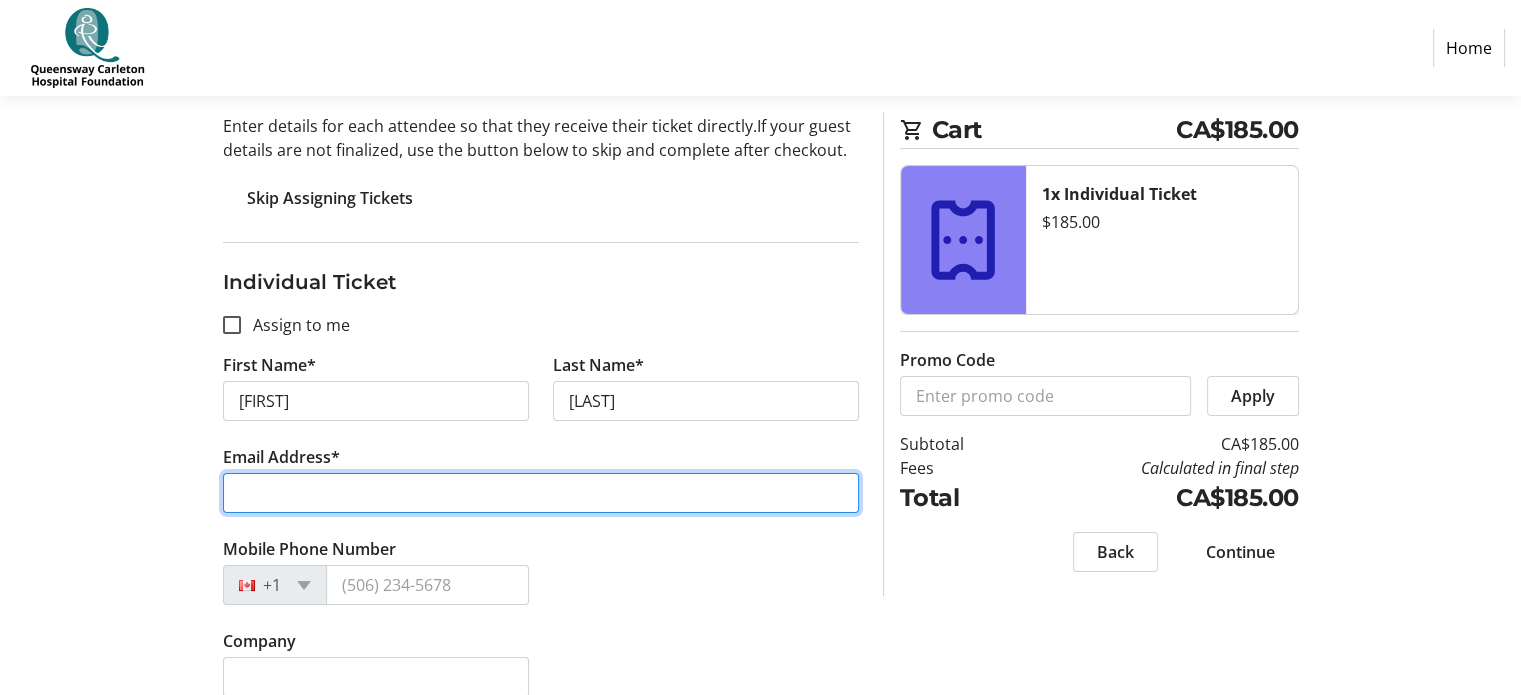 click on "Email Address*" at bounding box center (541, 493) 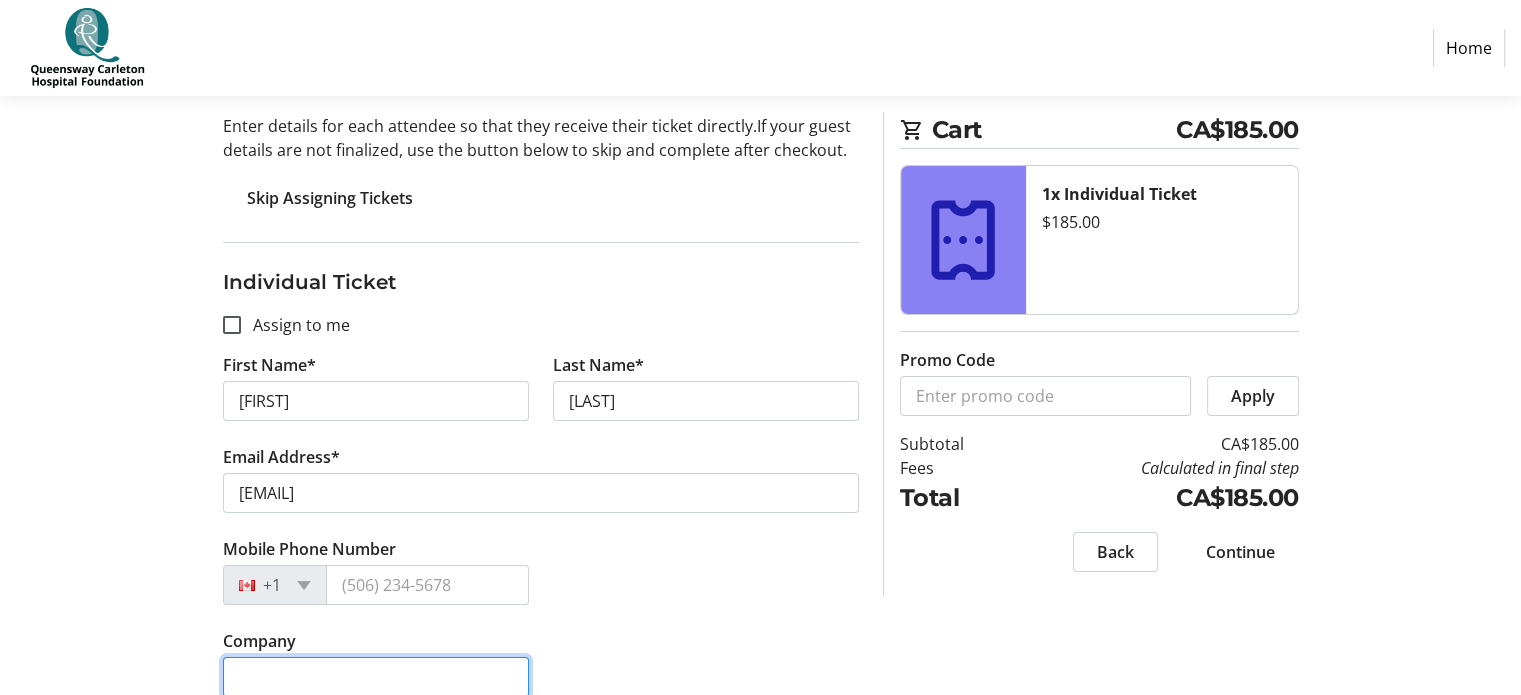 type on "Company [COMPANY]" 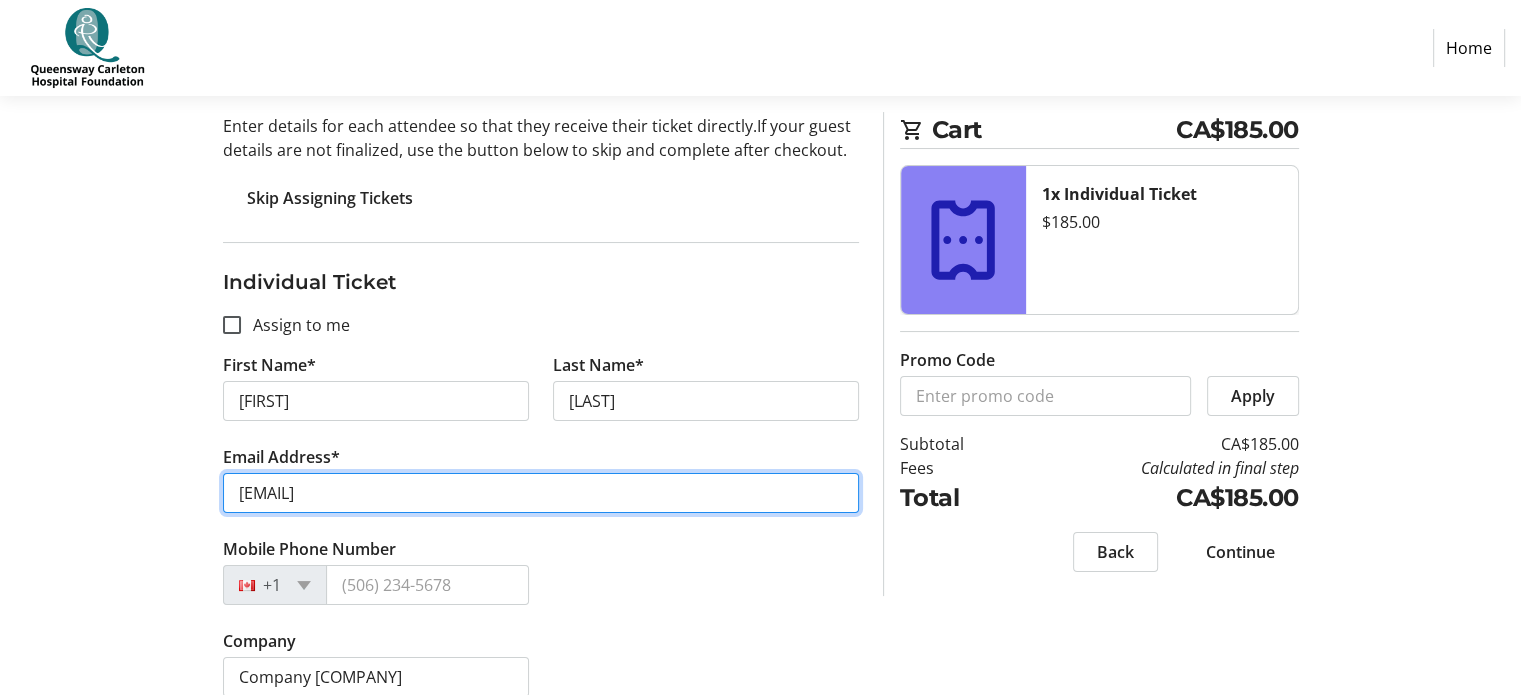 scroll, scrollTop: 224, scrollLeft: 0, axis: vertical 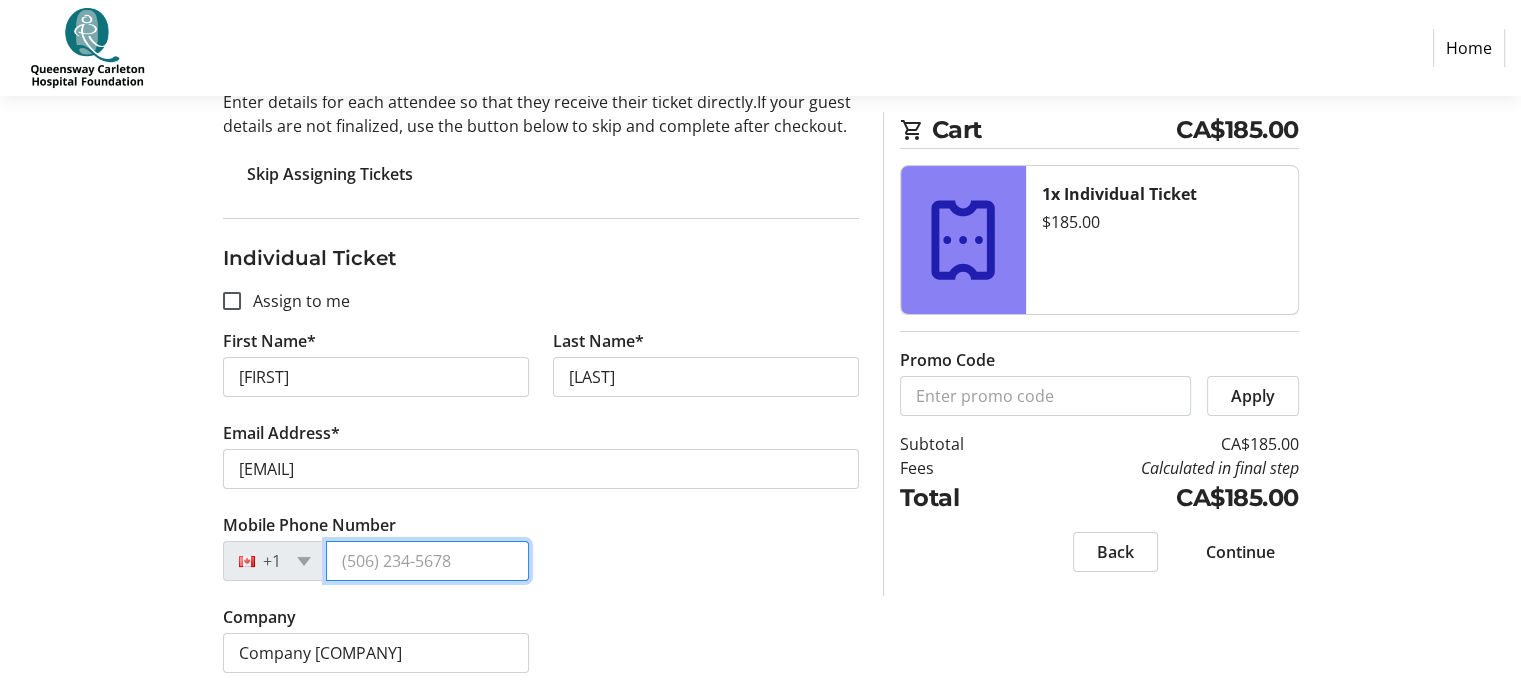 click on "Mobile Phone Number" at bounding box center [427, 561] 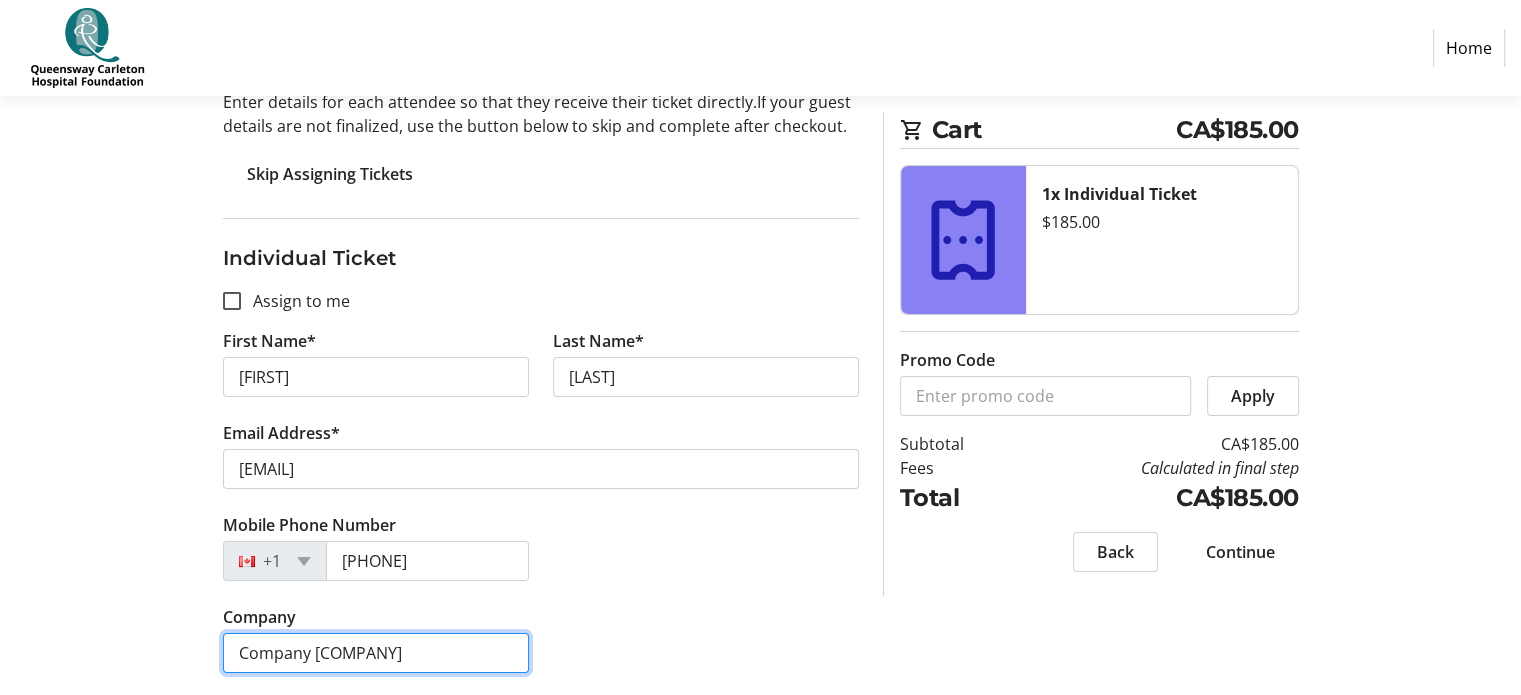 drag, startPoint x: 400, startPoint y: 644, endPoint x: 214, endPoint y: 655, distance: 186.32498 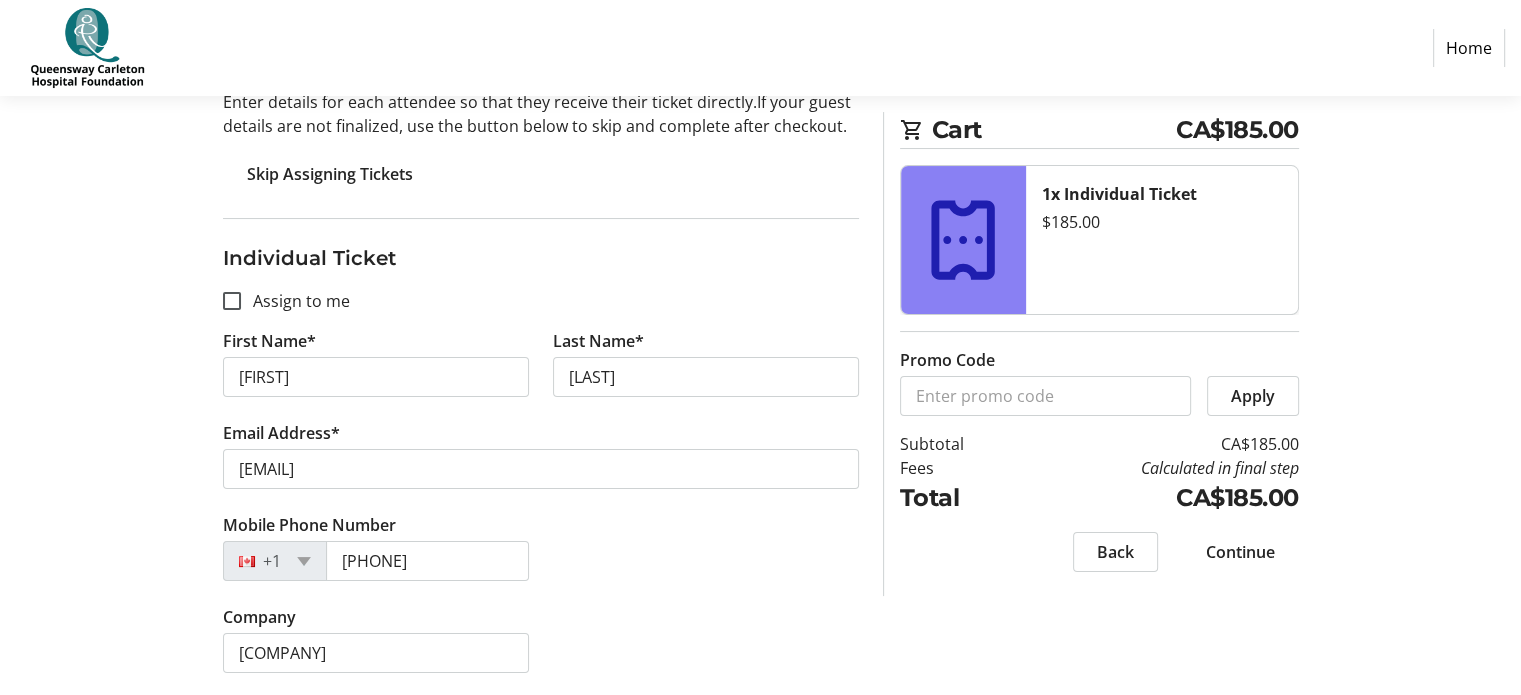 click on "Company [COMPANY]" 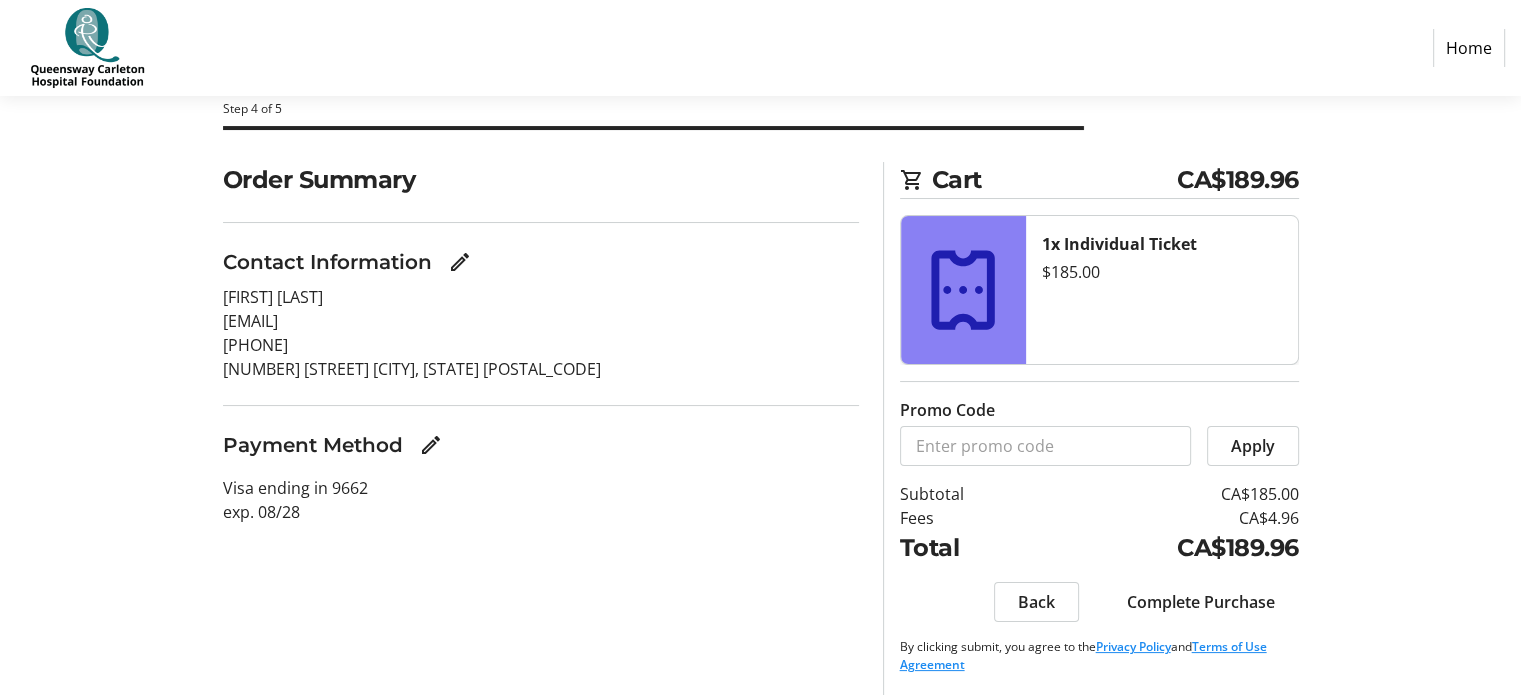 scroll, scrollTop: 101, scrollLeft: 0, axis: vertical 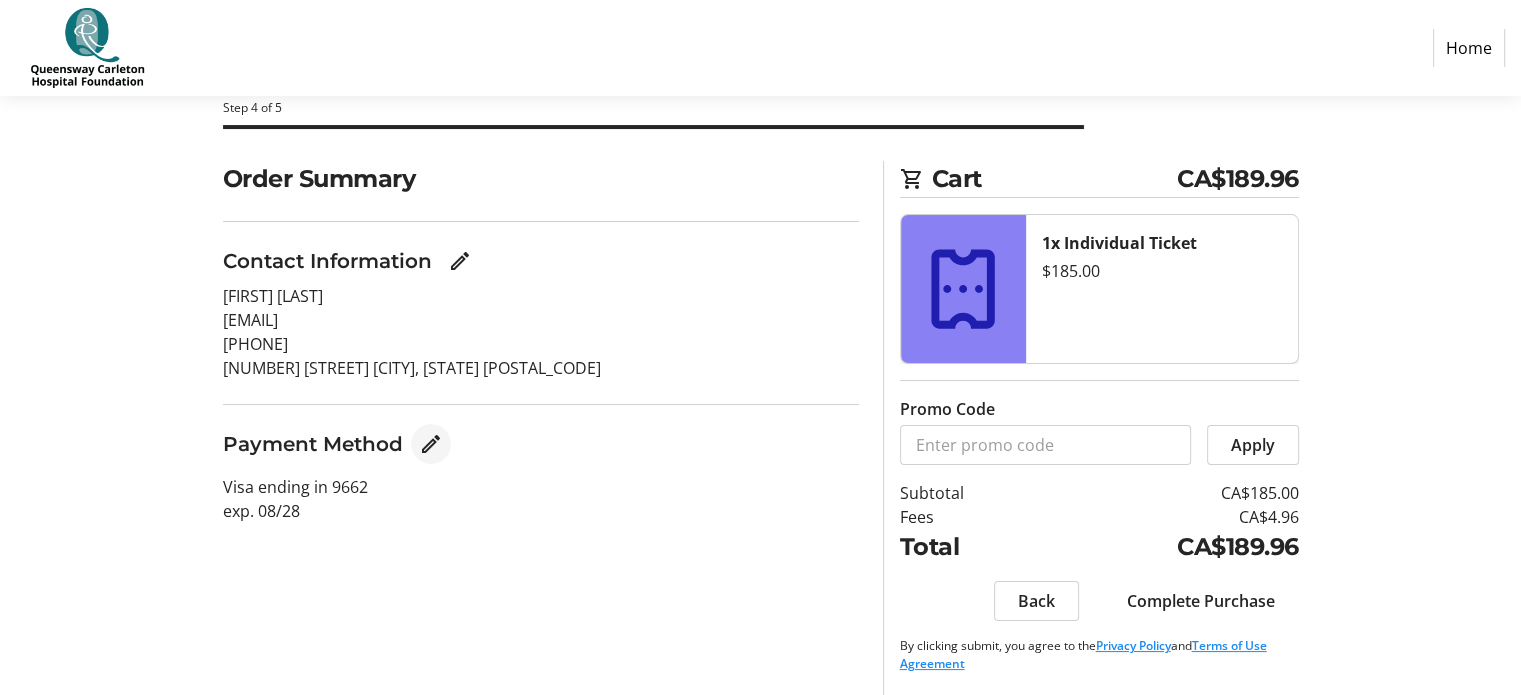 click 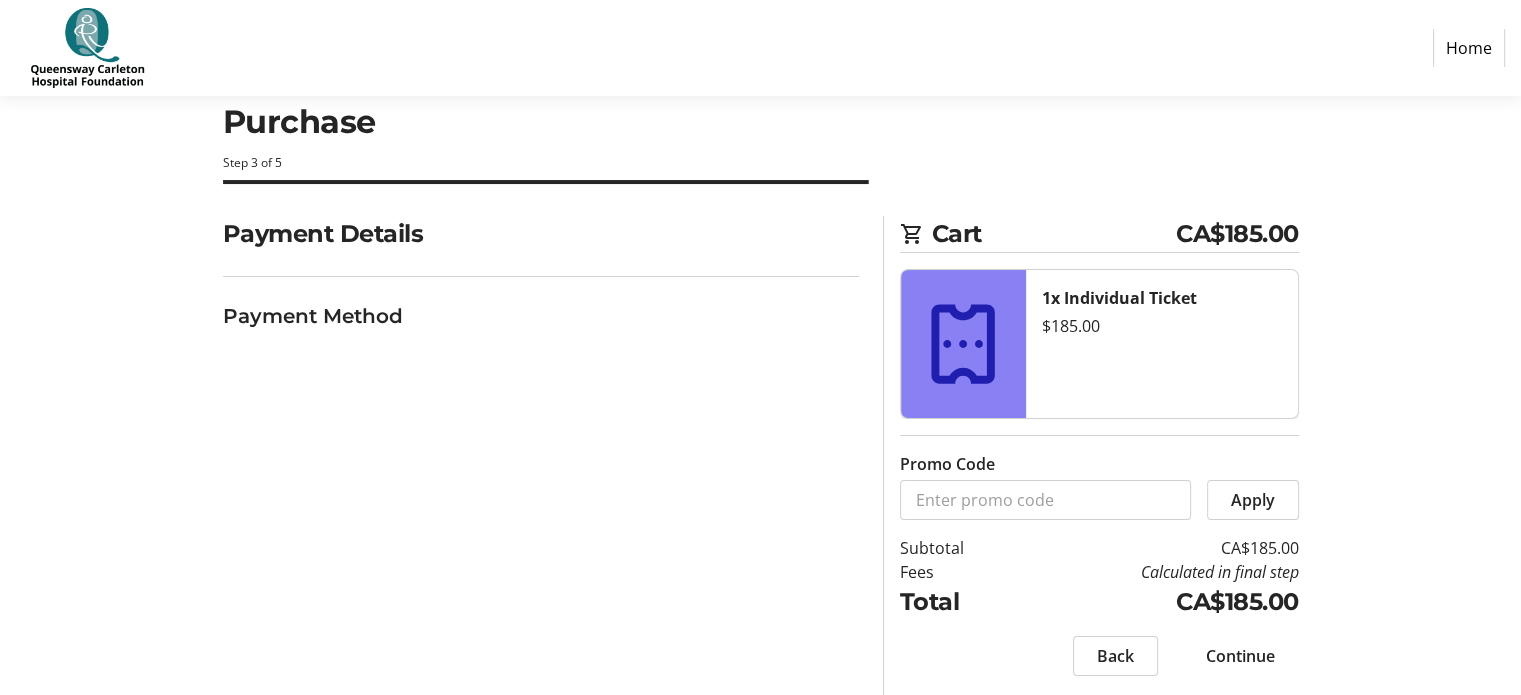 scroll, scrollTop: 0, scrollLeft: 0, axis: both 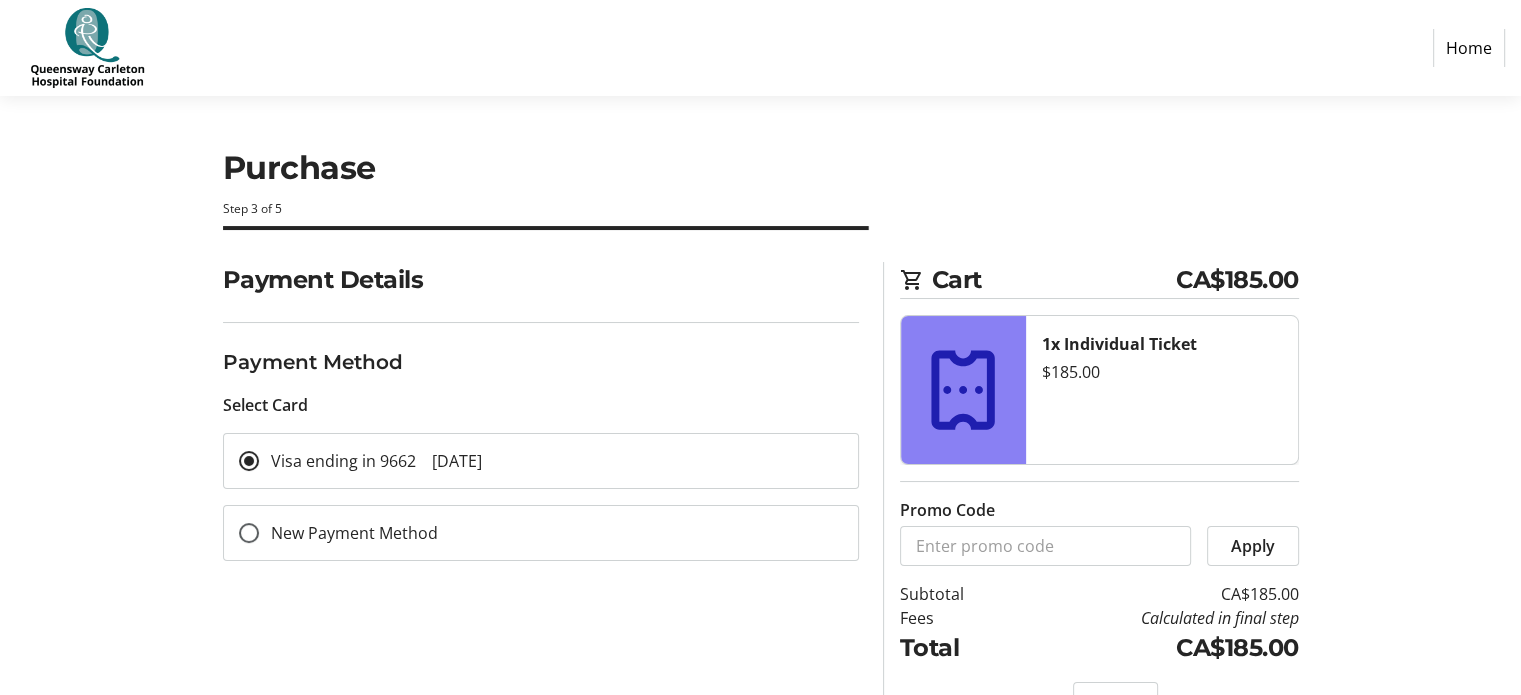 click on "New Payment Method" at bounding box center [348, 533] 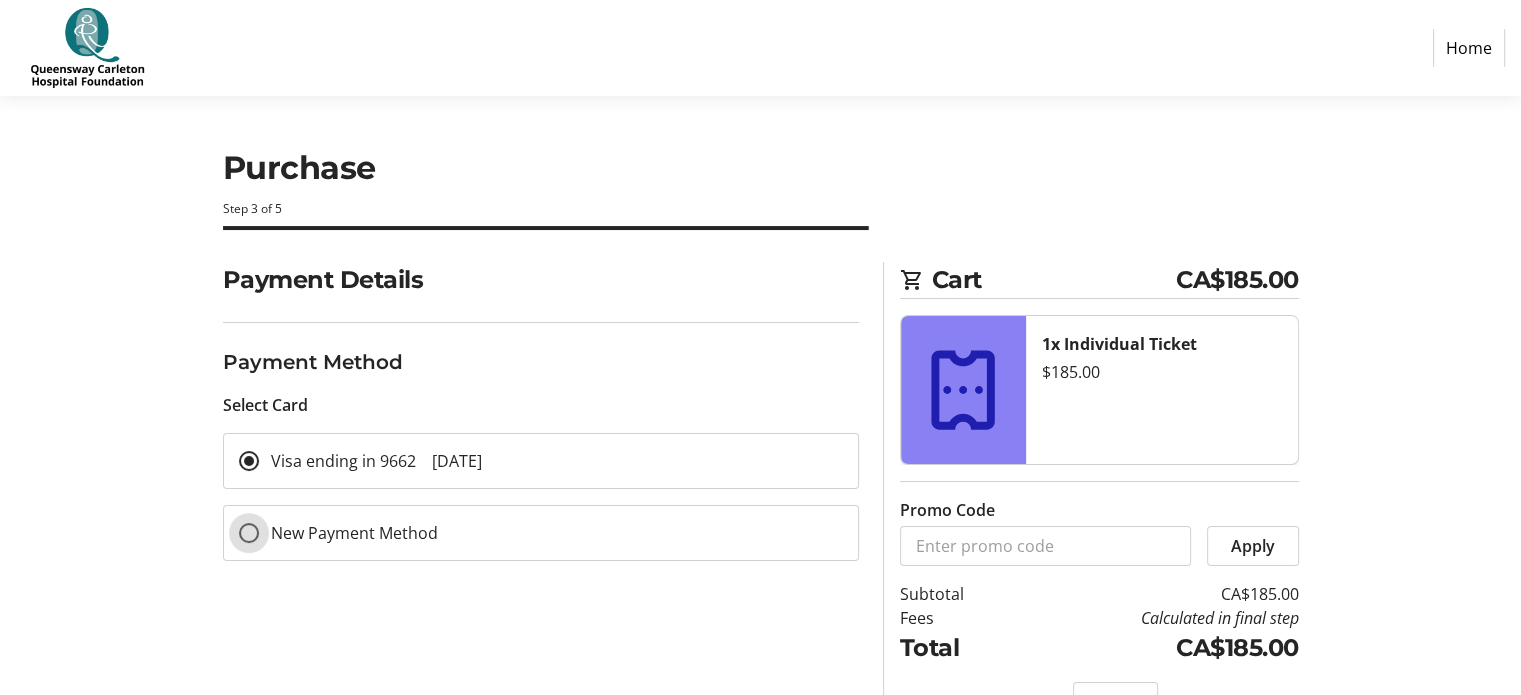 click on "New Payment Method" at bounding box center [249, 533] 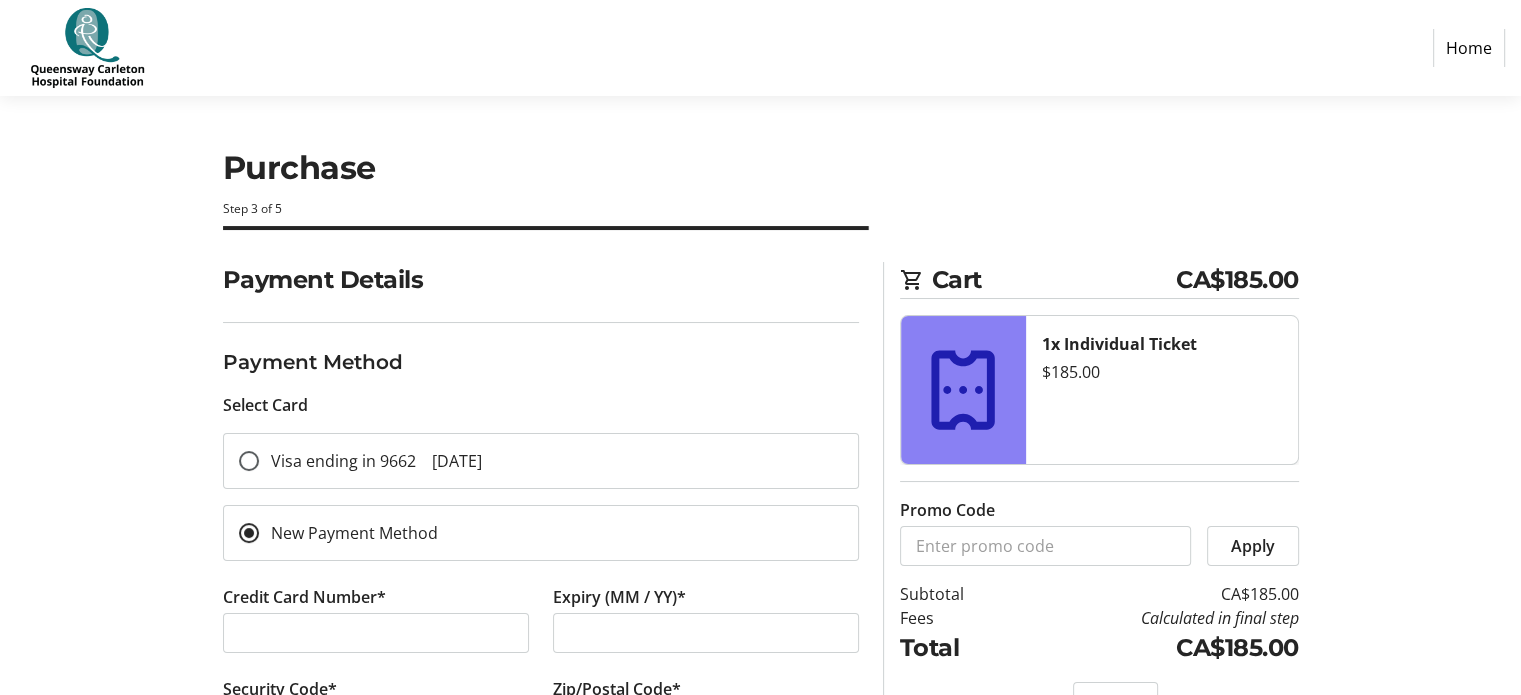 scroll, scrollTop: 100, scrollLeft: 0, axis: vertical 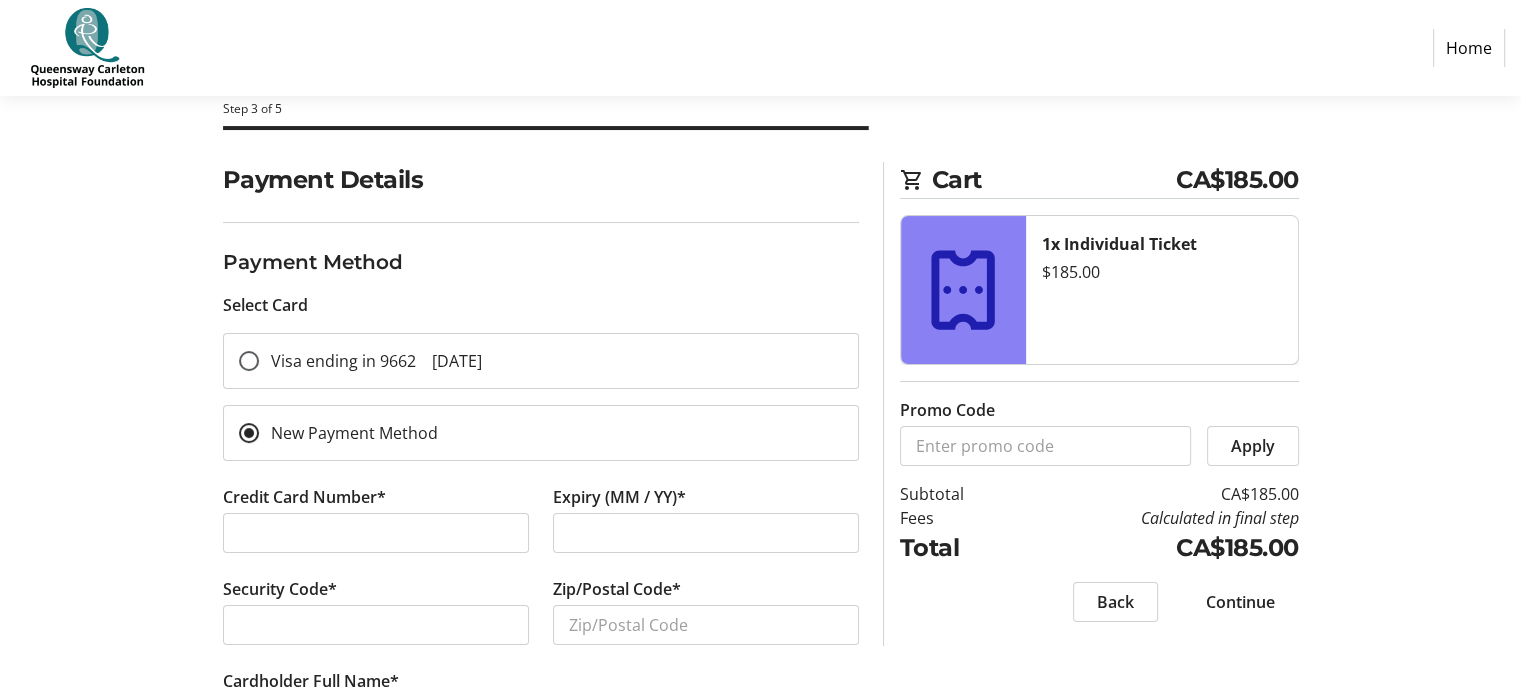 click at bounding box center [376, 533] 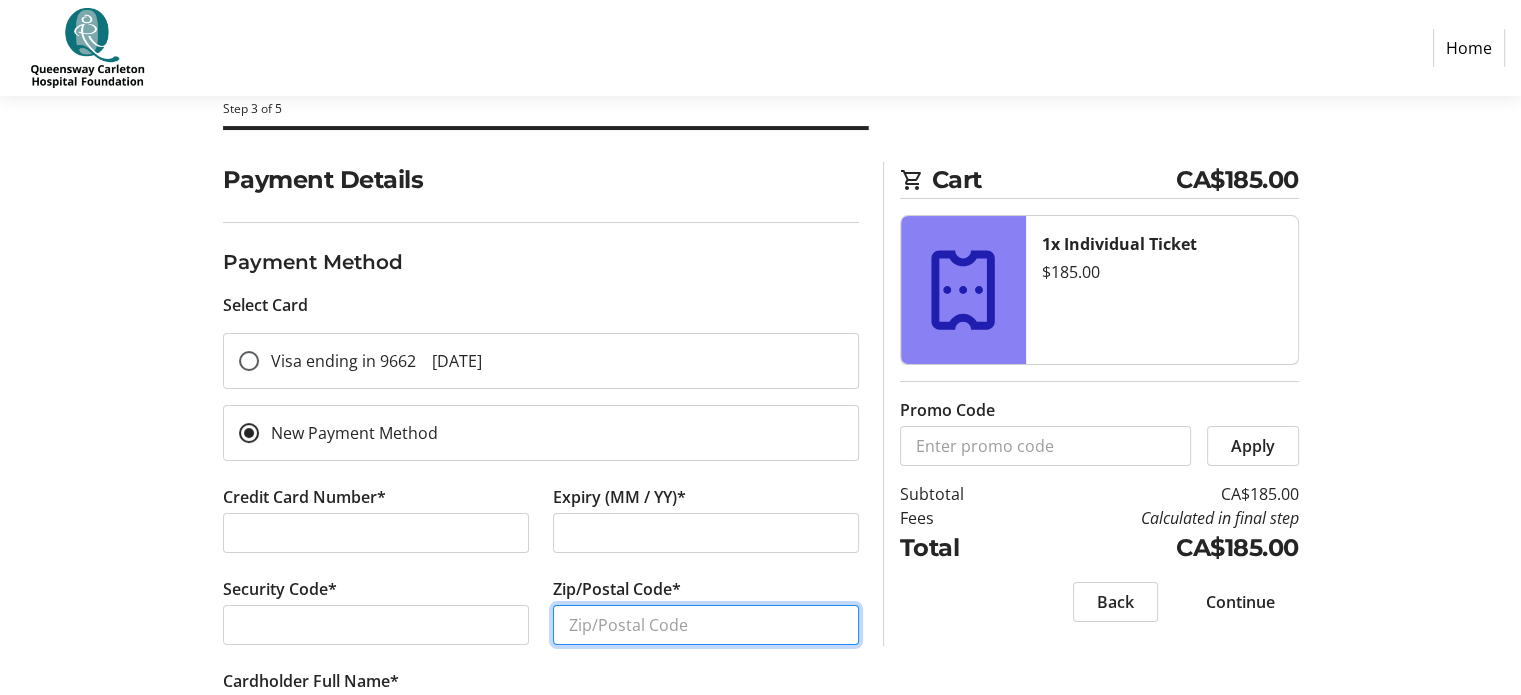 click on "Zip/Postal Code*" at bounding box center [706, 625] 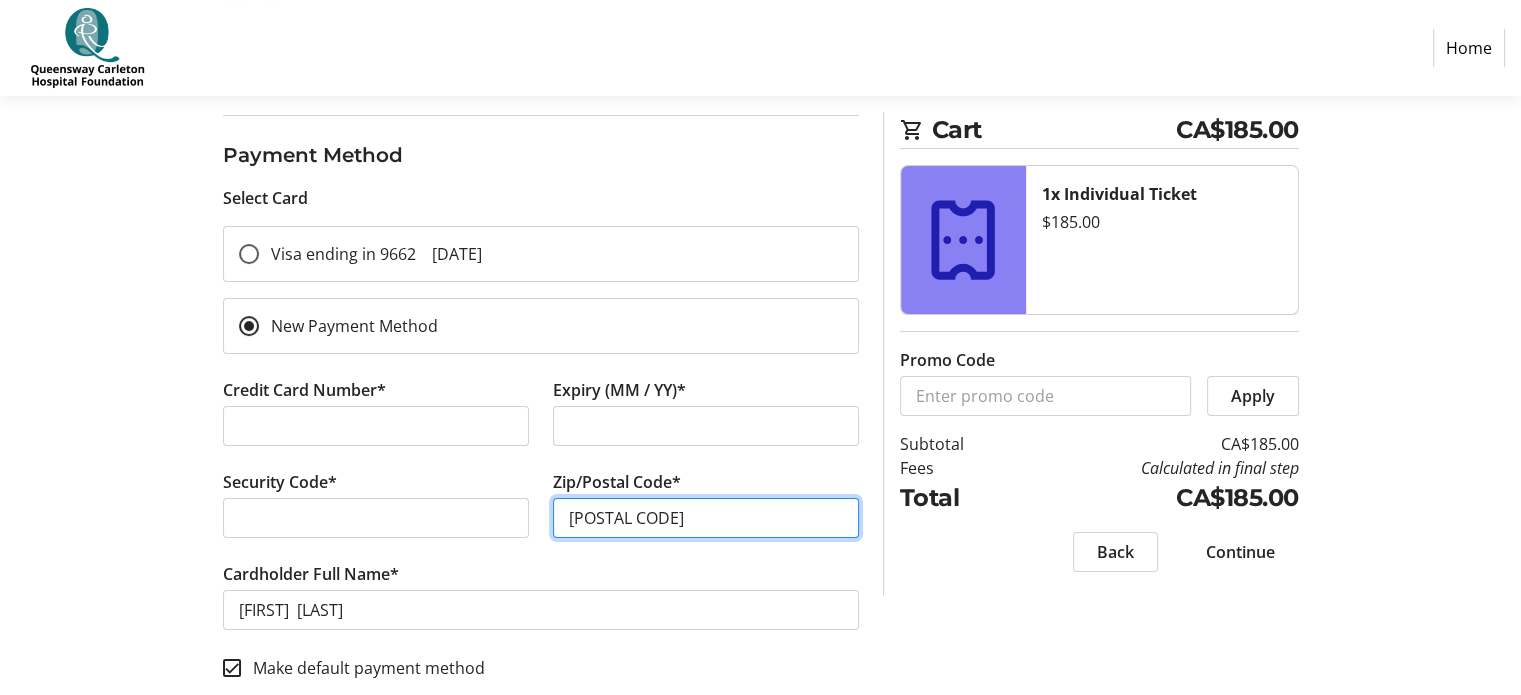 scroll, scrollTop: 213, scrollLeft: 0, axis: vertical 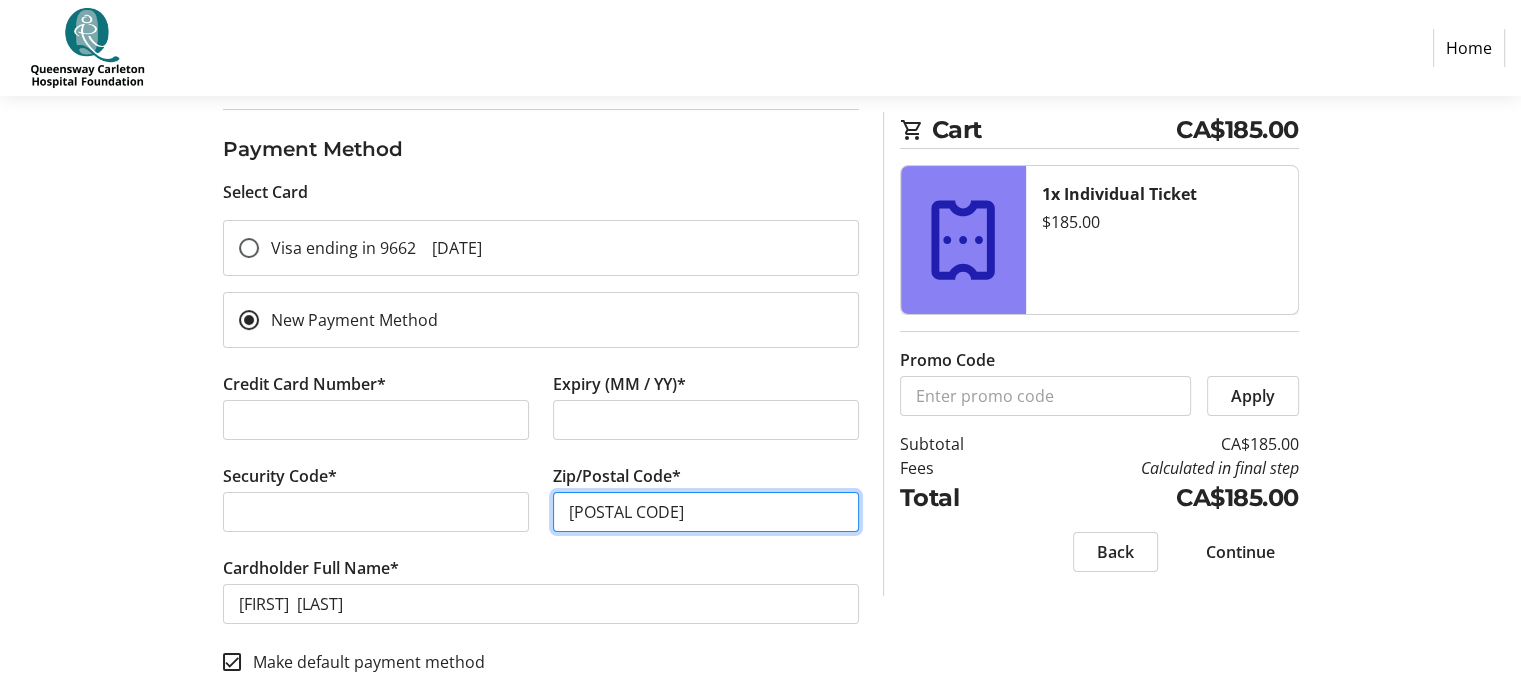 type on "[POSTAL CODE]" 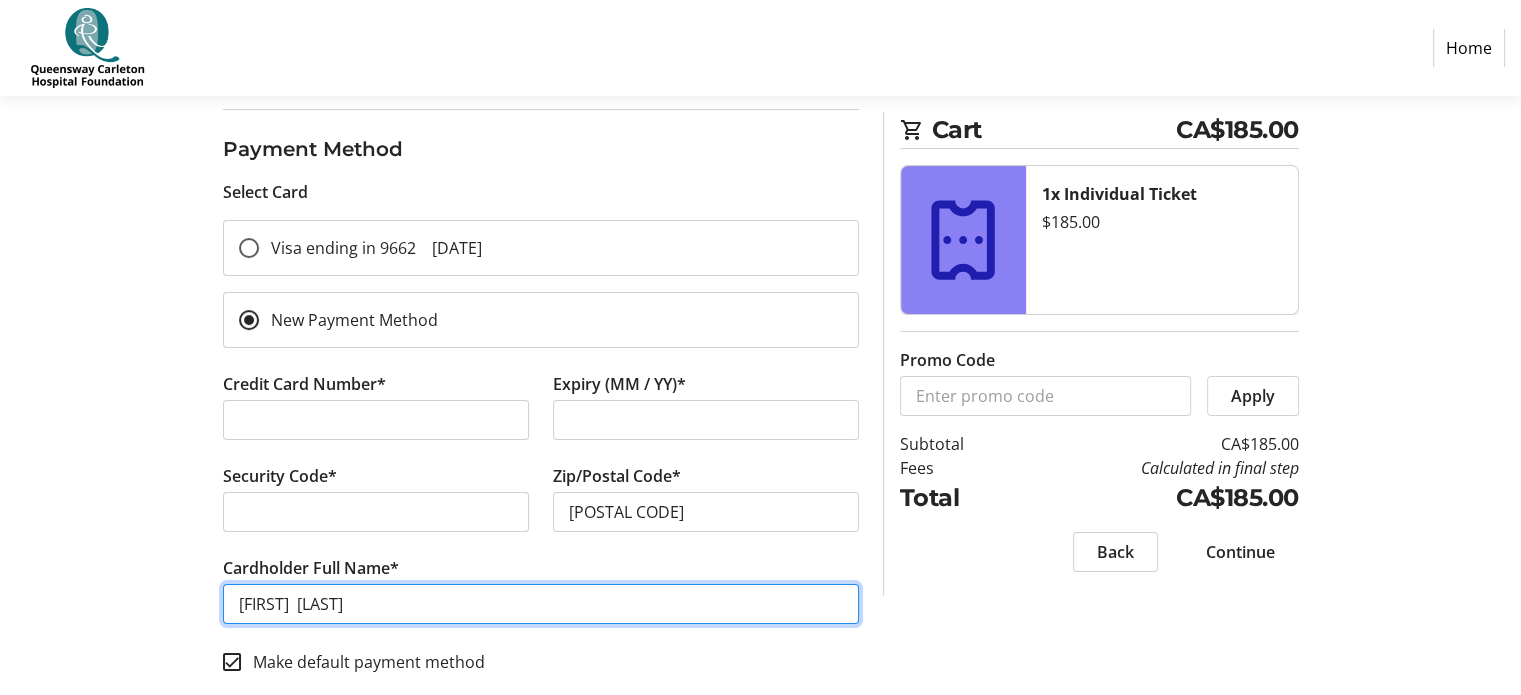 drag, startPoint x: 388, startPoint y: 600, endPoint x: 295, endPoint y: 601, distance: 93.00538 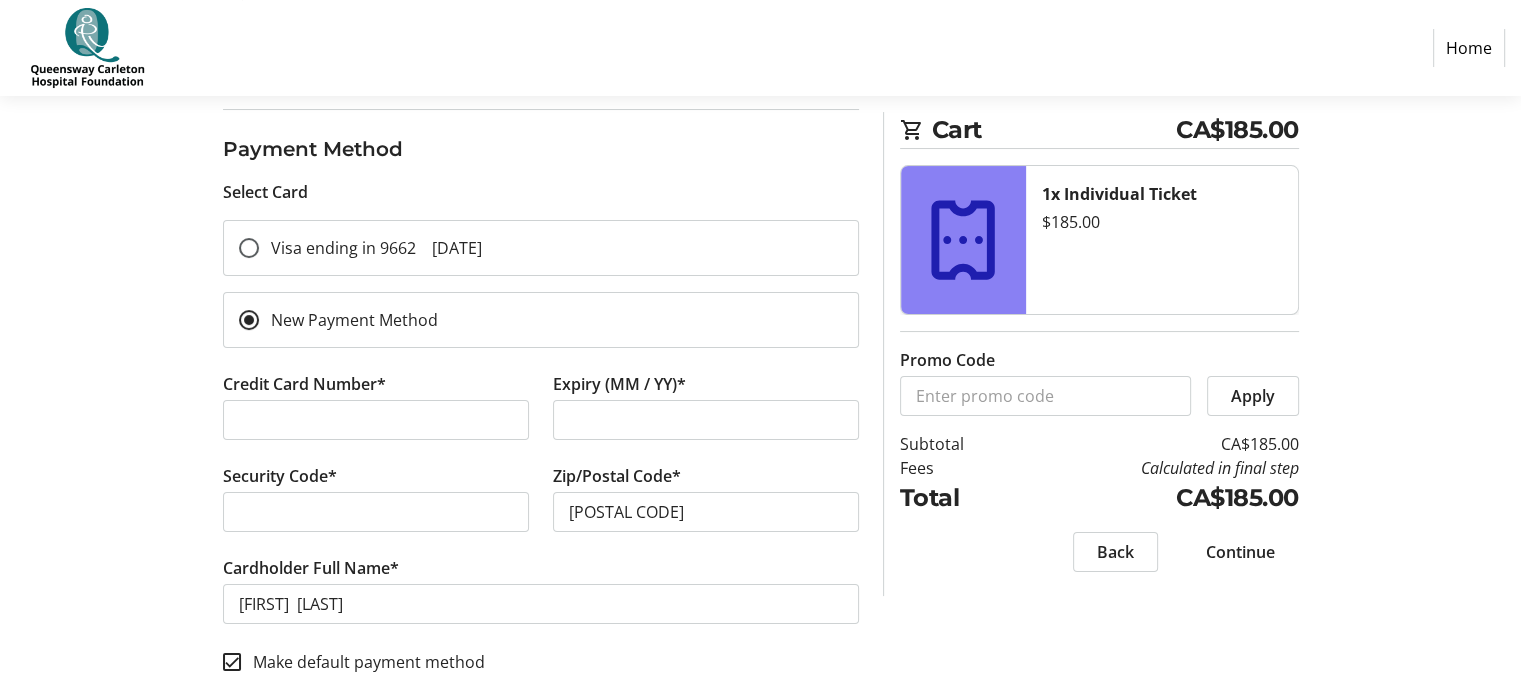 click on "Cardholder Full Name* [FIRST]  [LAST]" 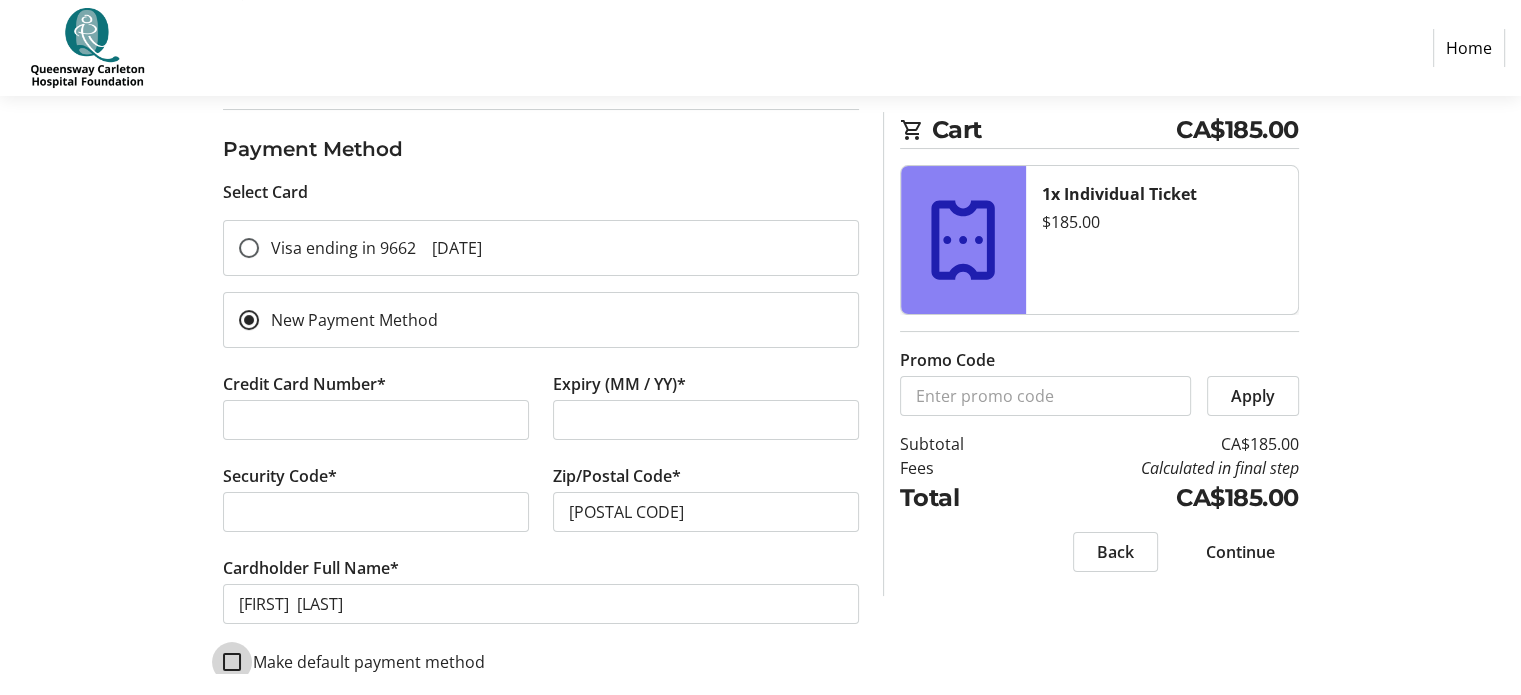 checkbox on "false" 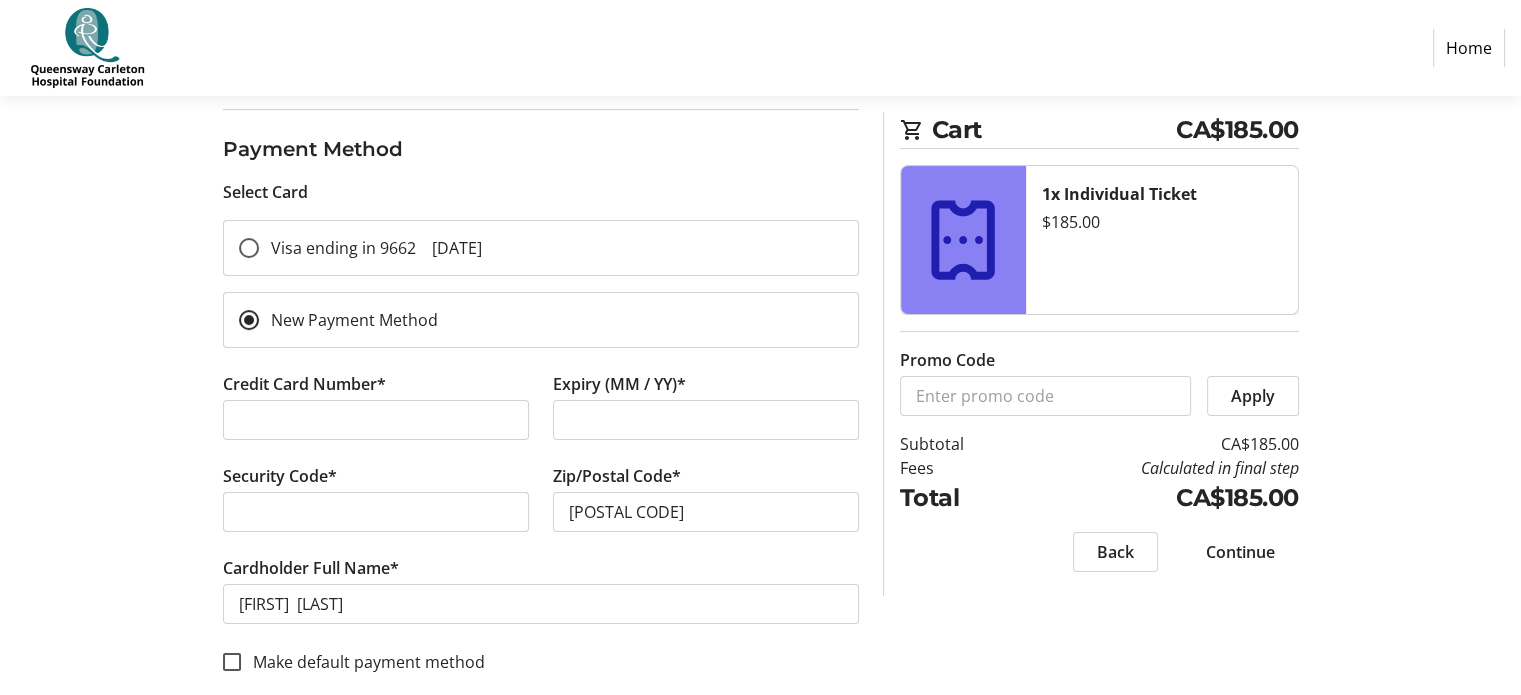 click on "Continue" 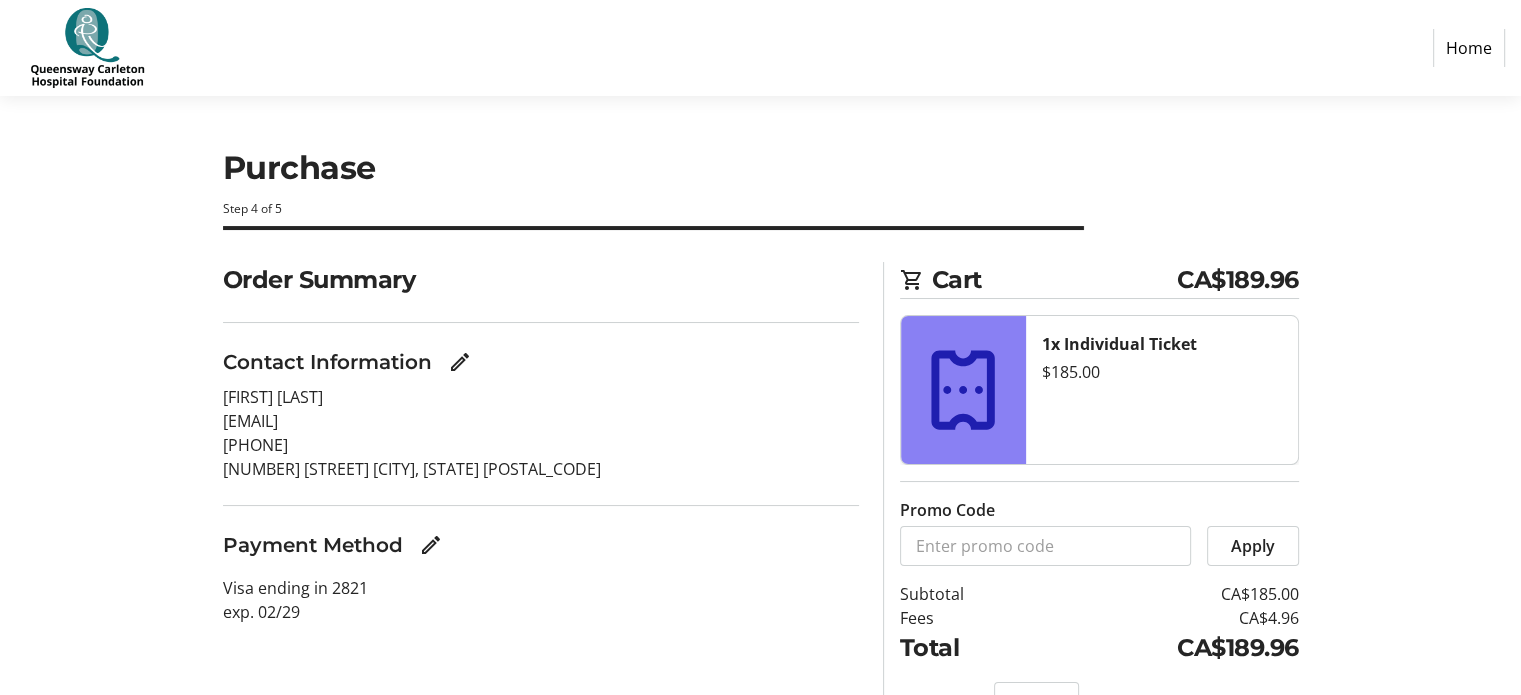 scroll, scrollTop: 101, scrollLeft: 0, axis: vertical 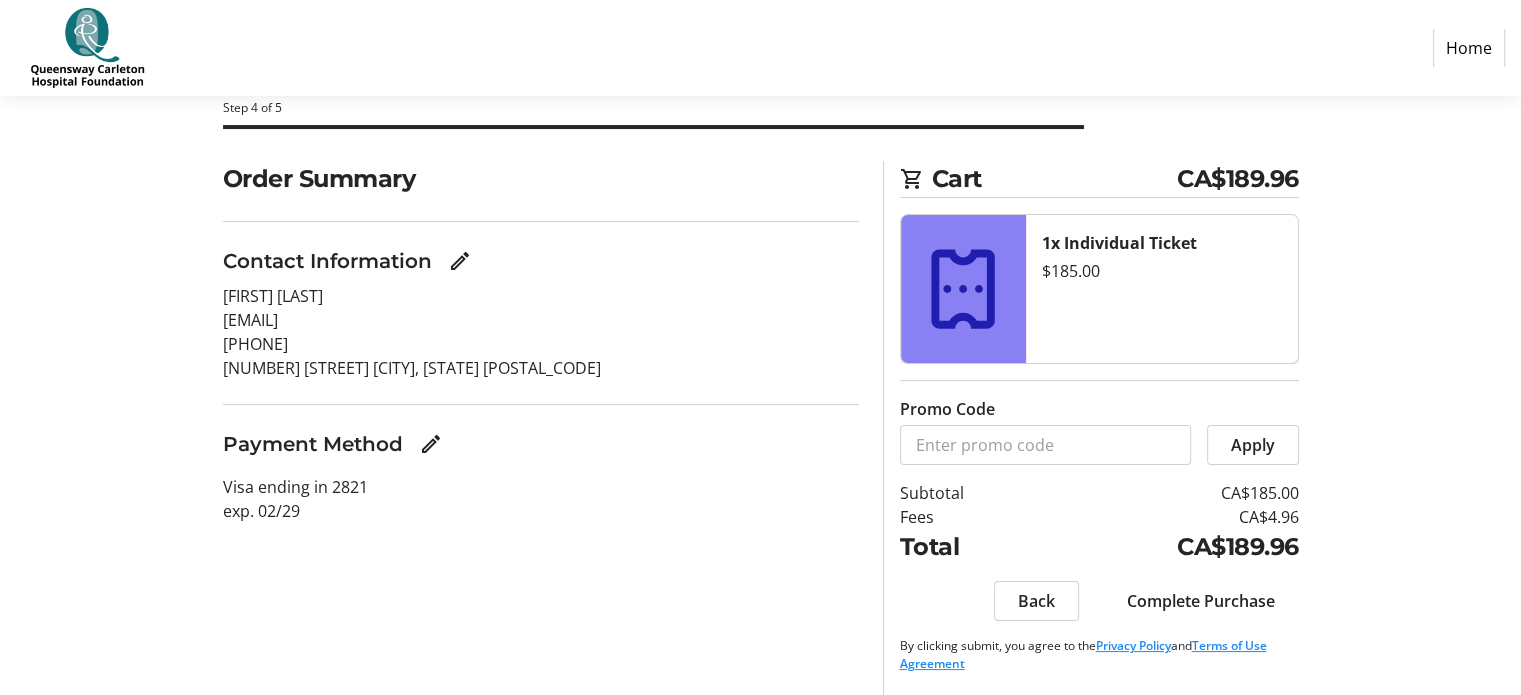 click on "Complete Purchase" 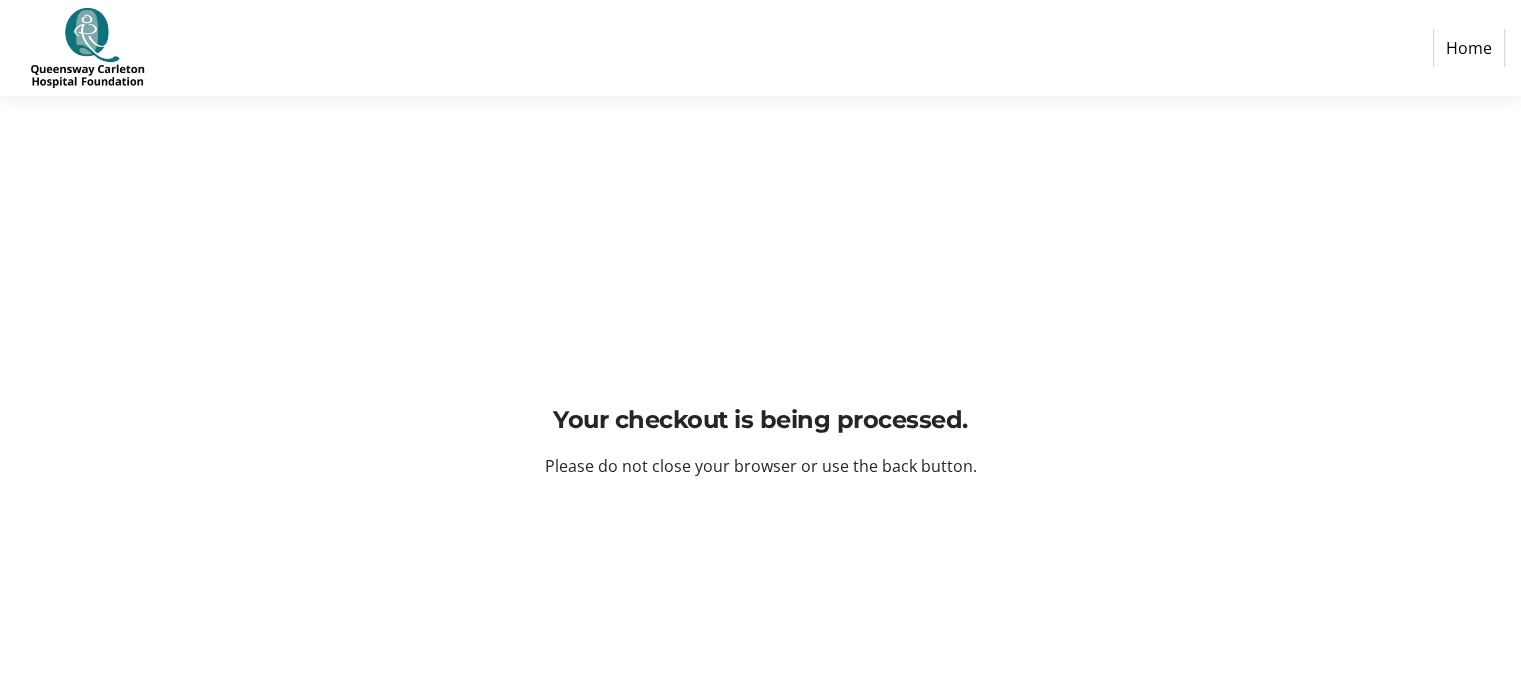 scroll, scrollTop: 0, scrollLeft: 0, axis: both 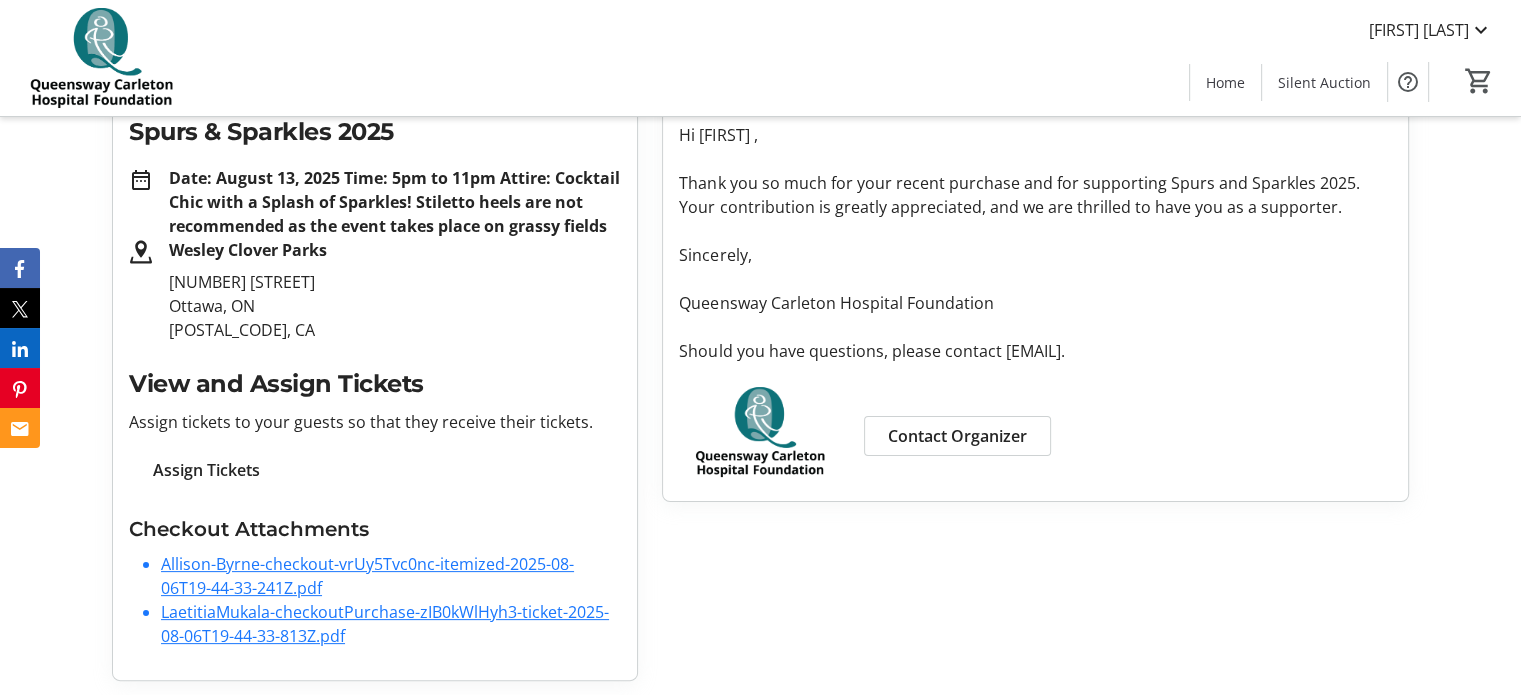click on "LaetitiaMukala-checkoutPurchase-zIB0kWlHyh3-ticket-2025-08-06T19-44-33-813Z.pdf" 